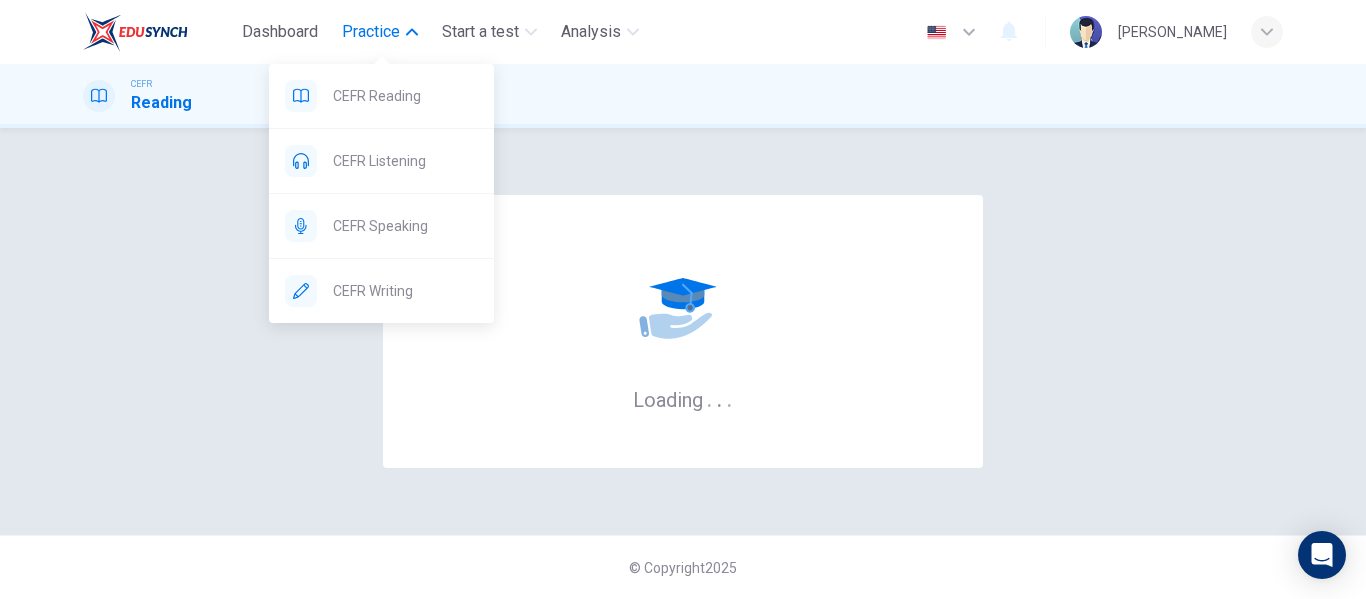 scroll, scrollTop: 0, scrollLeft: 0, axis: both 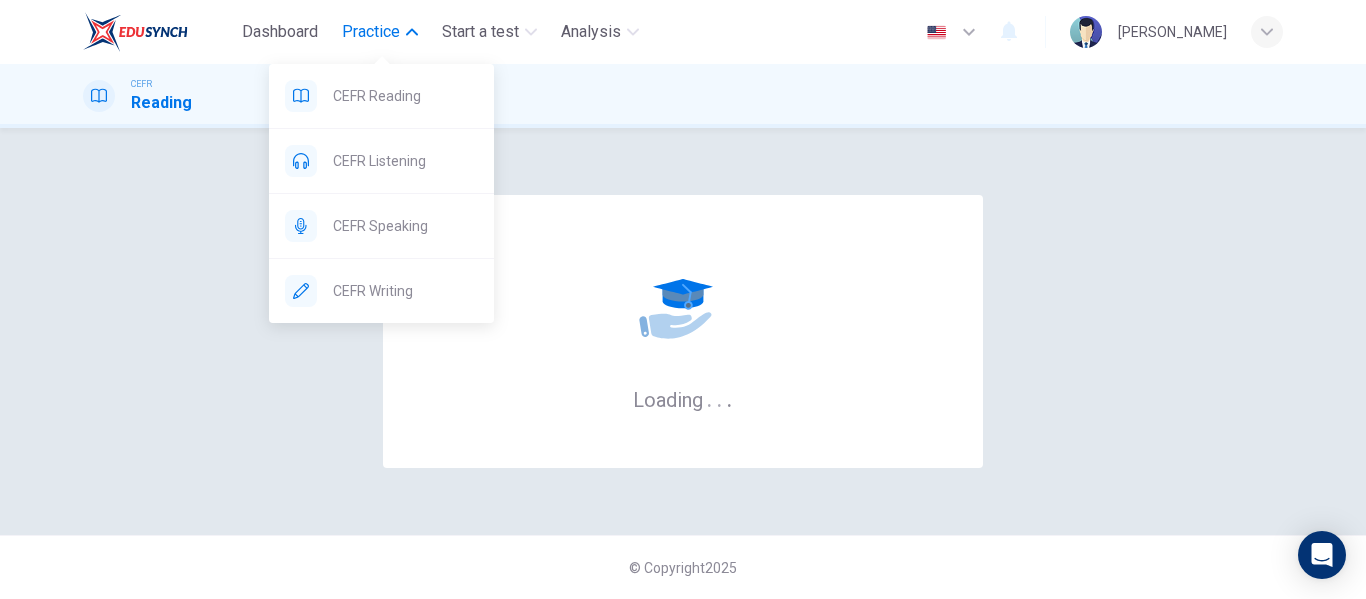 click on "Practice" at bounding box center [371, 32] 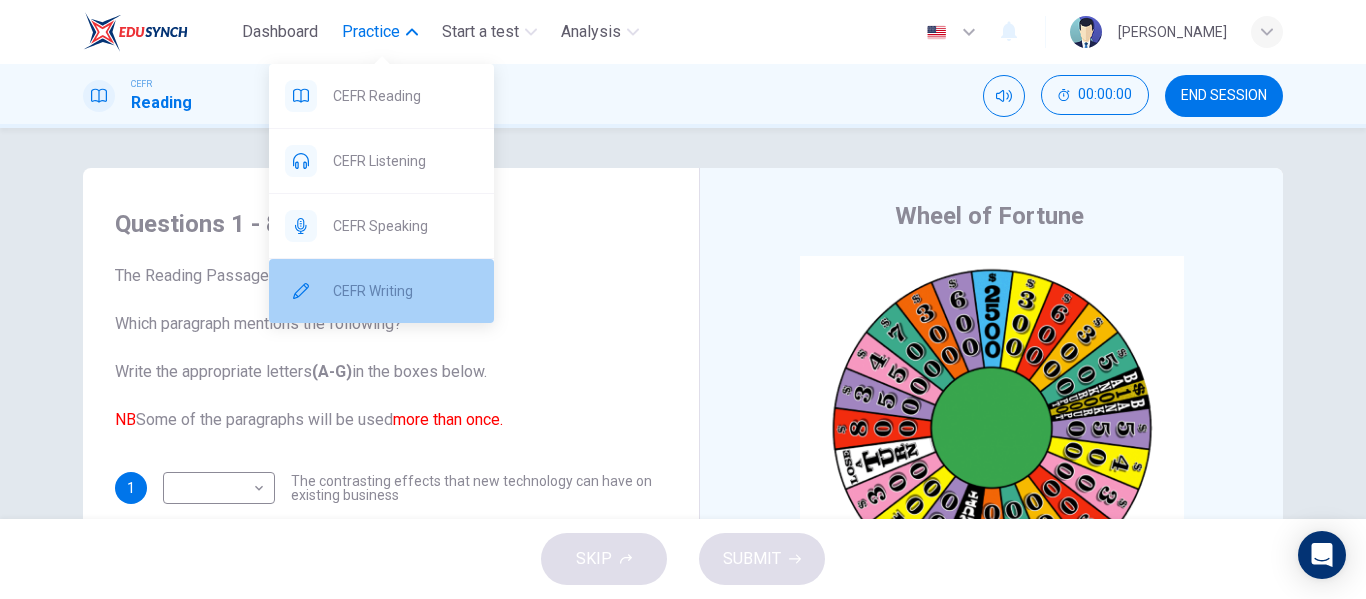 click on "CEFR Writing" at bounding box center [405, 291] 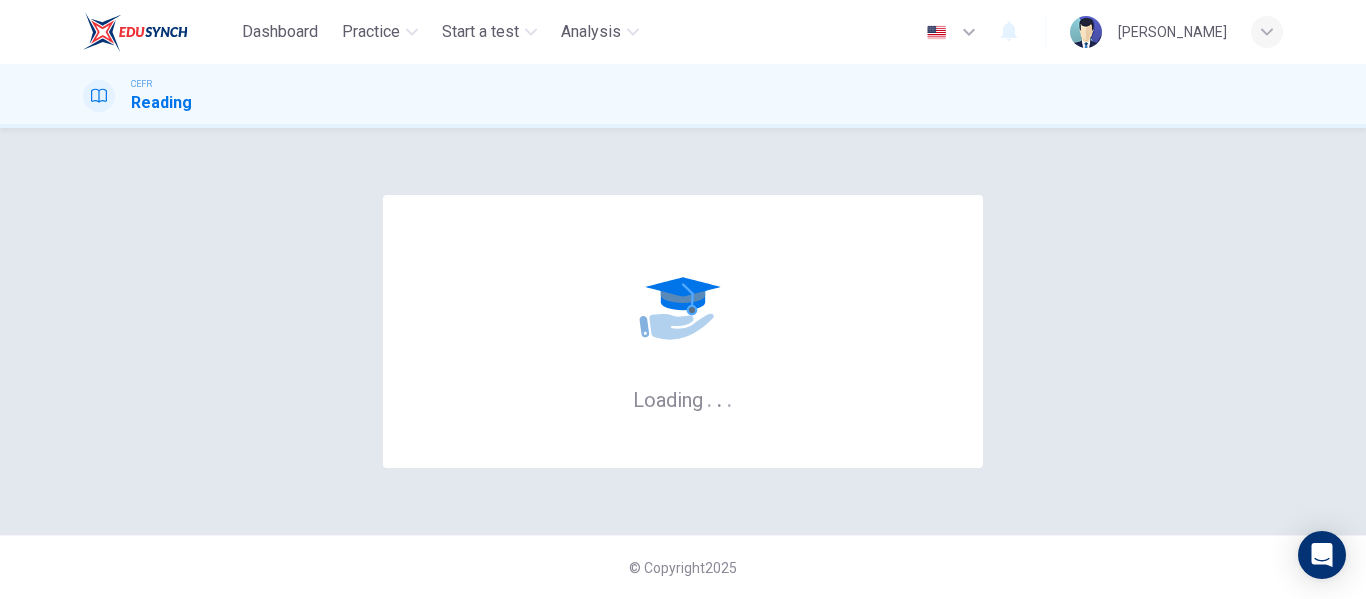 scroll, scrollTop: 0, scrollLeft: 0, axis: both 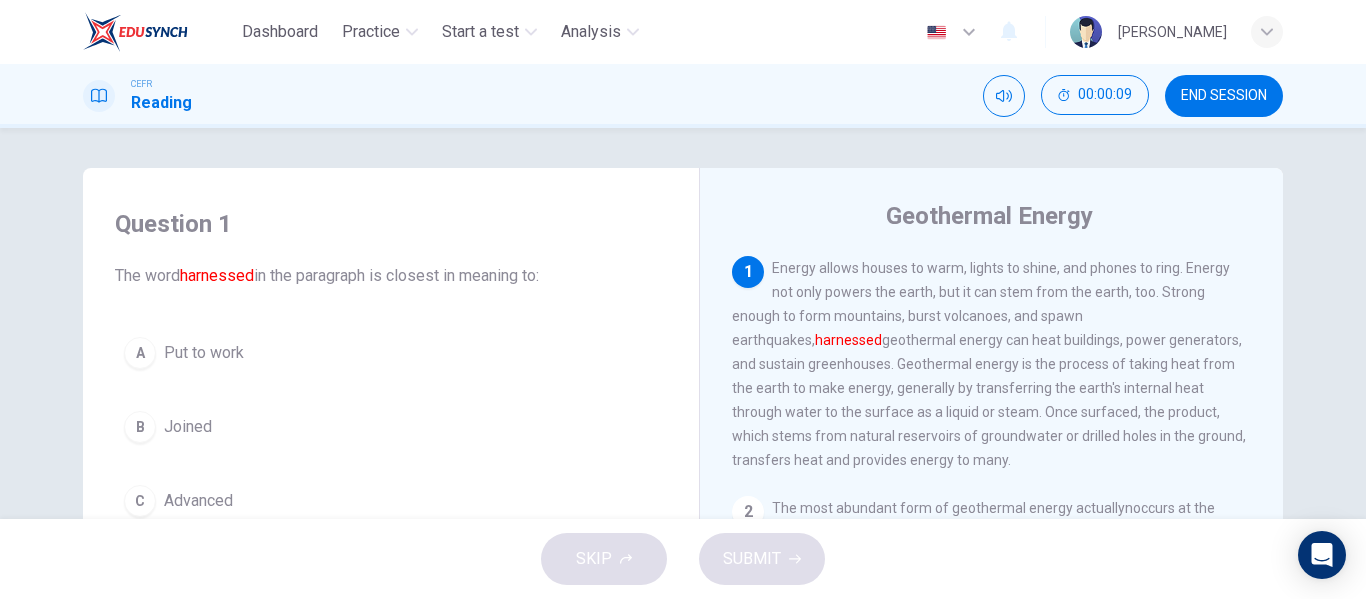 click on "Energy allows houses to warm, lights to shine, and phones to ring. Energy not only powers the earth, but it can stem from the earth, too. Strong enough to form mountains, burst volcanoes, and spawn earthquakes,  harnessed  geothermal energy can heat buildings, power generators, and sustain greenhouses. Geothermal energy is the process of taking heat from the earth to make energy, generally by transferring the earth's internal heat through water to the surface as a liquid or steam. Once surfaced, the product, which stems from natural reservoirs of groundwater or drilled holes in the ground, transfers heat and provides energy to many." at bounding box center [989, 364] 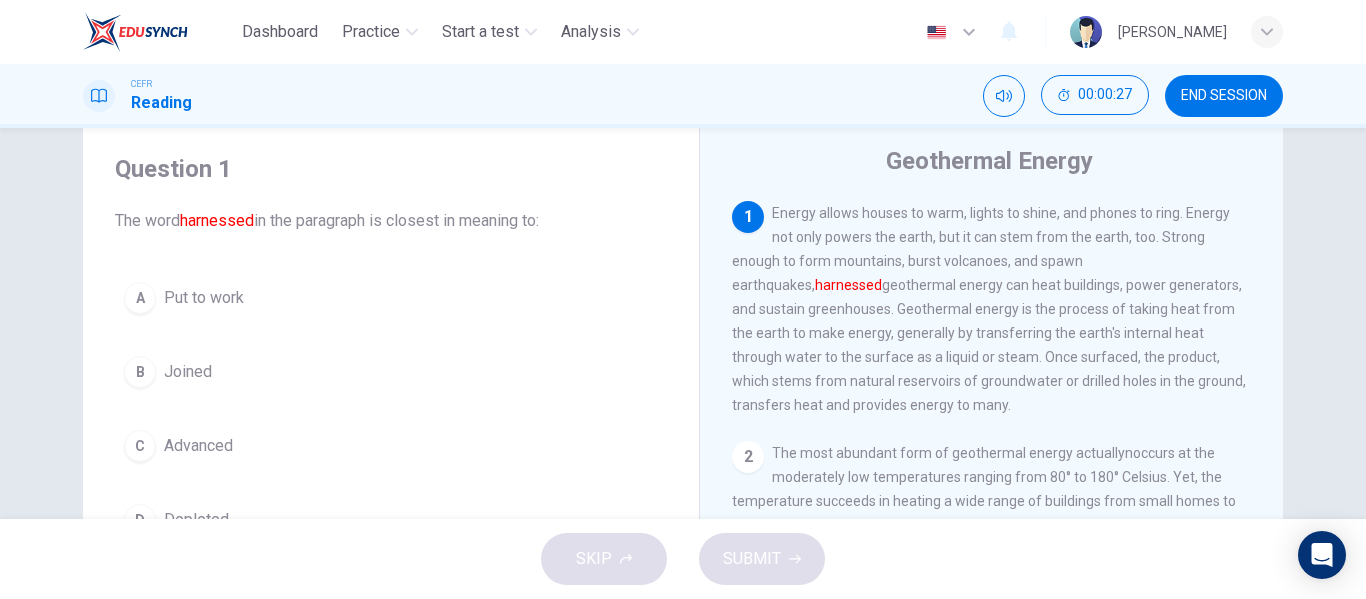 scroll, scrollTop: 100, scrollLeft: 0, axis: vertical 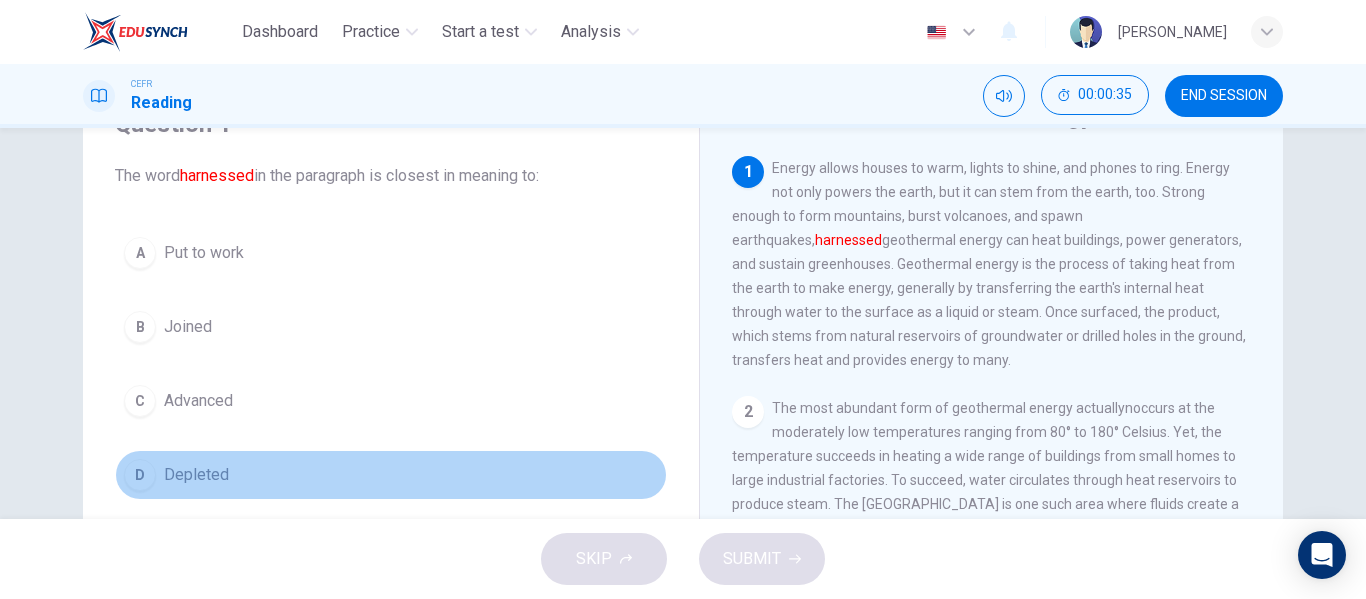click on "D Depleted" at bounding box center (391, 475) 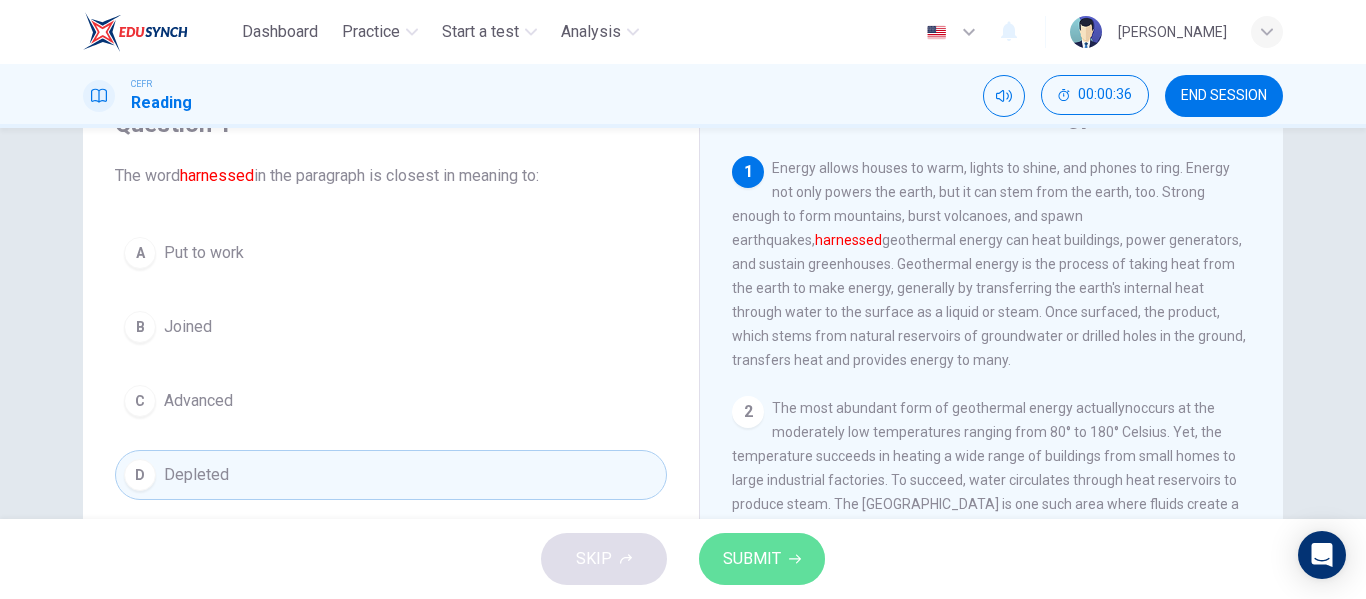 click on "SUBMIT" at bounding box center (752, 559) 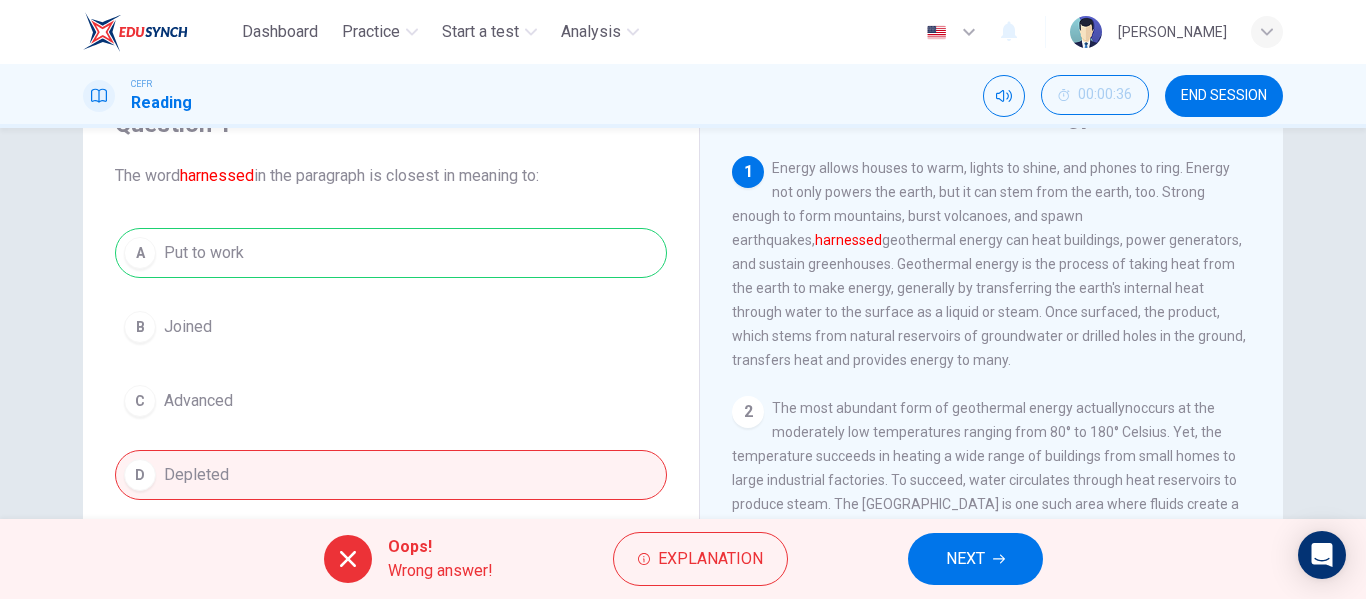 drag, startPoint x: 427, startPoint y: 226, endPoint x: 423, endPoint y: 238, distance: 12.649111 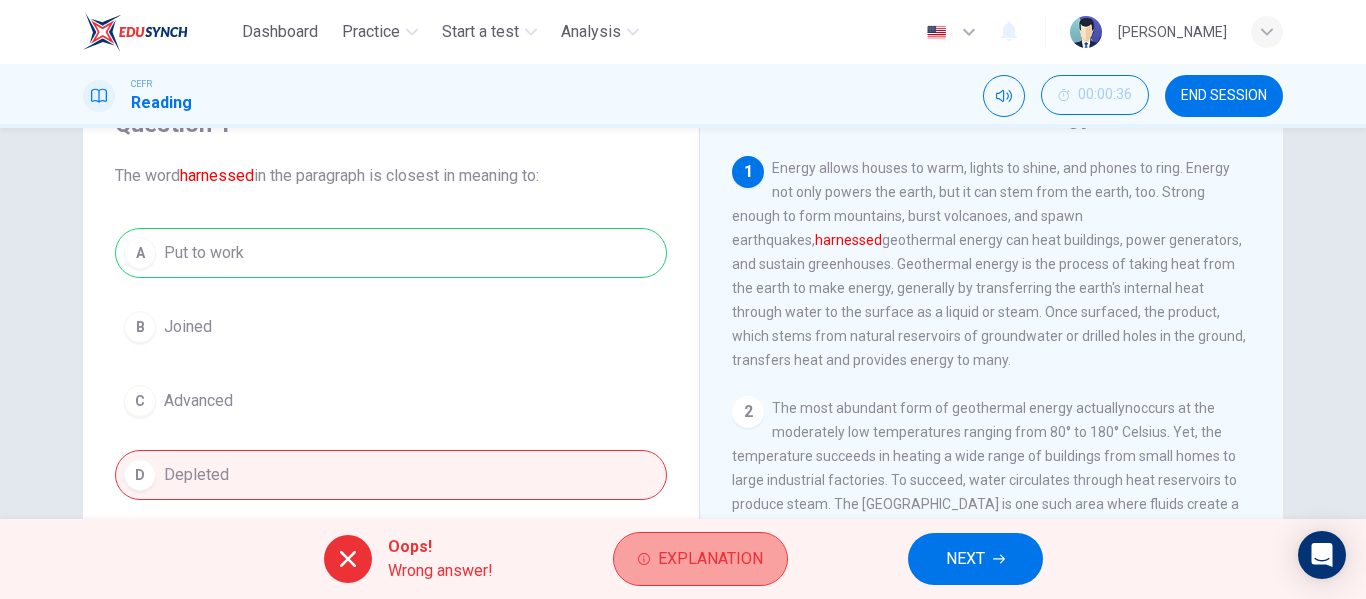 click on "Explanation" at bounding box center (710, 559) 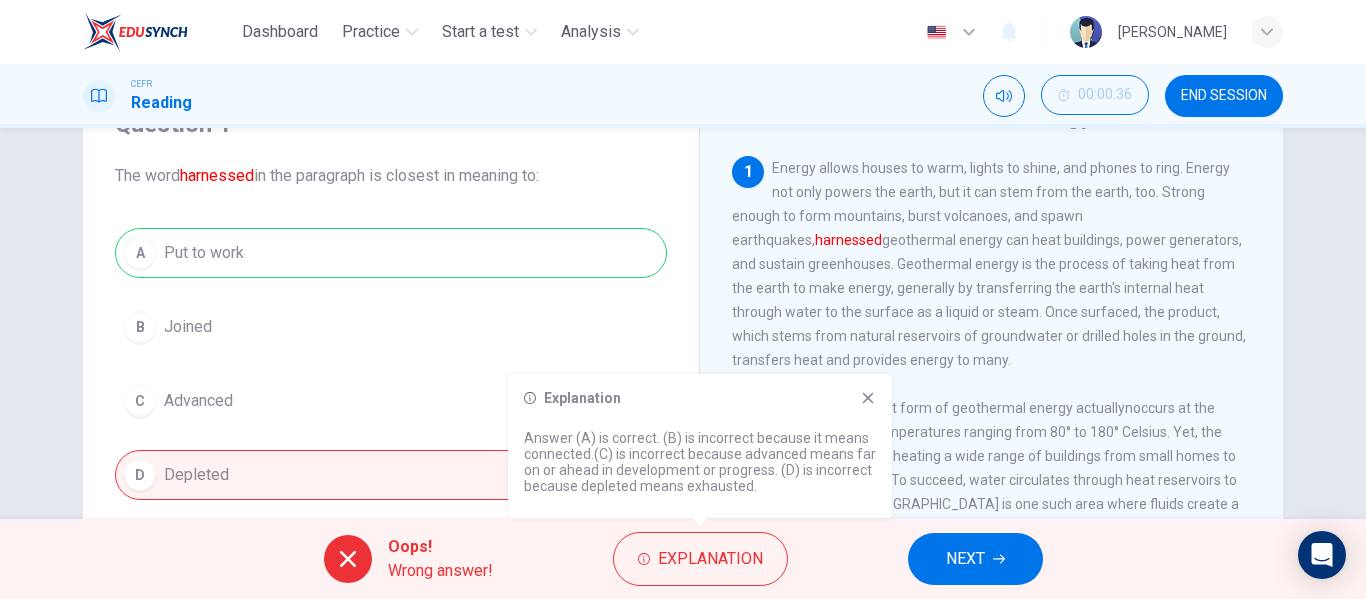 click 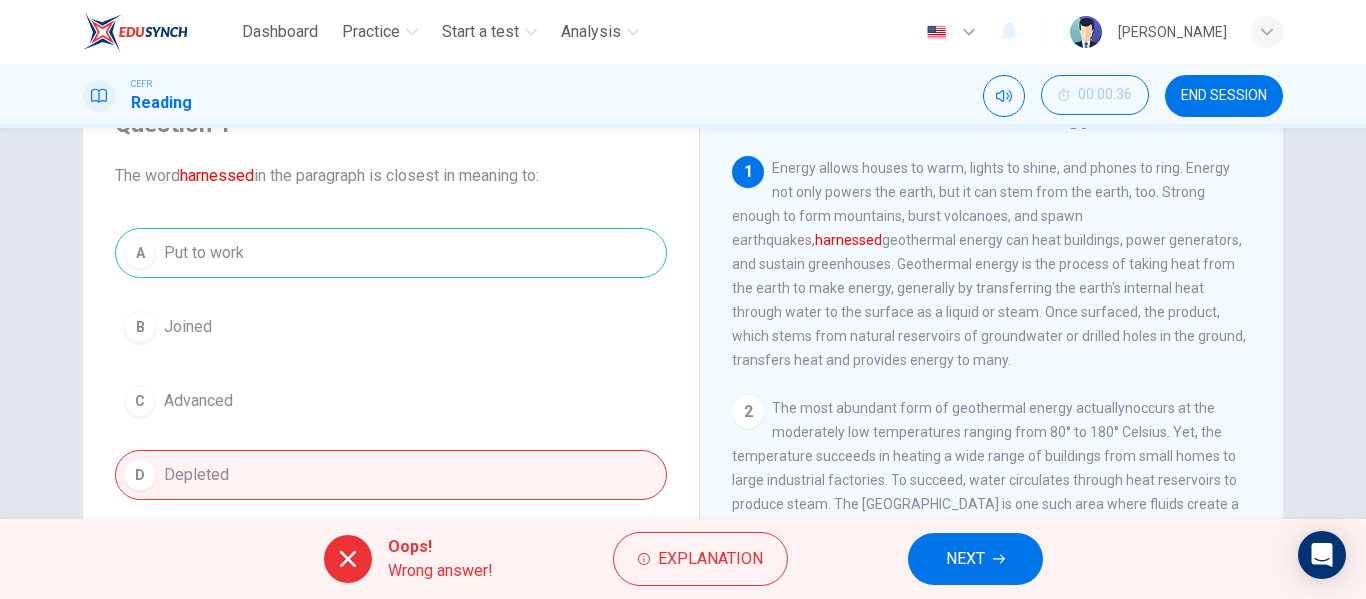click on "NEXT" at bounding box center [975, 559] 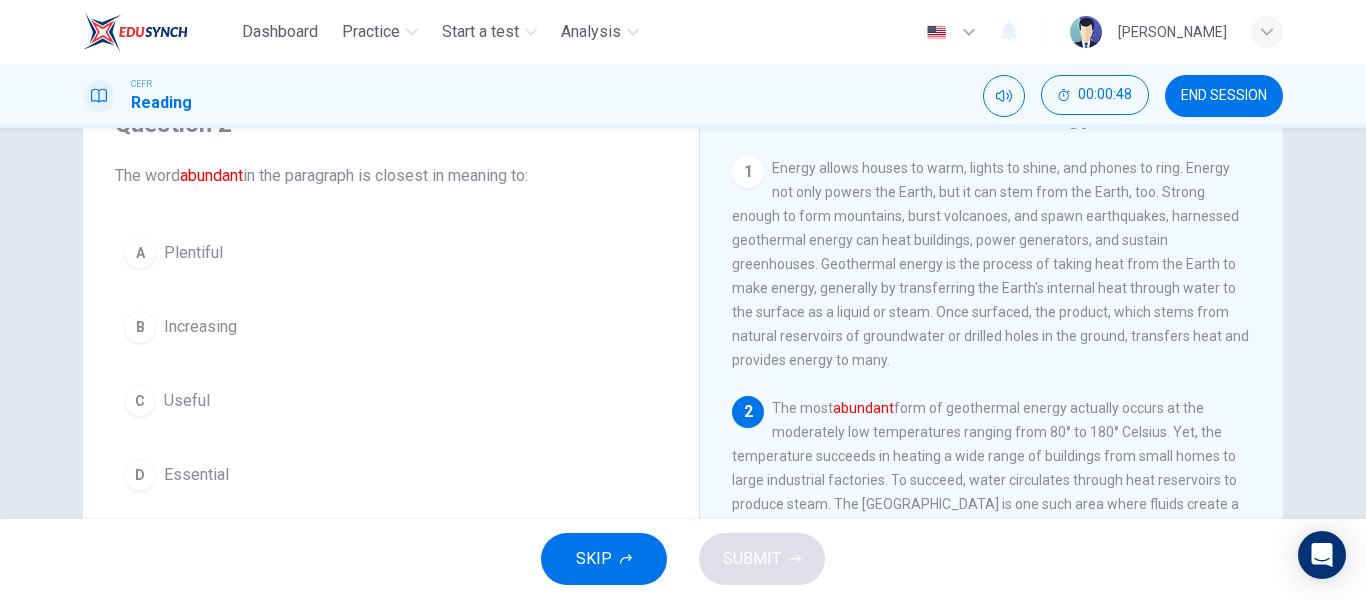 drag, startPoint x: 1157, startPoint y: 206, endPoint x: 1155, endPoint y: 179, distance: 27.073973 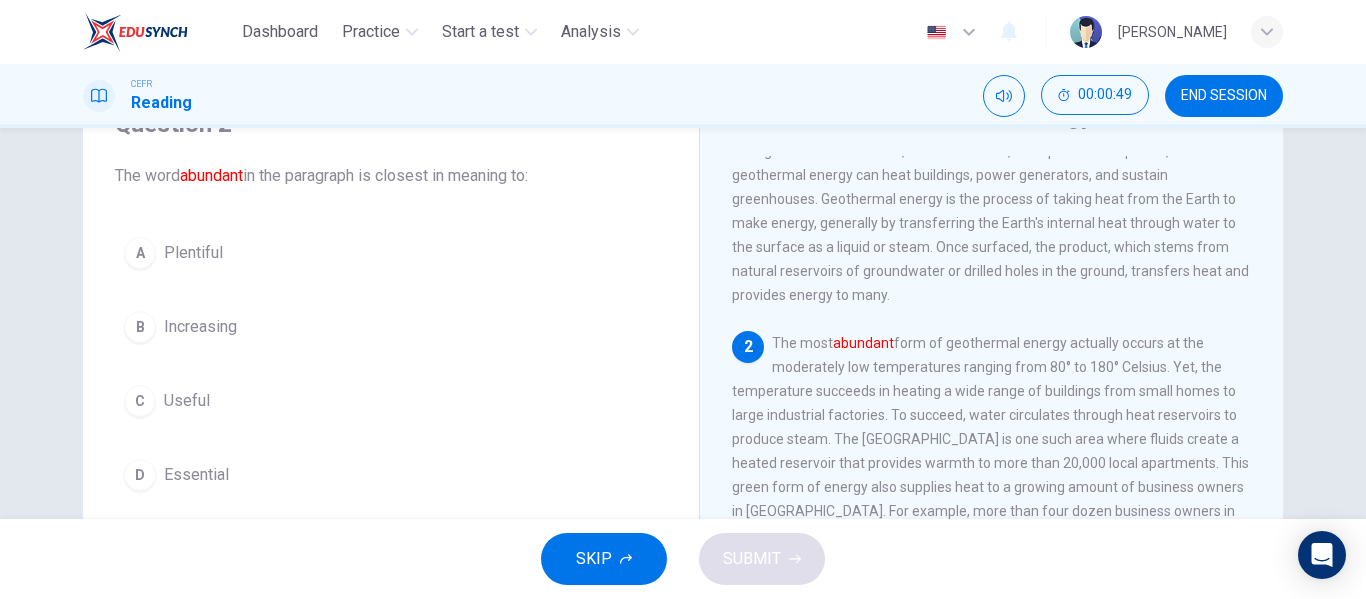 scroll, scrollTop: 100, scrollLeft: 0, axis: vertical 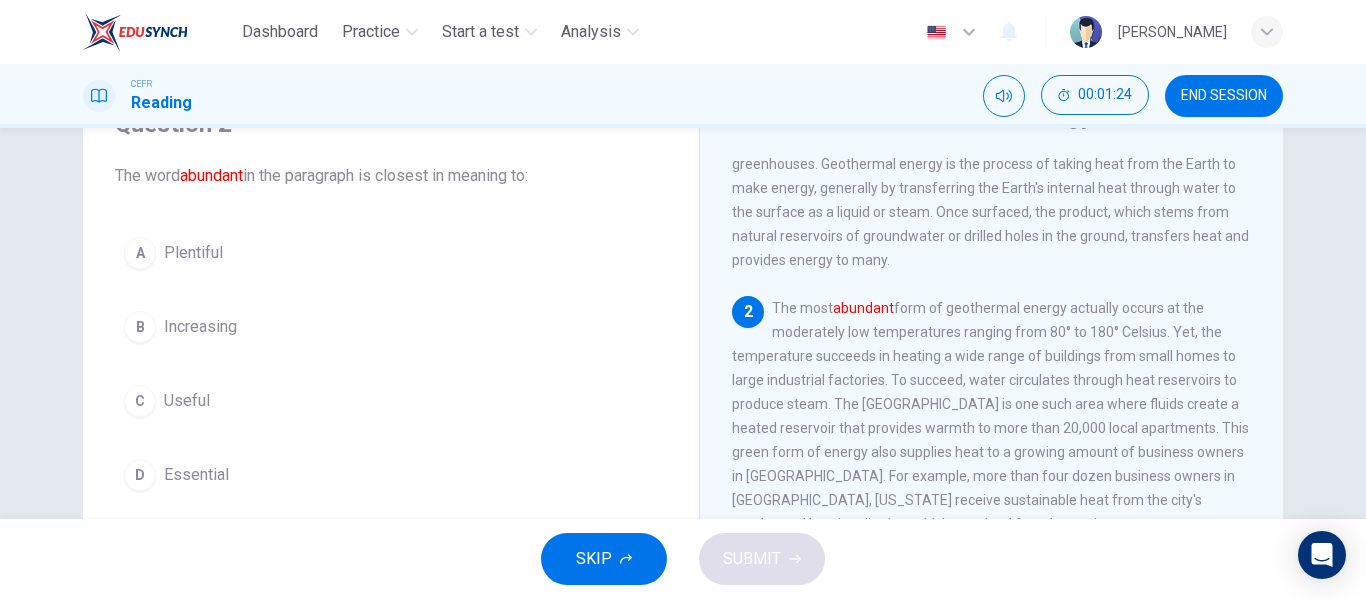 click on "A Plentiful" at bounding box center [391, 253] 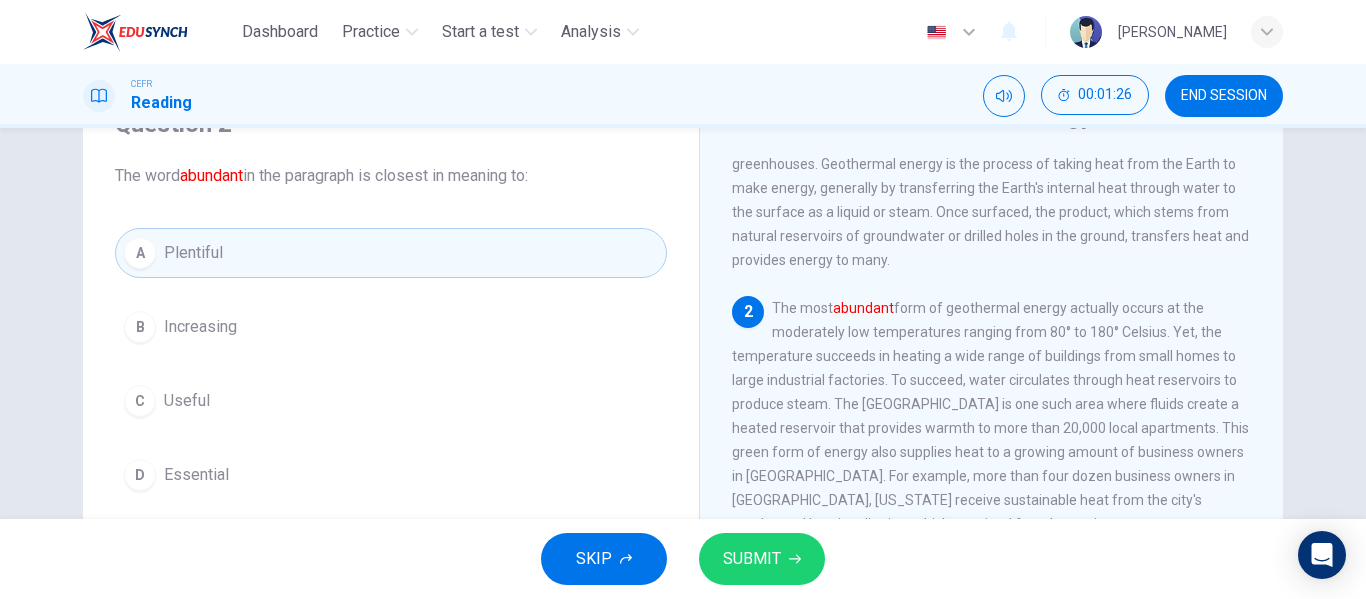 click on "SUBMIT" at bounding box center (752, 559) 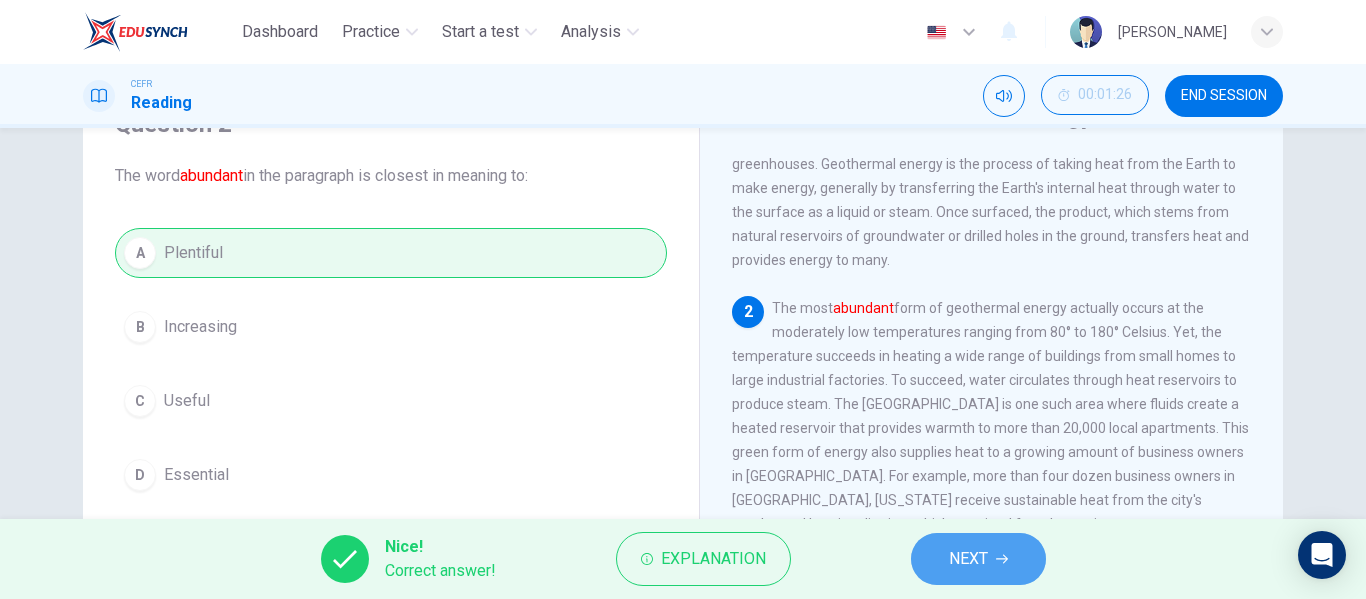 click on "NEXT" at bounding box center [968, 559] 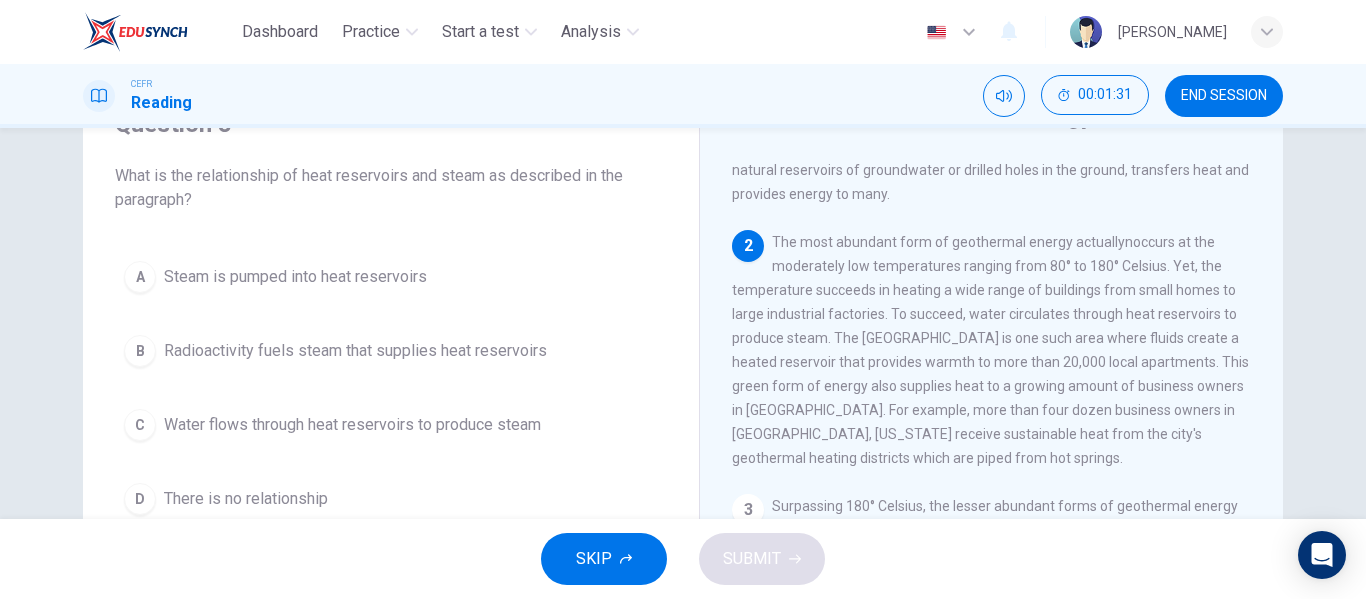 scroll, scrollTop: 200, scrollLeft: 0, axis: vertical 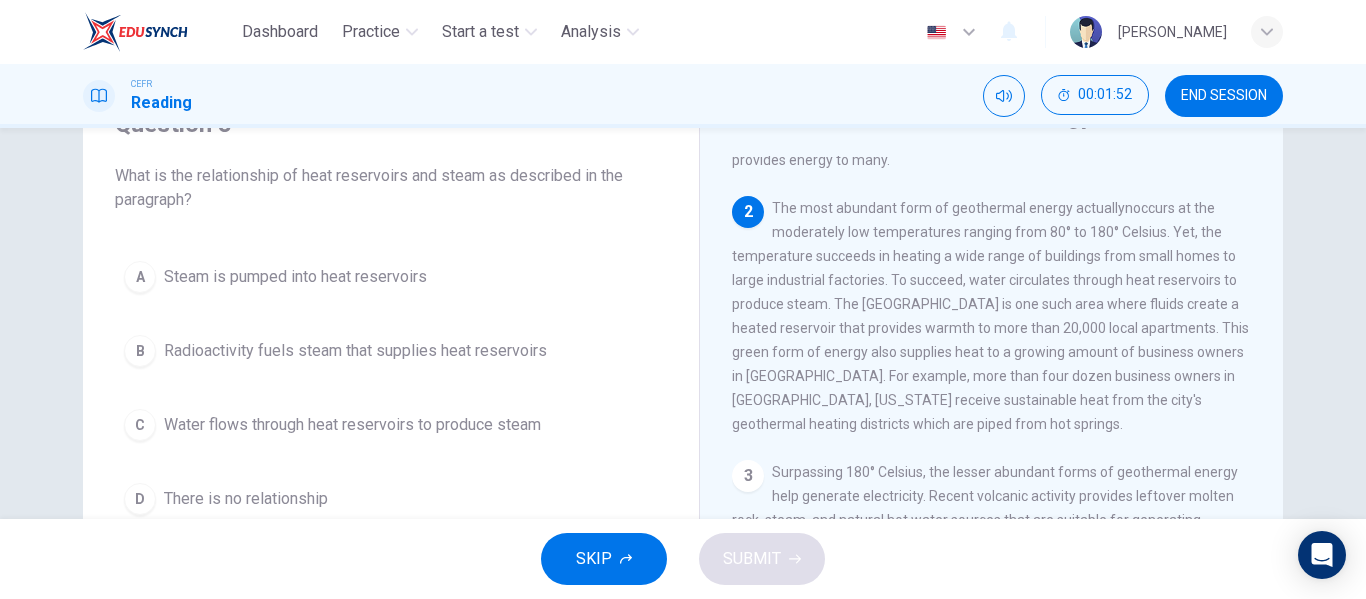 click on "Water flows through heat reservoirs to produce steam" at bounding box center (352, 425) 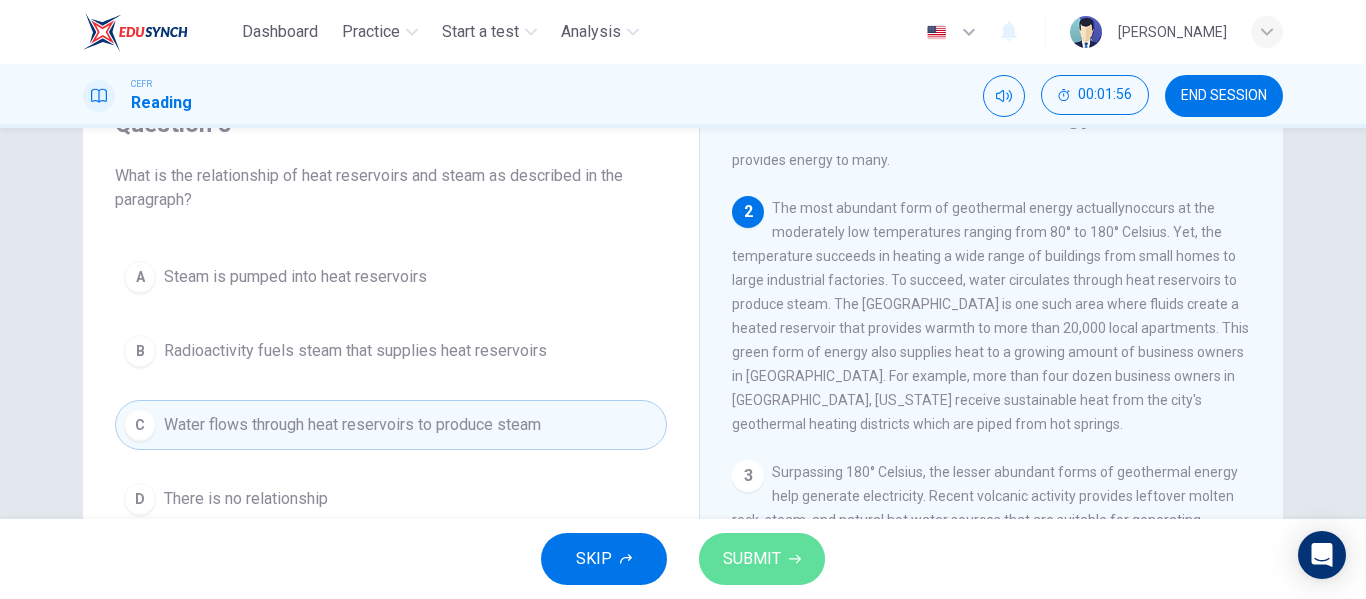 click on "SUBMIT" at bounding box center [752, 559] 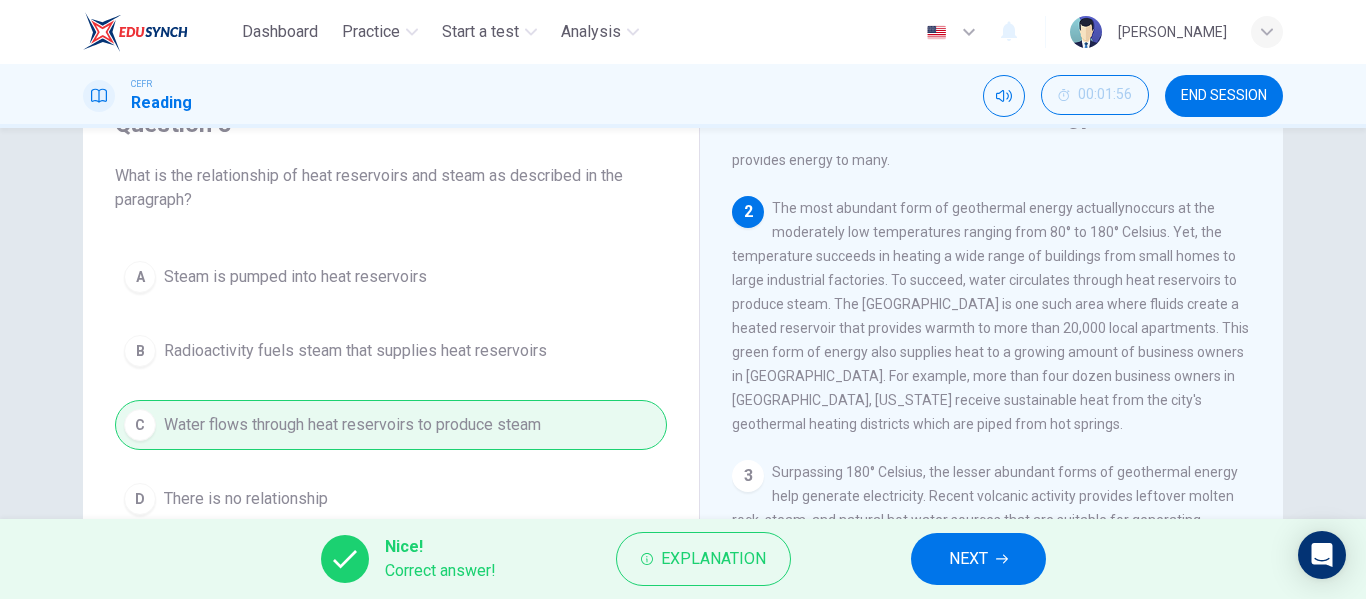 click 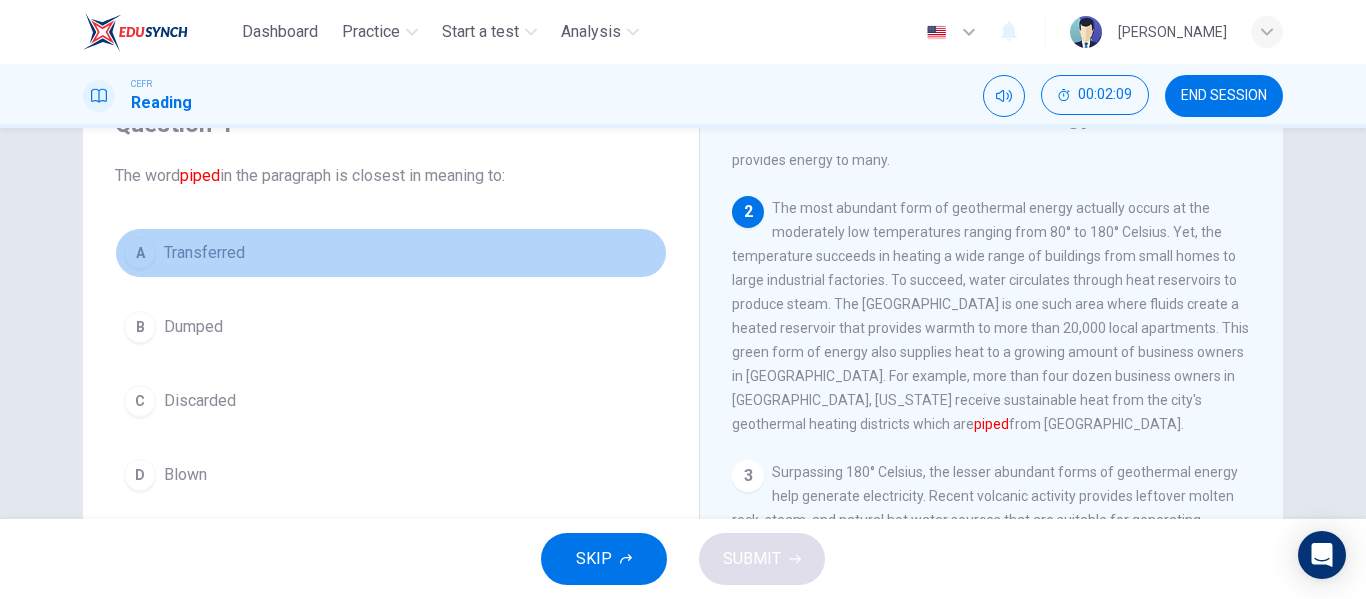 click on "A Transferred" at bounding box center (391, 253) 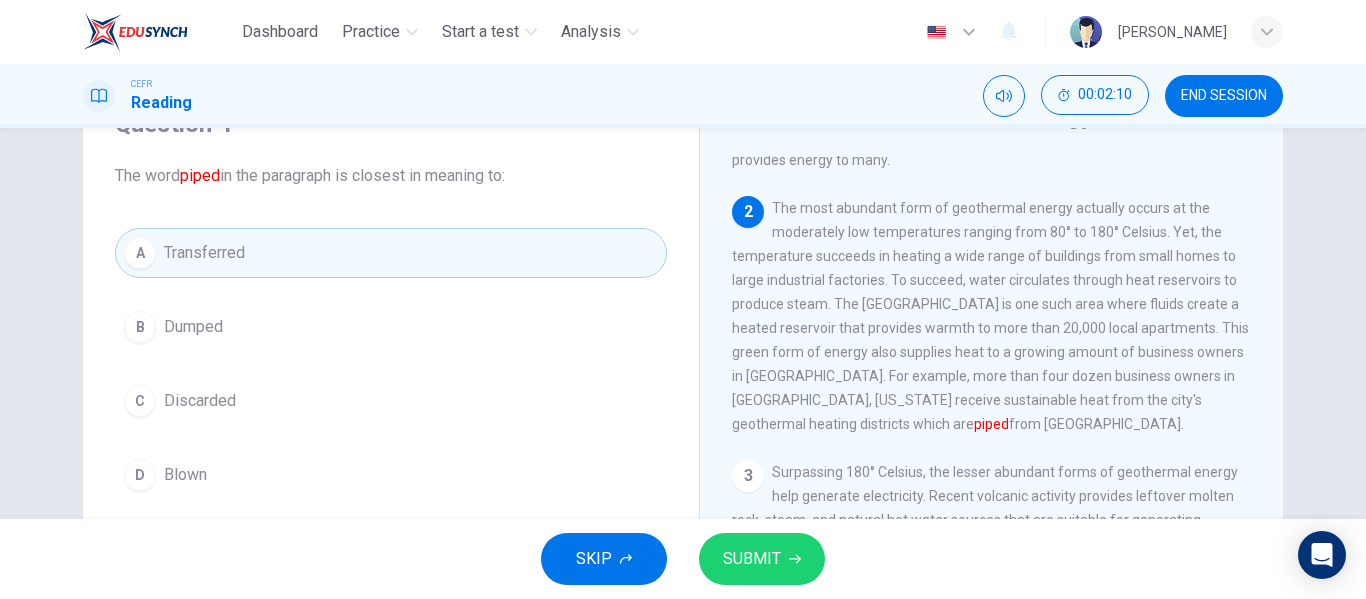 click on "SUBMIT" at bounding box center (752, 559) 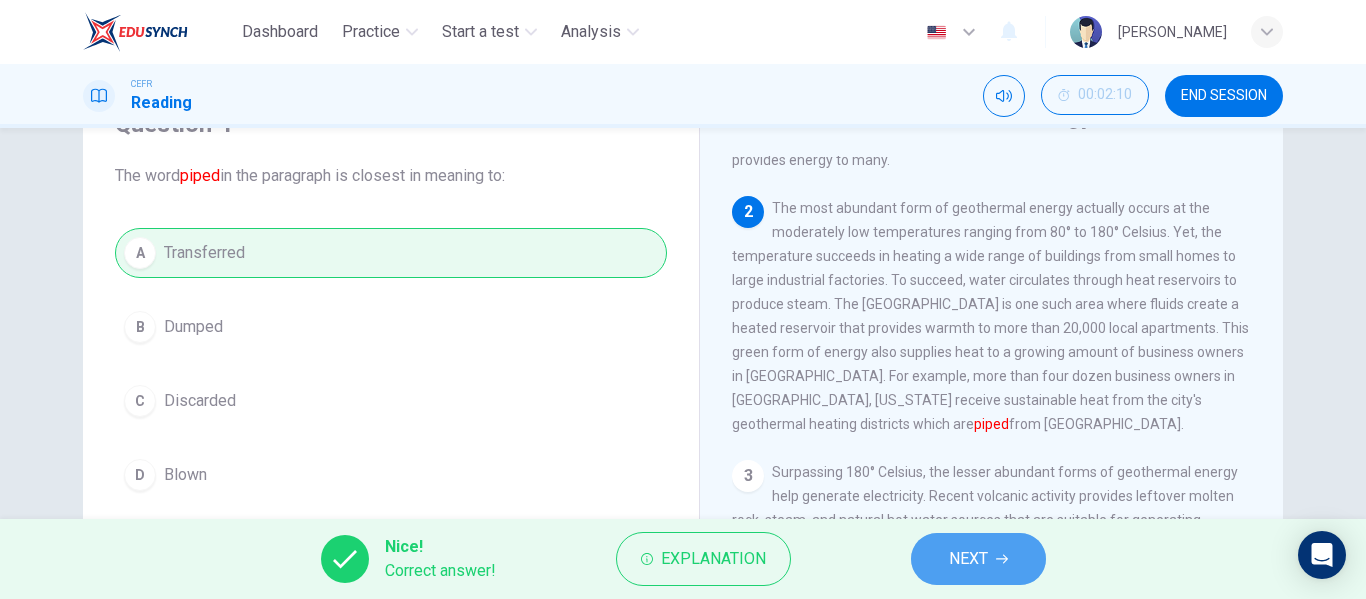 click on "NEXT" at bounding box center [978, 559] 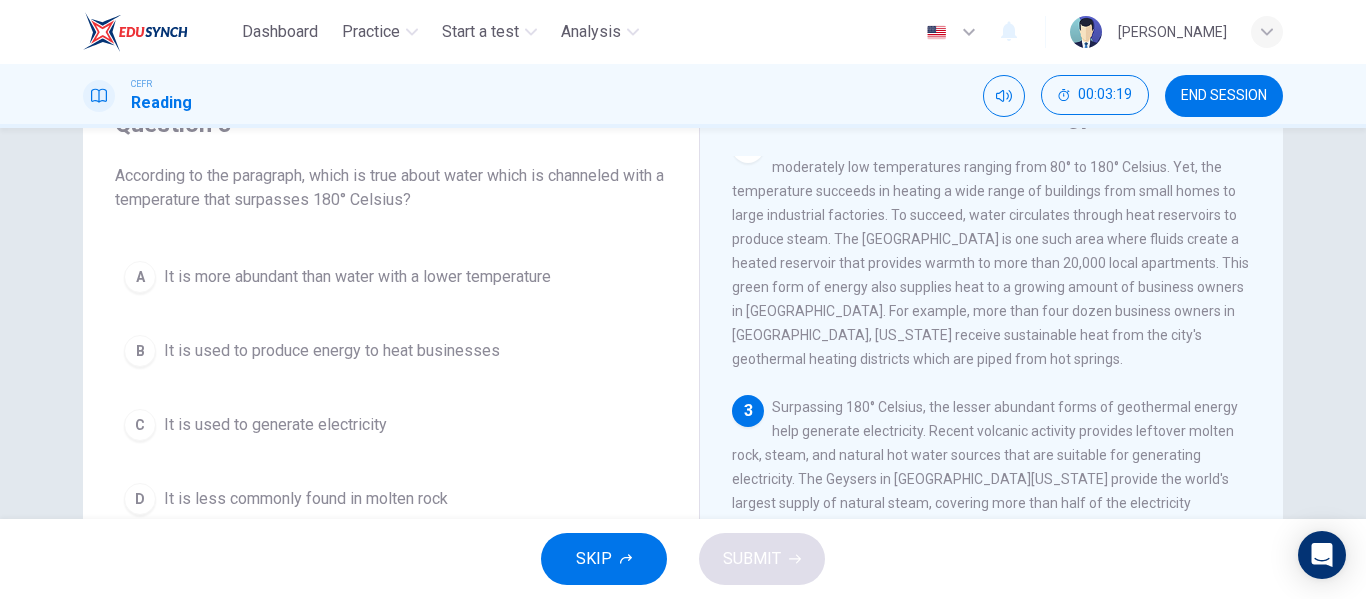 scroll, scrollTop: 300, scrollLeft: 0, axis: vertical 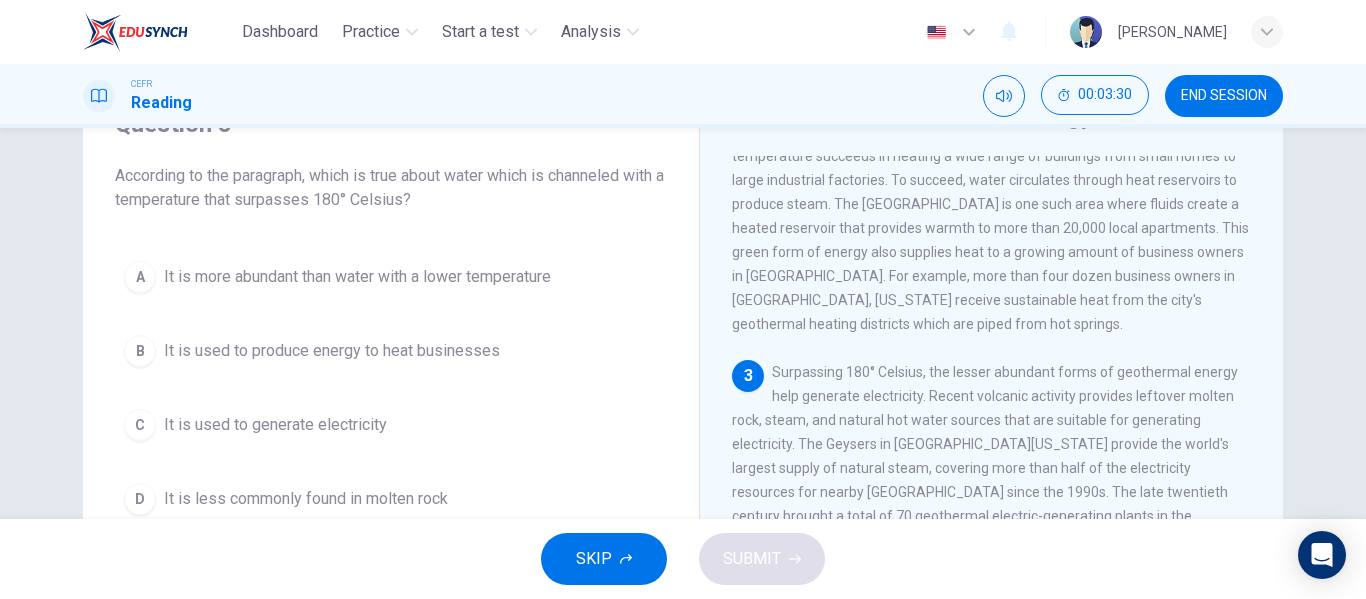 drag, startPoint x: 563, startPoint y: 246, endPoint x: 549, endPoint y: 260, distance: 19.79899 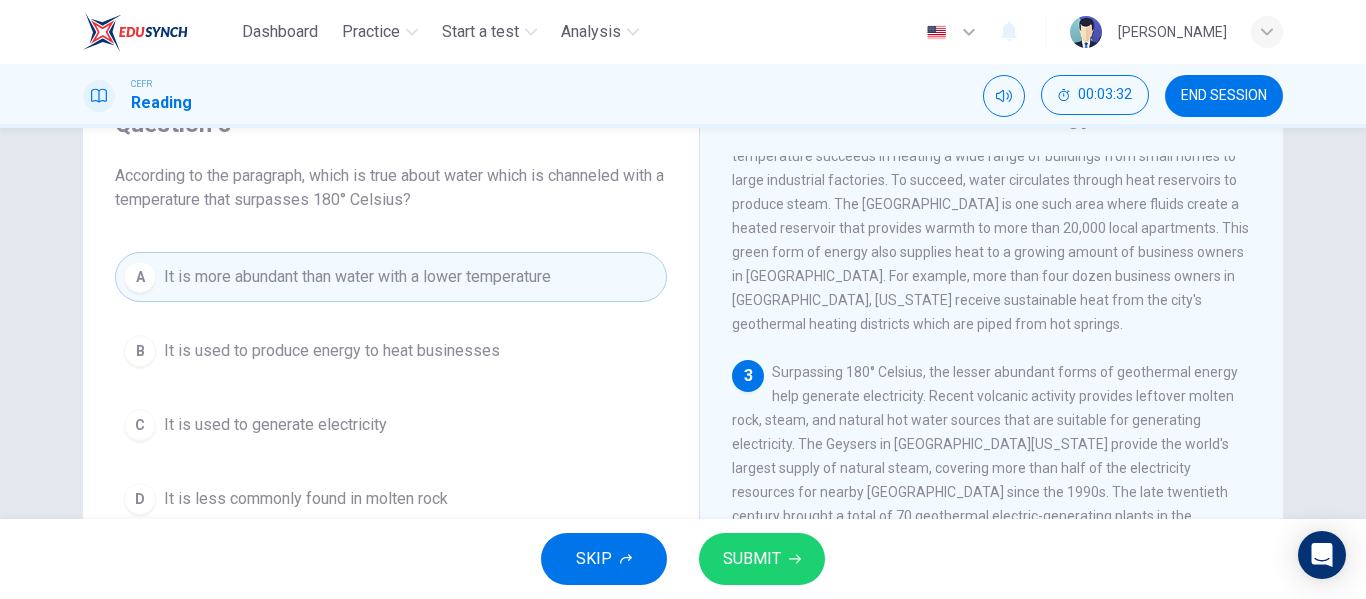 click on "B It is used to produce energy to heat businesses" at bounding box center (391, 351) 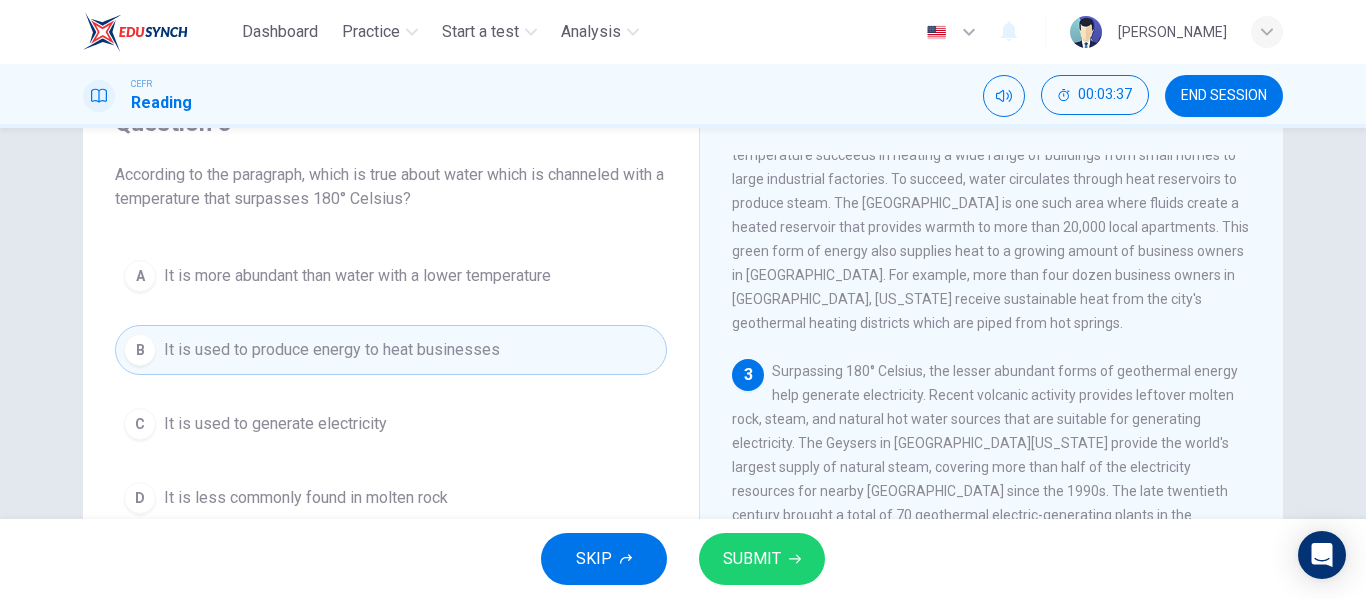 scroll, scrollTop: 100, scrollLeft: 0, axis: vertical 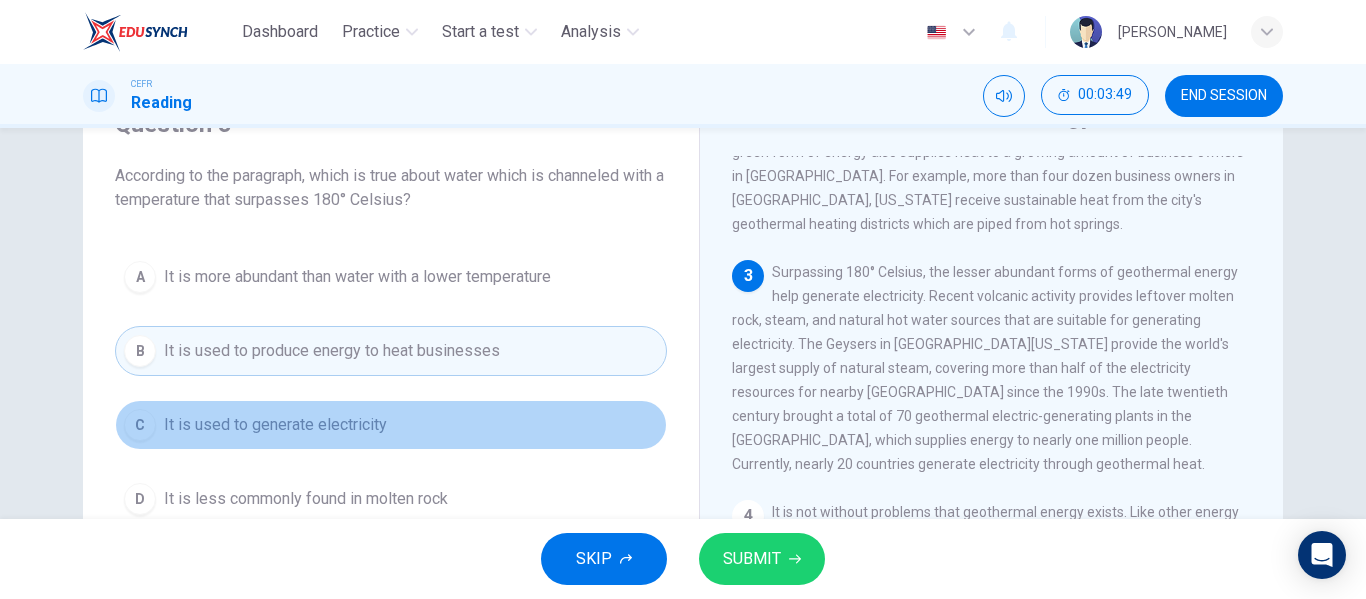 click on "C It is used to generate electricity" at bounding box center (391, 425) 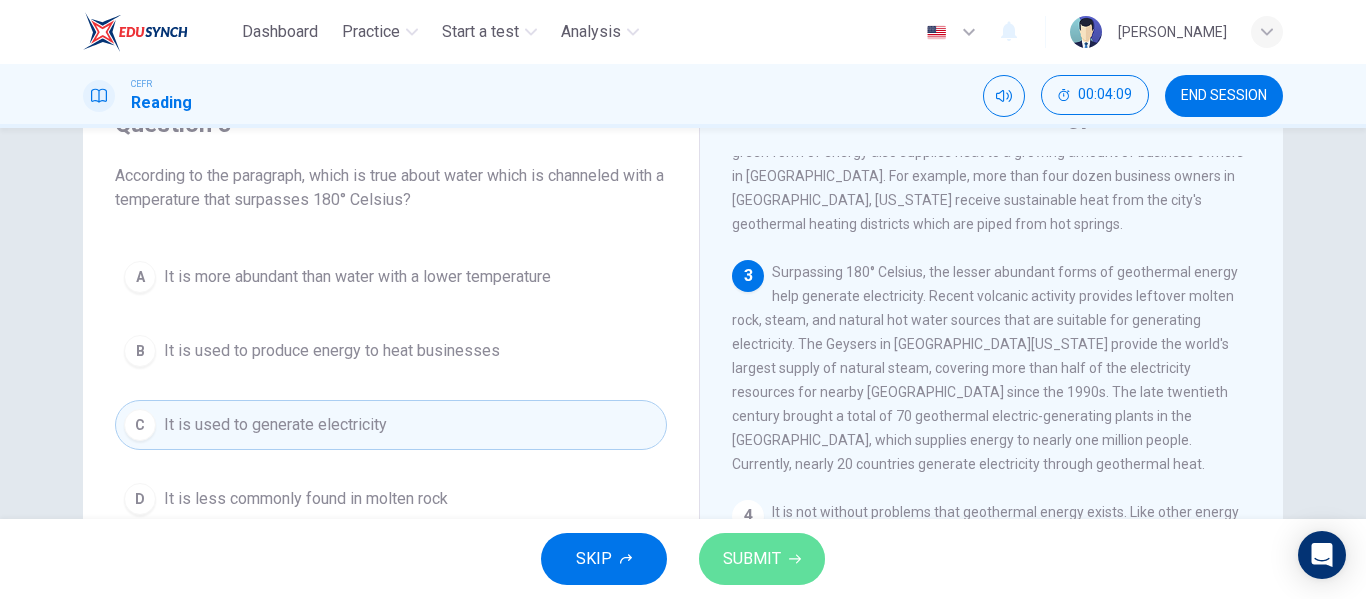 click on "SUBMIT" at bounding box center [752, 559] 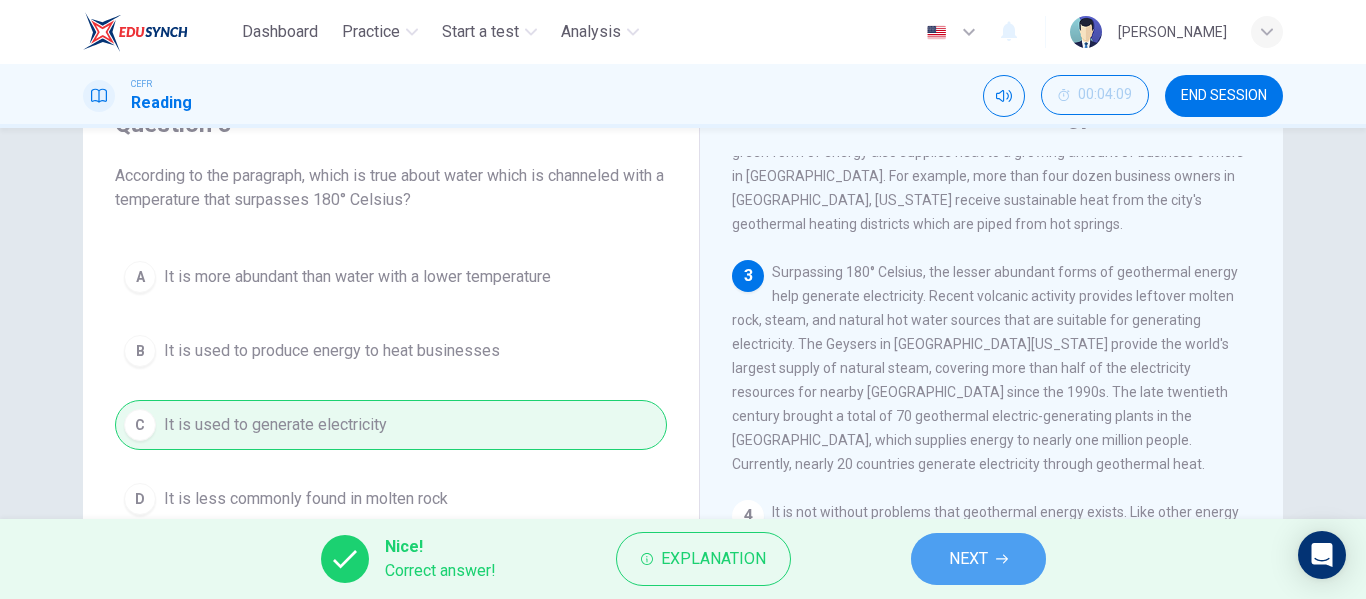 click on "NEXT" at bounding box center (968, 559) 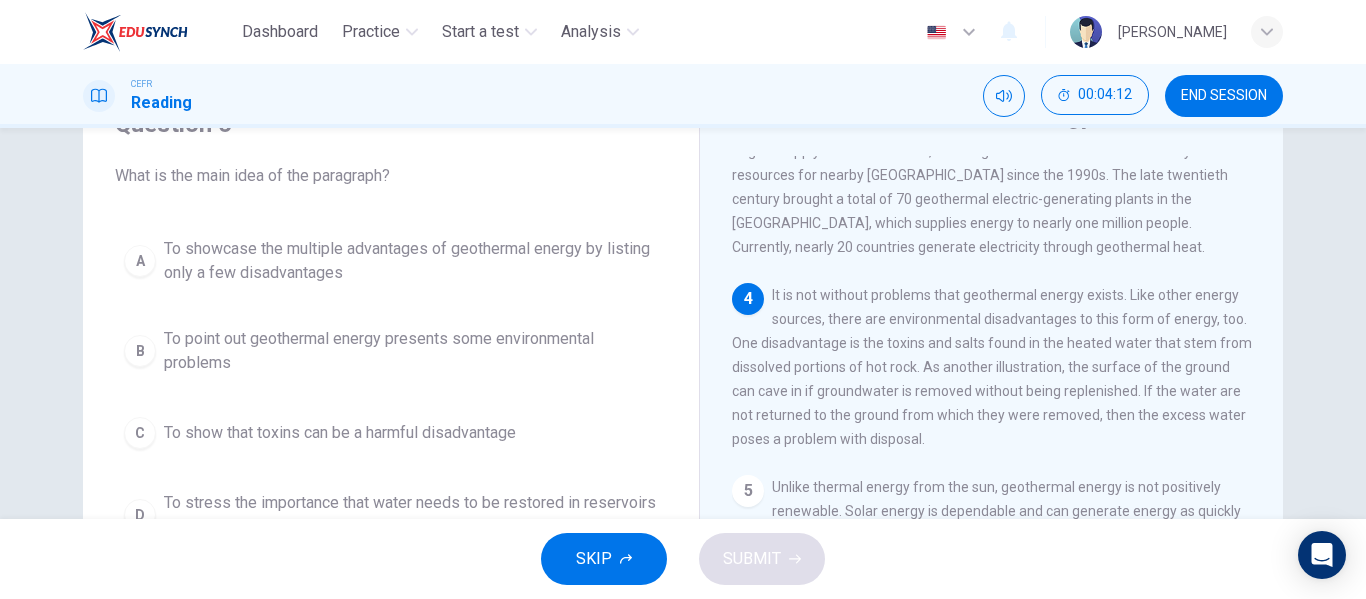 scroll, scrollTop: 663, scrollLeft: 0, axis: vertical 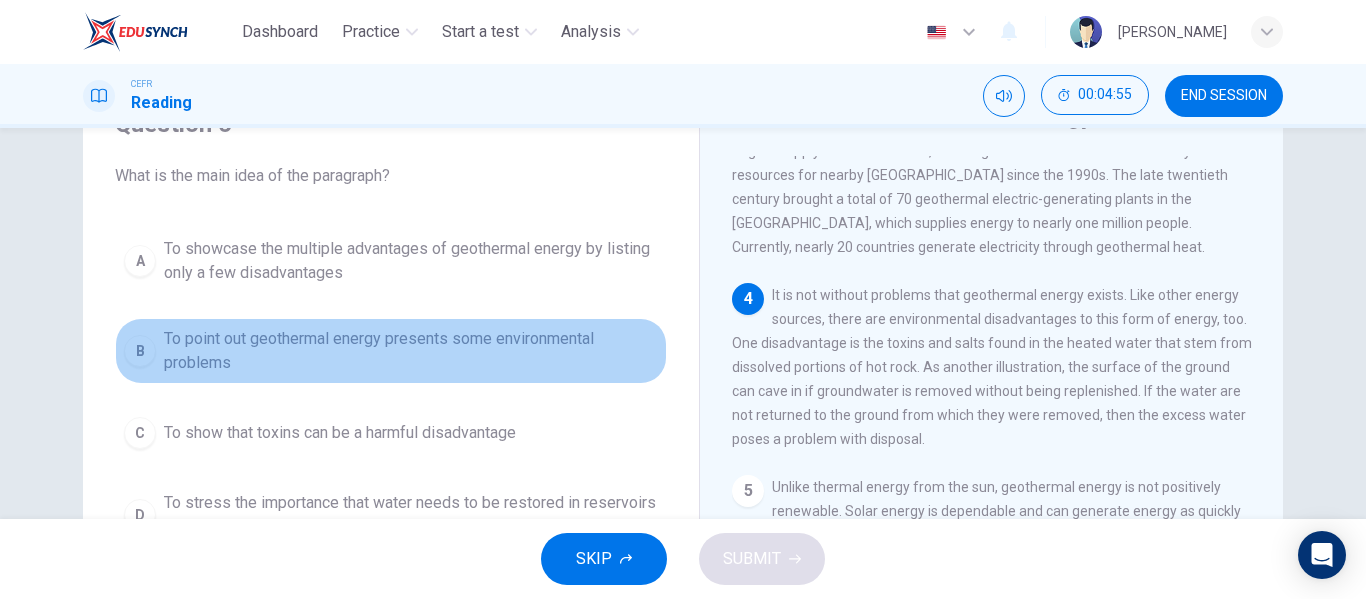 click on "To point out geothermal energy presents some environmental problems" at bounding box center [411, 351] 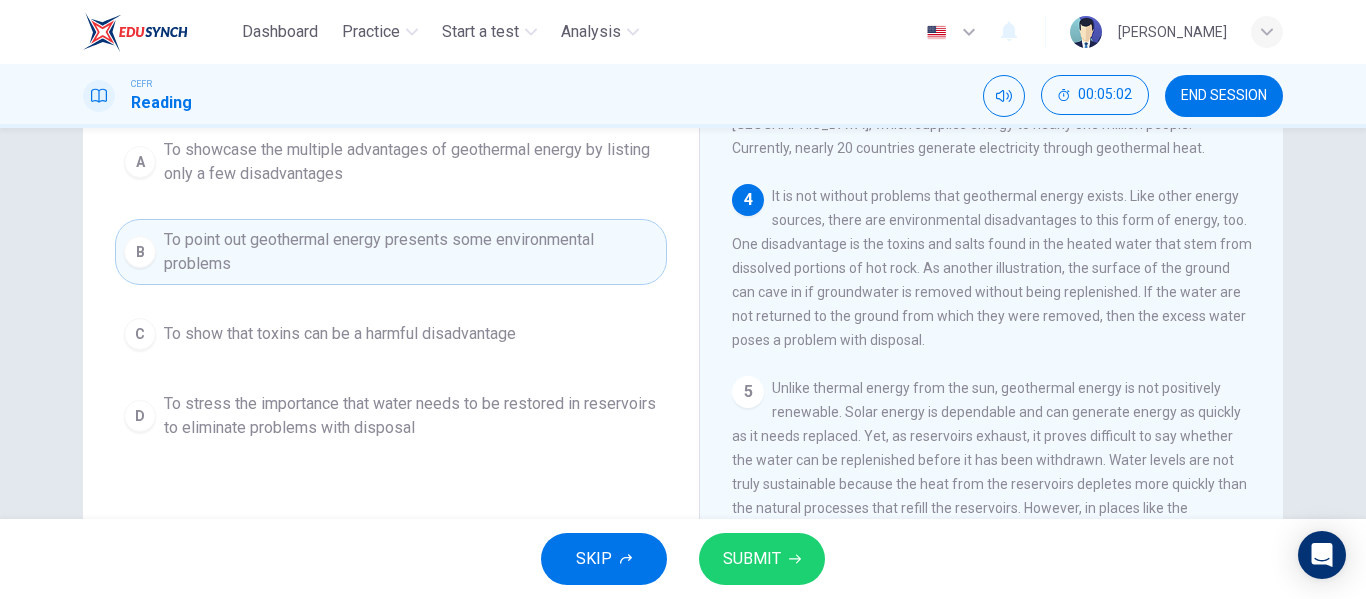 scroll, scrollTop: 200, scrollLeft: 0, axis: vertical 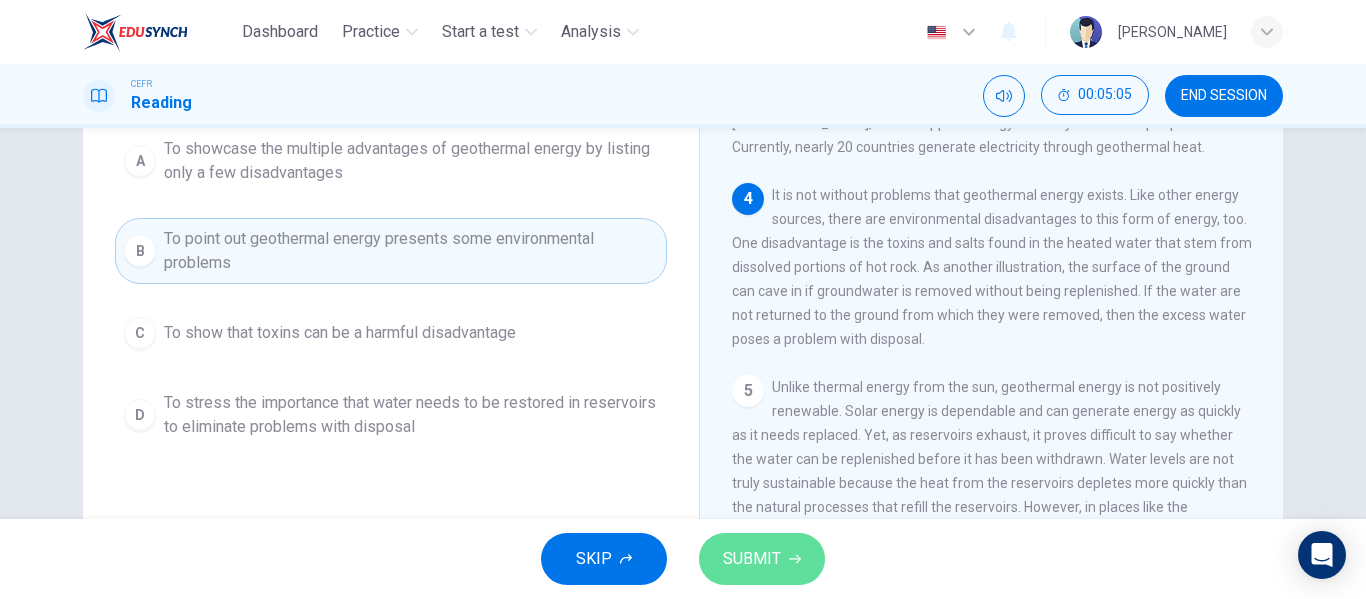 click on "SUBMIT" at bounding box center (752, 559) 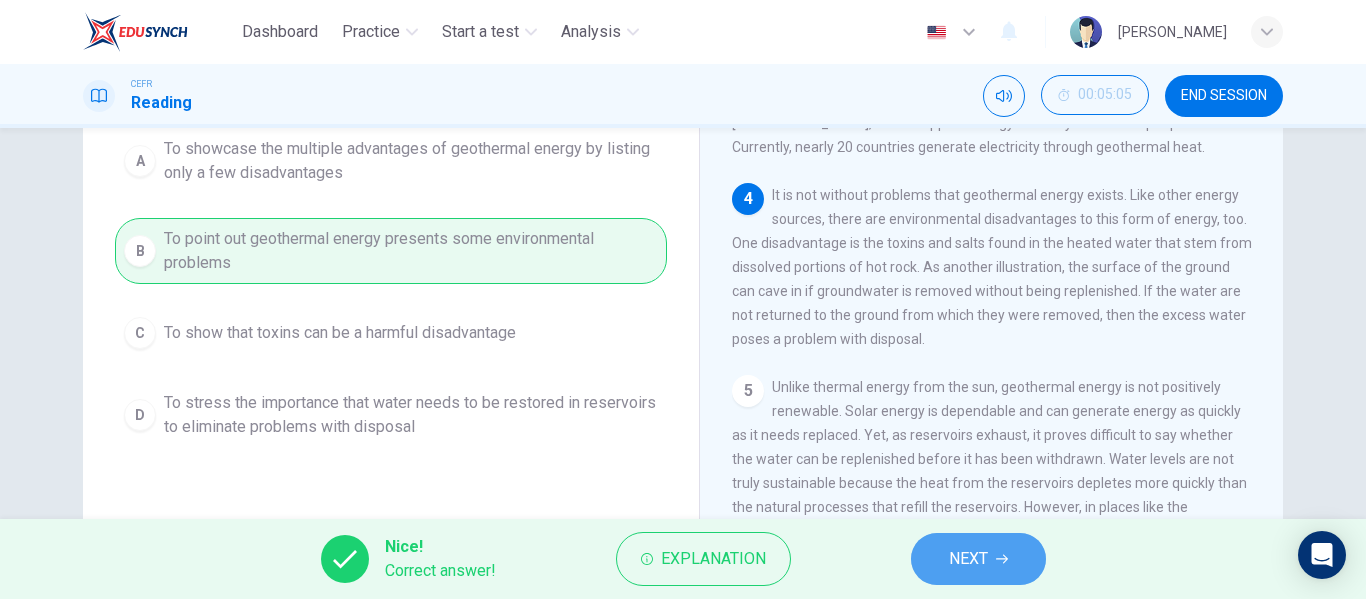 click on "NEXT" at bounding box center [978, 559] 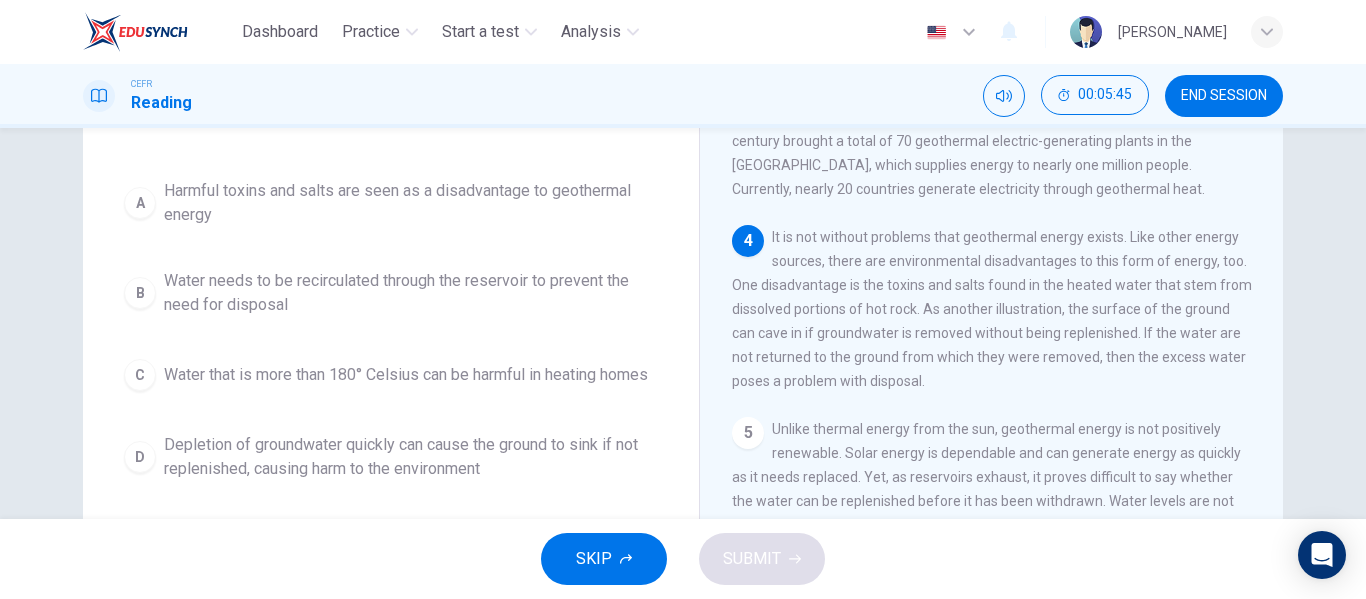scroll, scrollTop: 200, scrollLeft: 0, axis: vertical 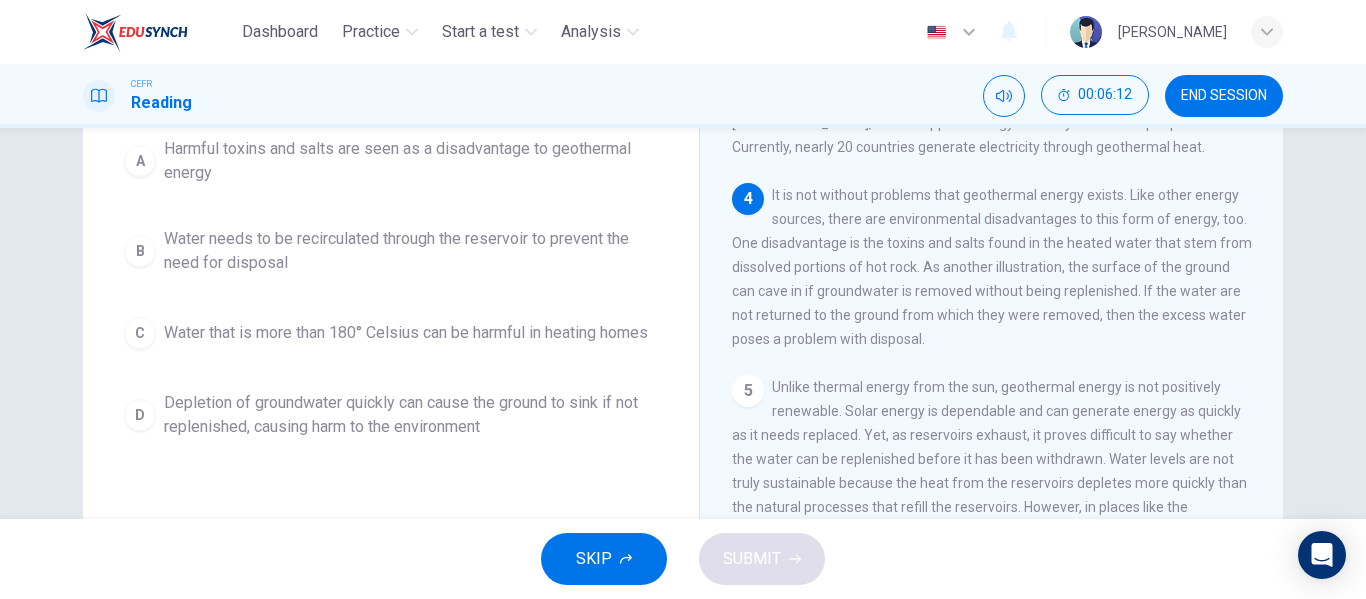 click on "Water that is more than 180° Celsius can be harmful in heating homes" at bounding box center (406, 333) 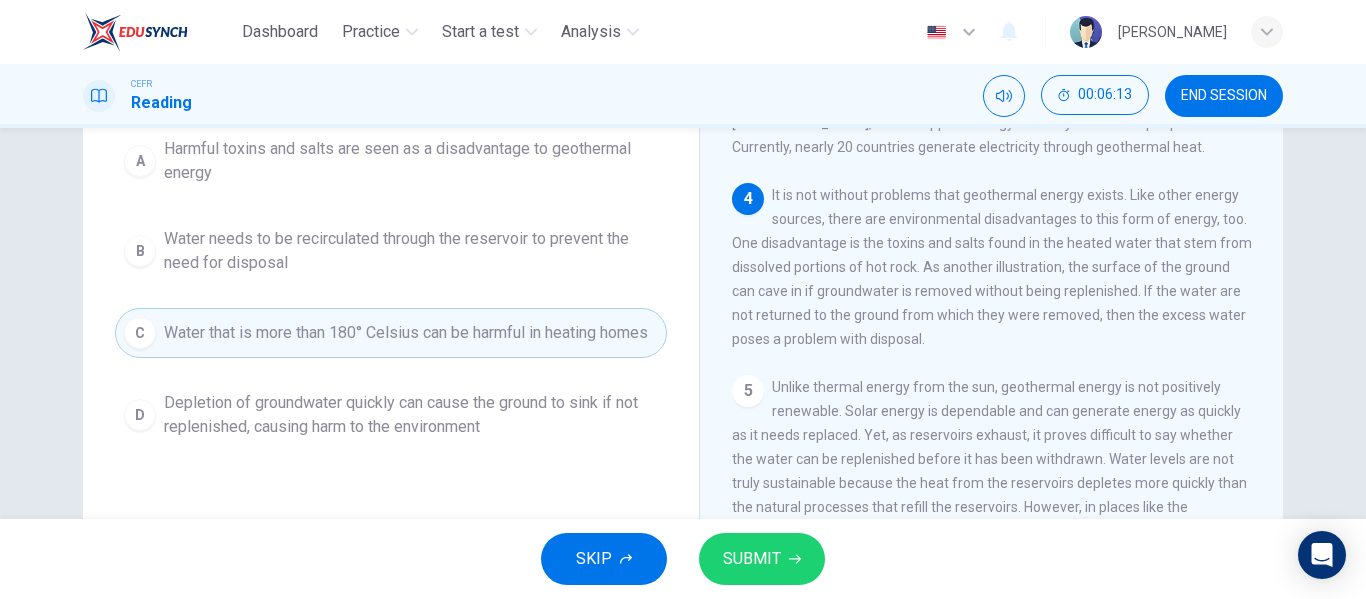 click on "SUBMIT" at bounding box center (752, 559) 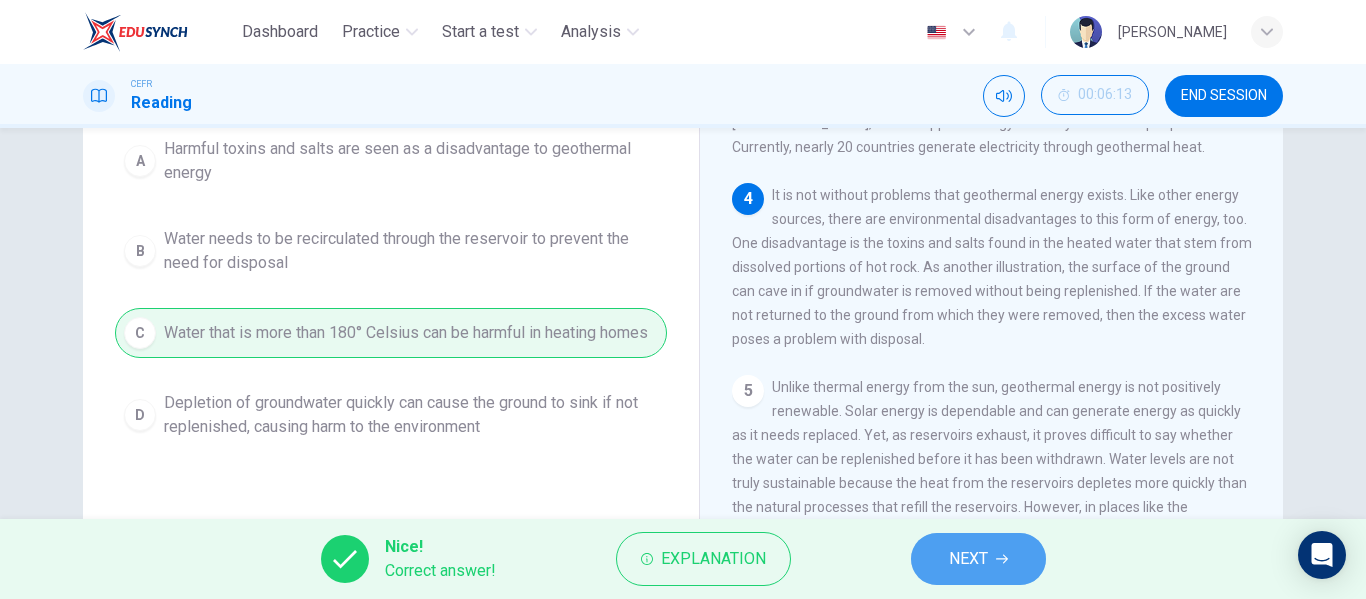 click on "NEXT" at bounding box center [968, 559] 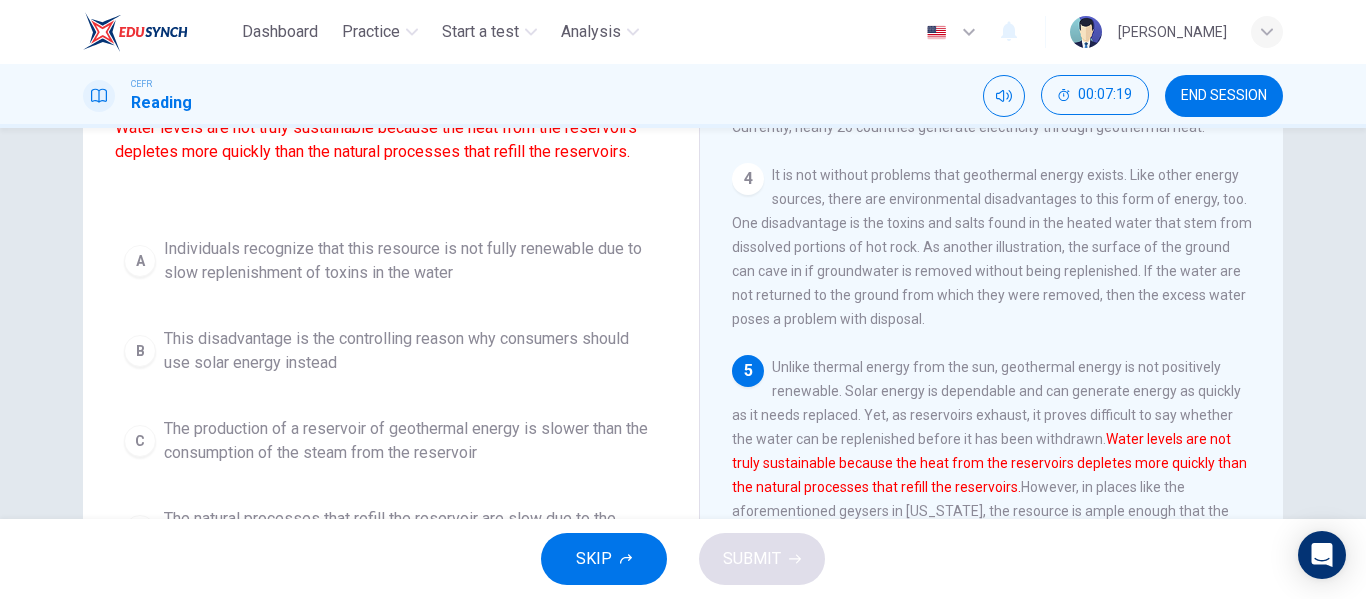 scroll, scrollTop: 320, scrollLeft: 0, axis: vertical 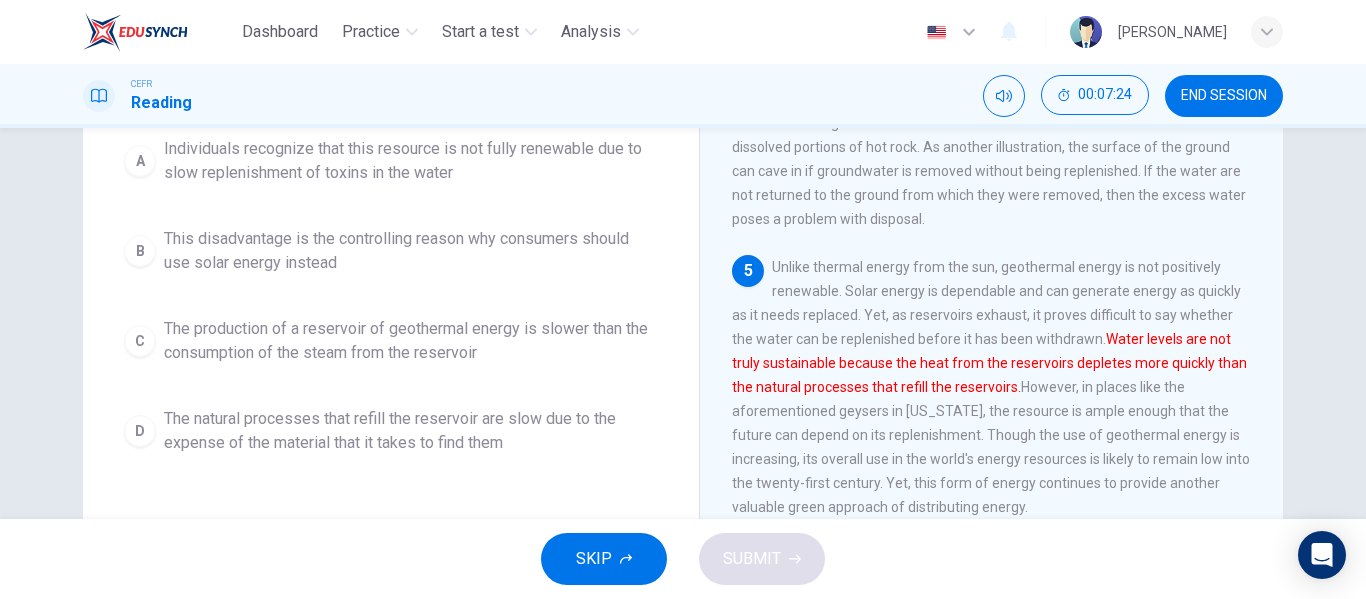 click on "This disadvantage is the controlling reason why consumers should use solar energy instead" at bounding box center [411, 251] 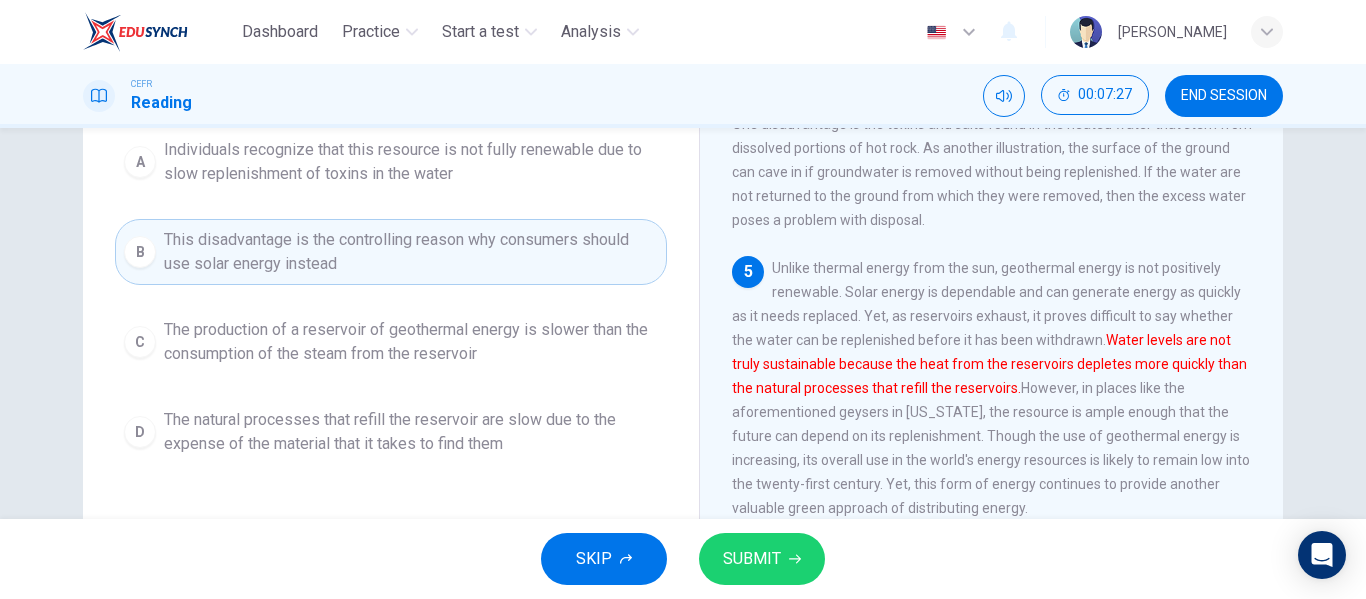 scroll, scrollTop: 320, scrollLeft: 0, axis: vertical 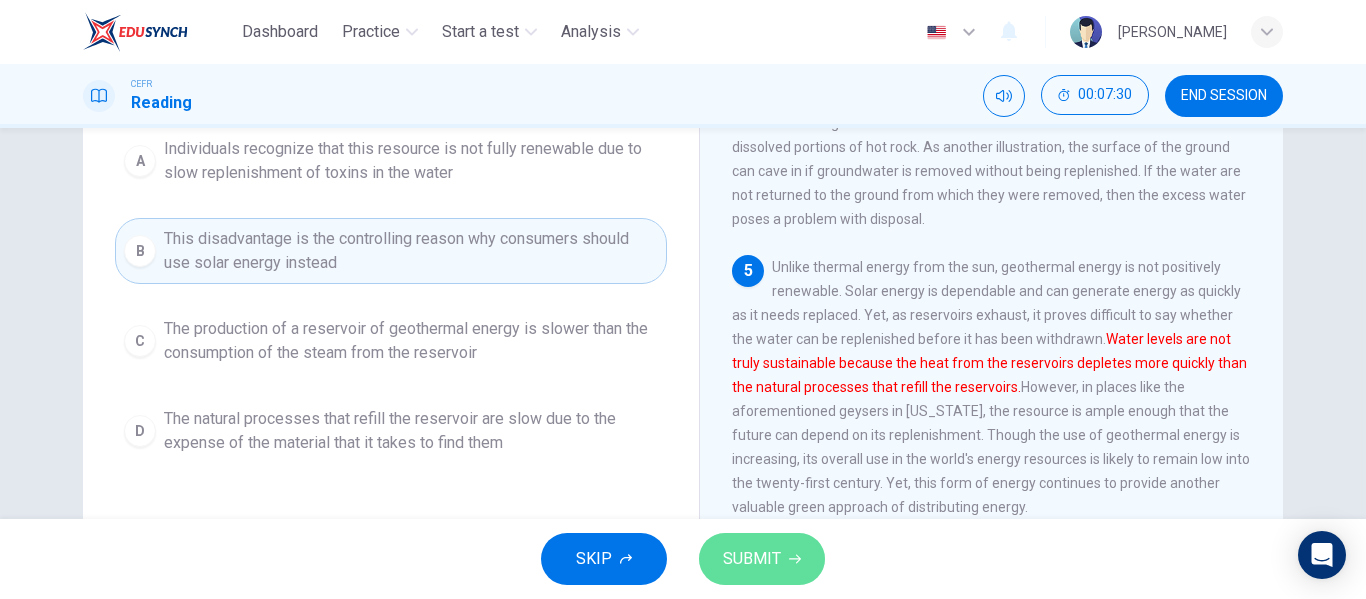 click on "SUBMIT" at bounding box center [752, 559] 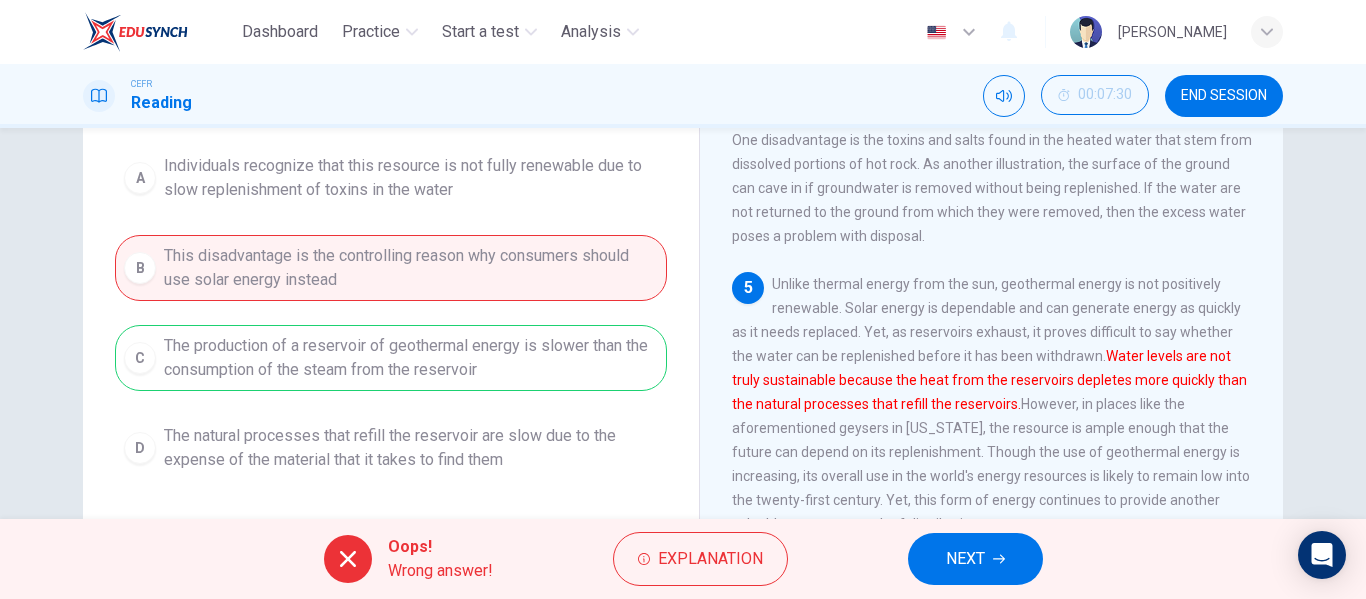 scroll, scrollTop: 384, scrollLeft: 0, axis: vertical 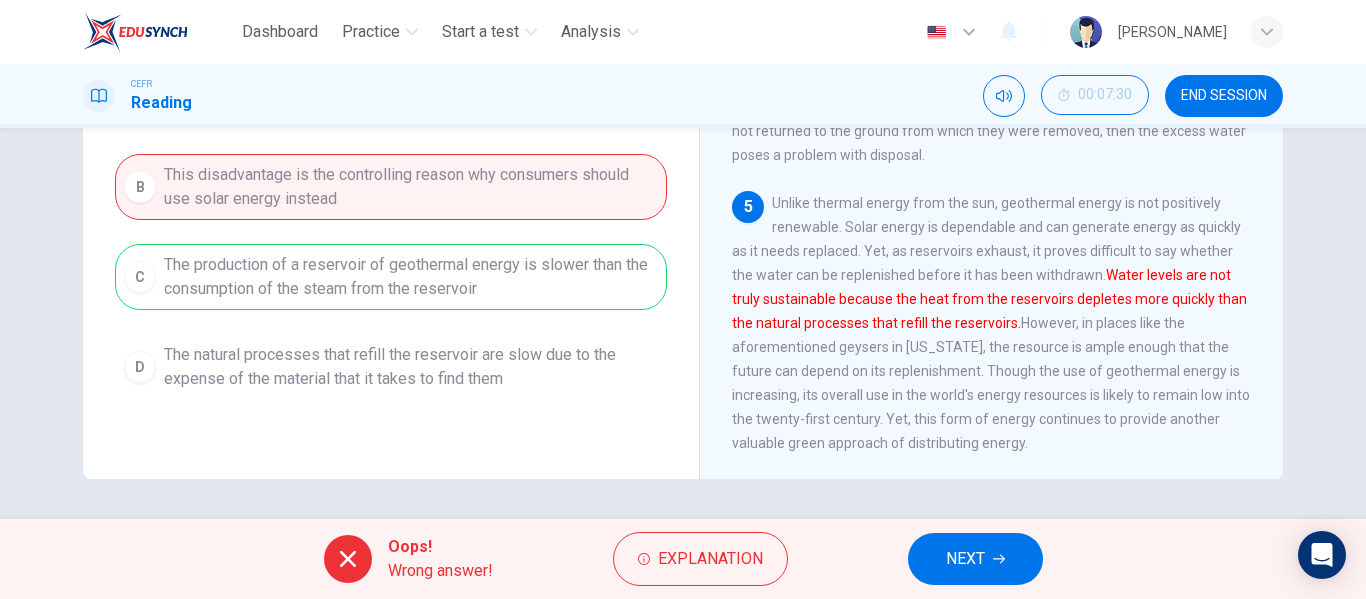 click on "NEXT" at bounding box center [965, 559] 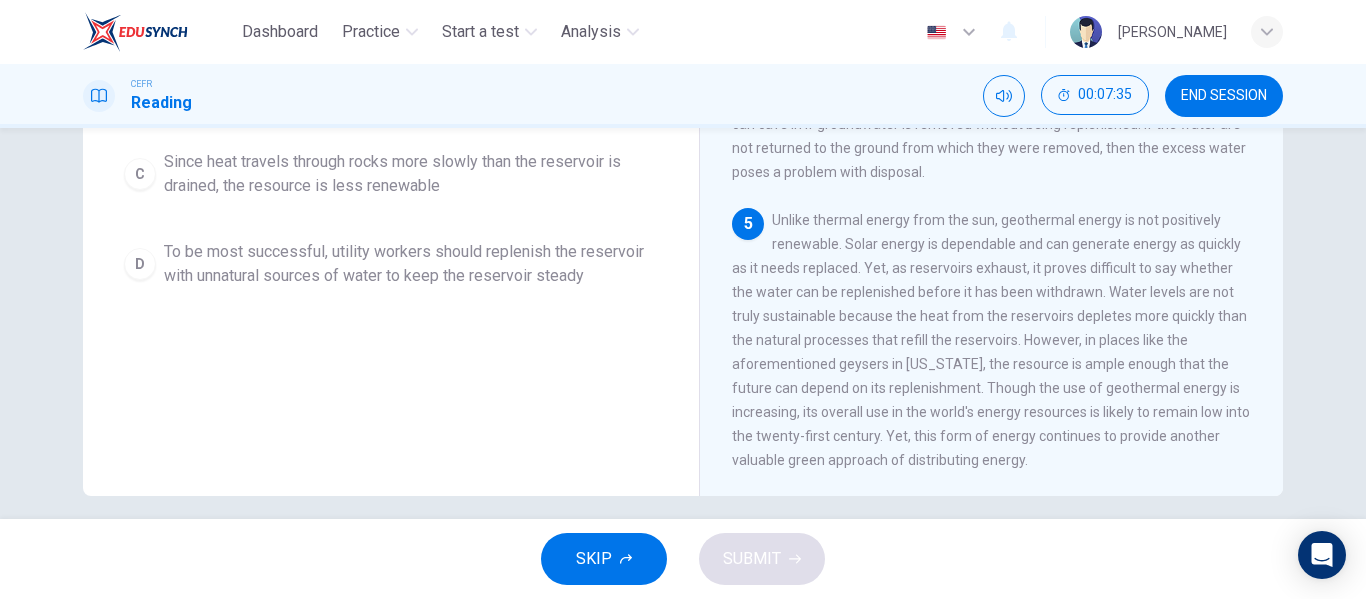 scroll, scrollTop: 384, scrollLeft: 0, axis: vertical 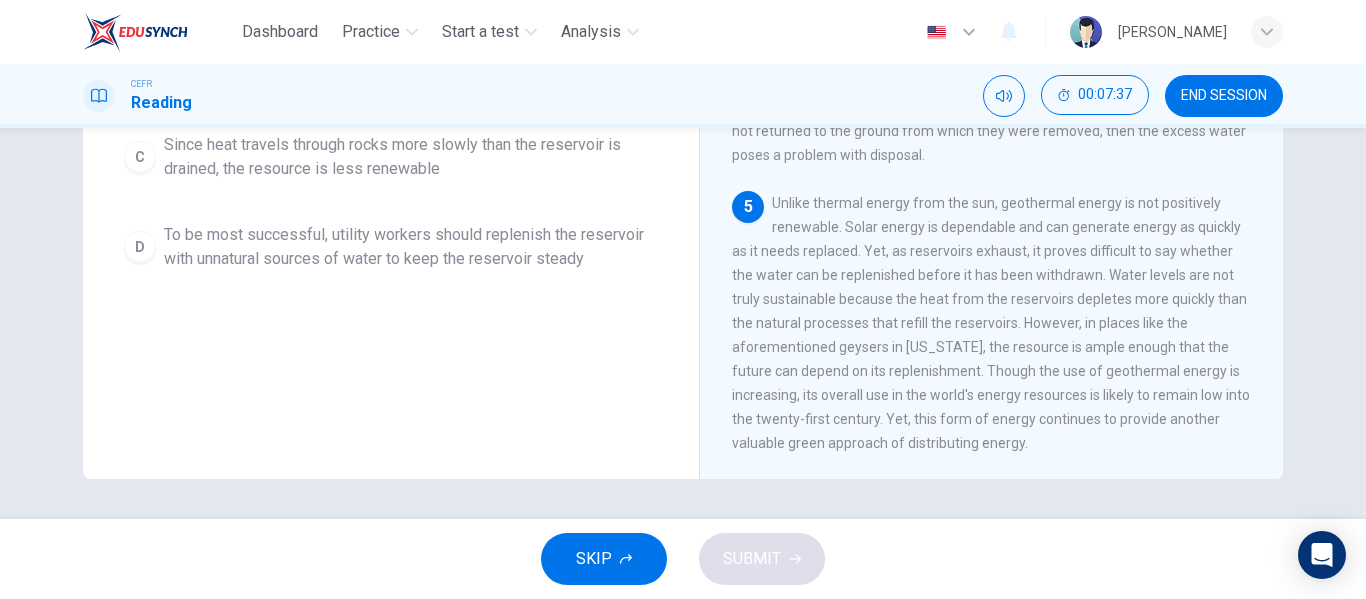 drag, startPoint x: 775, startPoint y: 195, endPoint x: 1010, endPoint y: 256, distance: 242.78798 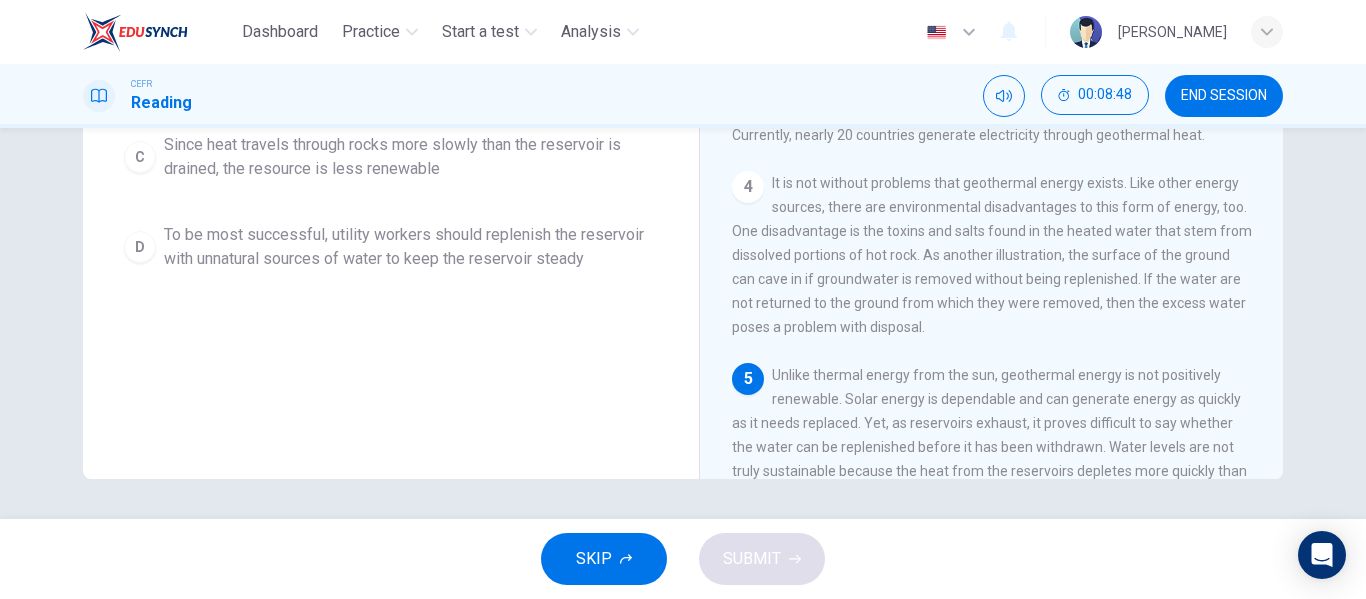 scroll, scrollTop: 363, scrollLeft: 0, axis: vertical 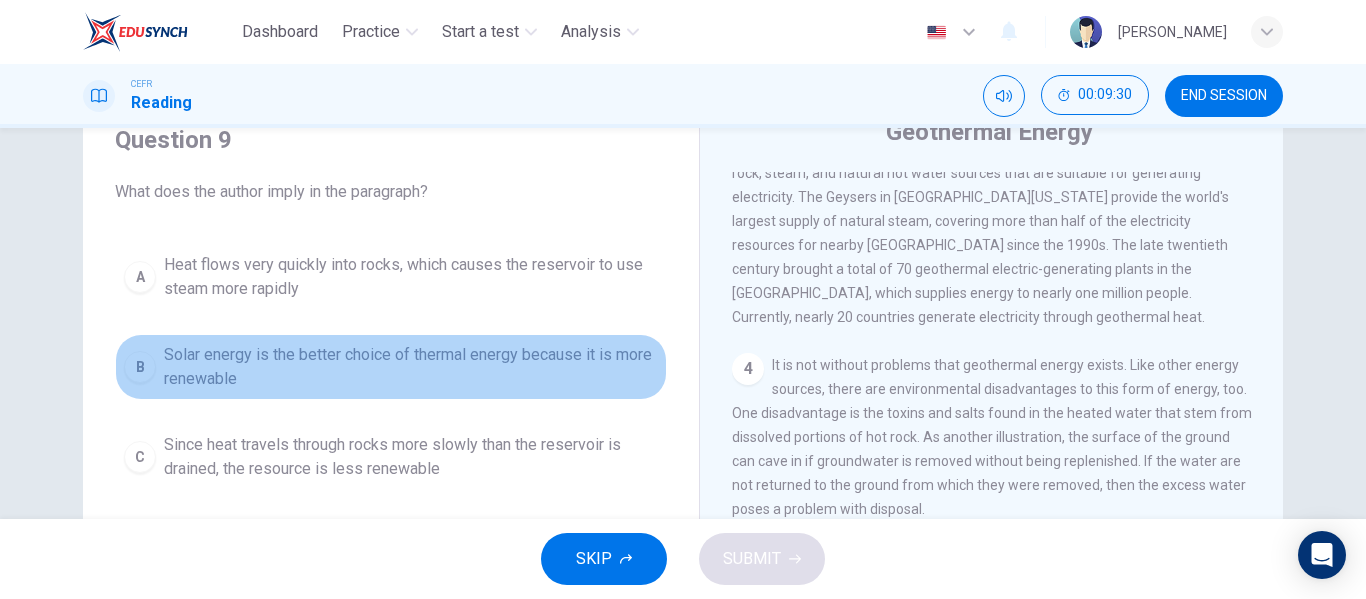 click on "Solar energy is the better choice of thermal energy because it is more renewable" at bounding box center (411, 367) 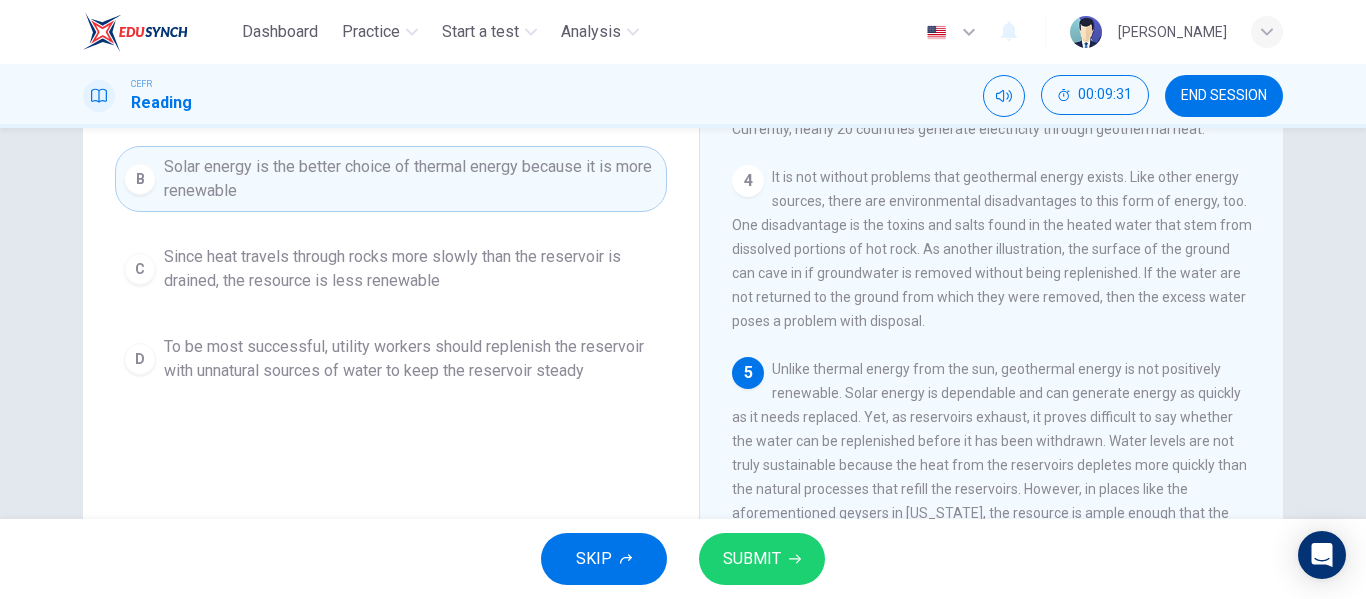 scroll, scrollTop: 284, scrollLeft: 0, axis: vertical 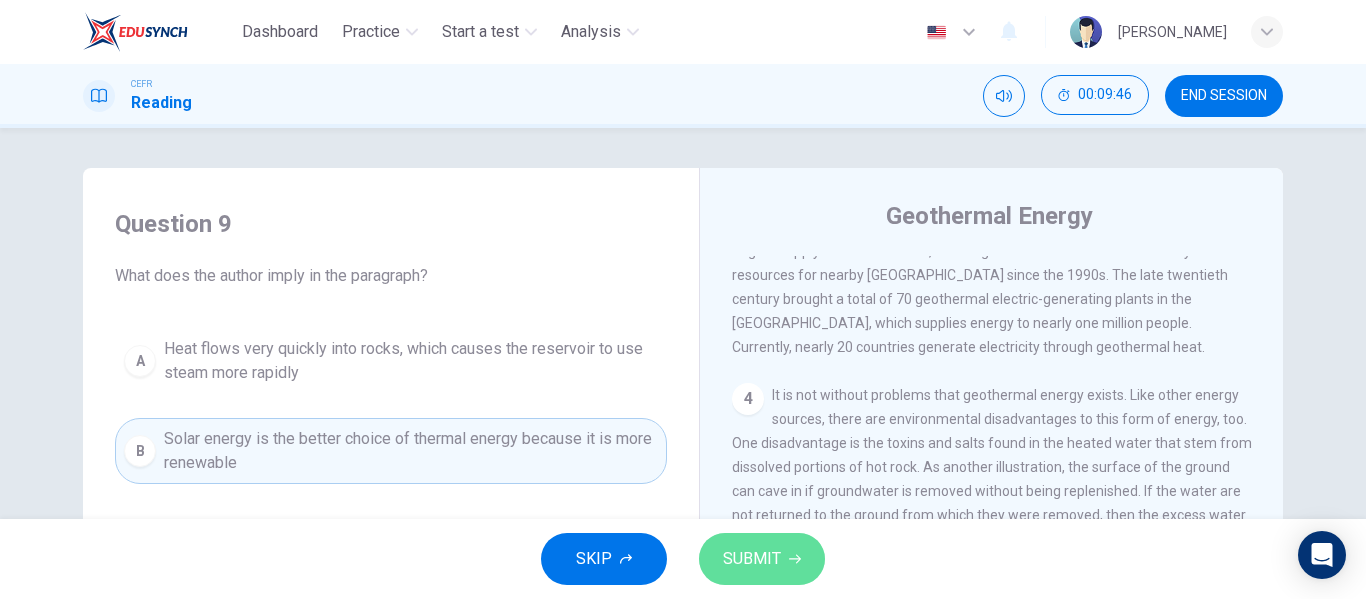 click on "SUBMIT" at bounding box center (752, 559) 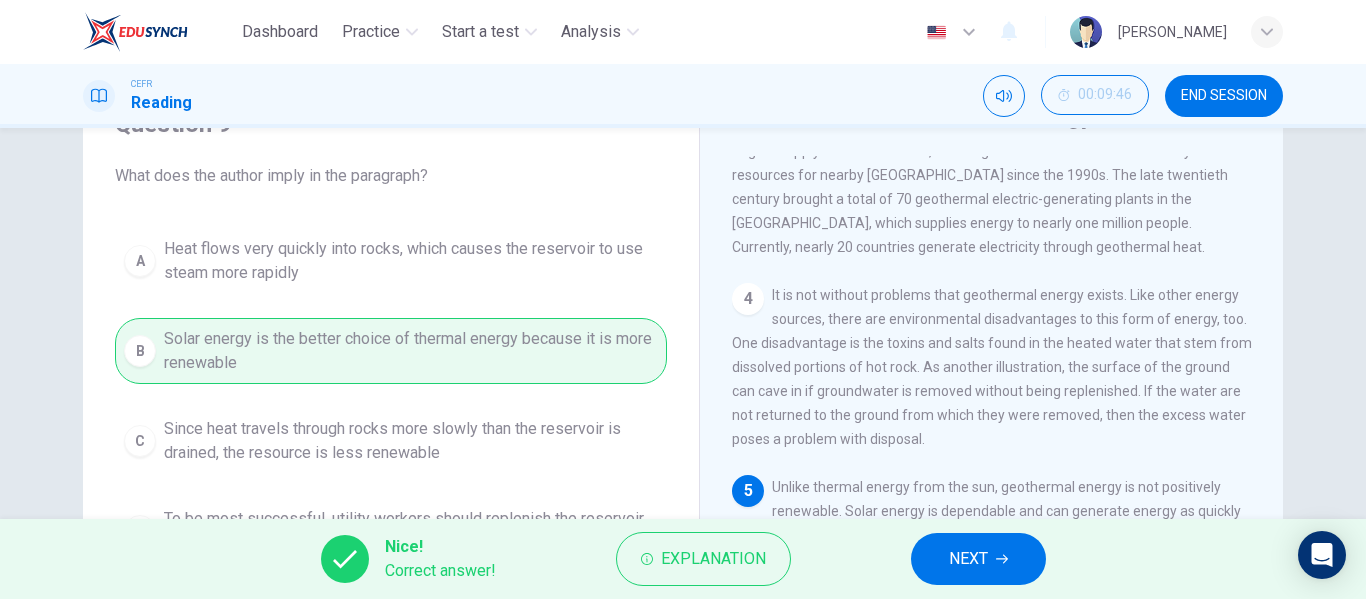 scroll, scrollTop: 200, scrollLeft: 0, axis: vertical 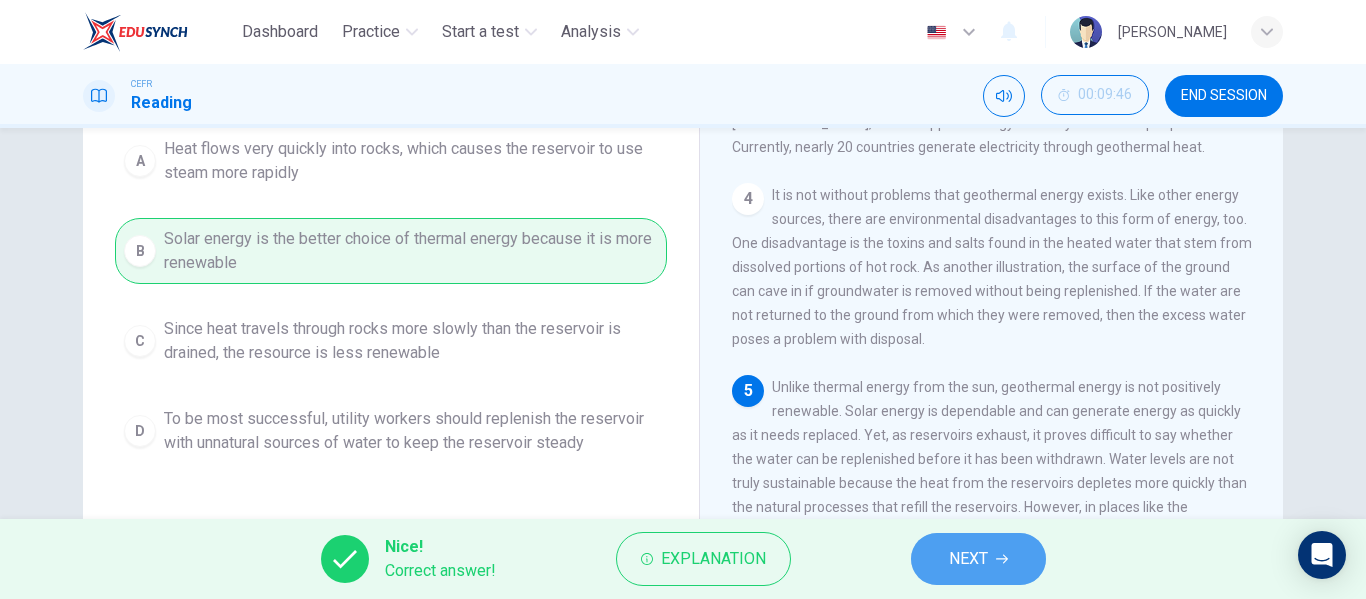 click on "NEXT" at bounding box center (968, 559) 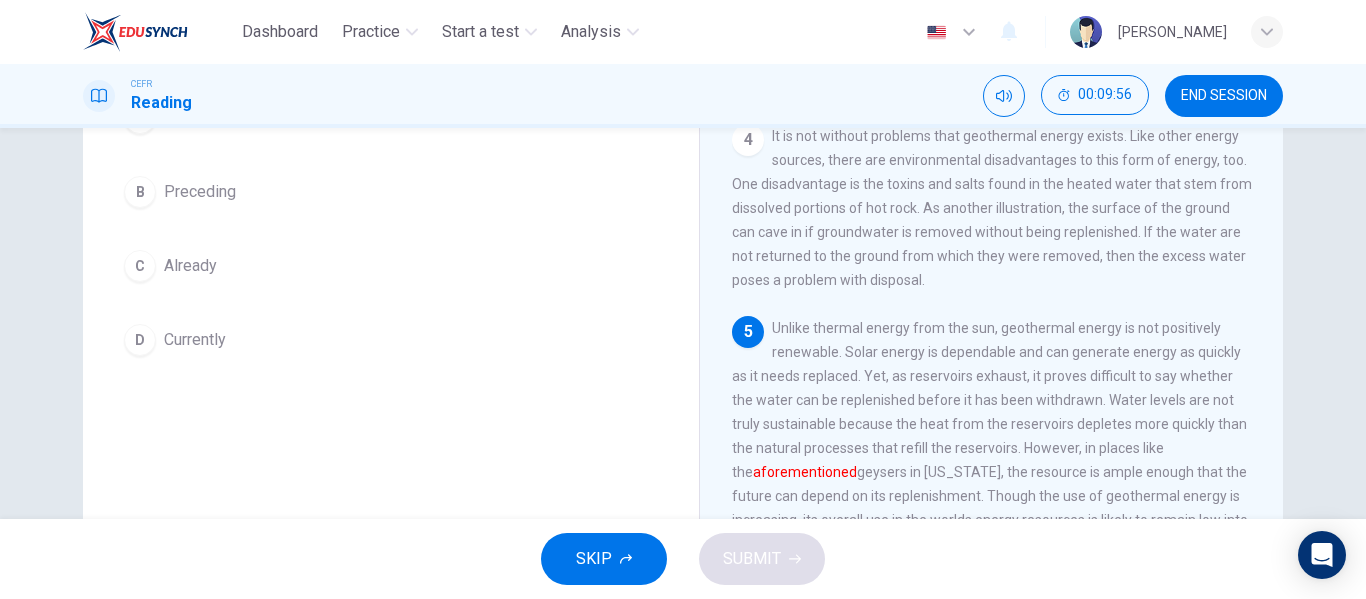 scroll, scrollTop: 224, scrollLeft: 0, axis: vertical 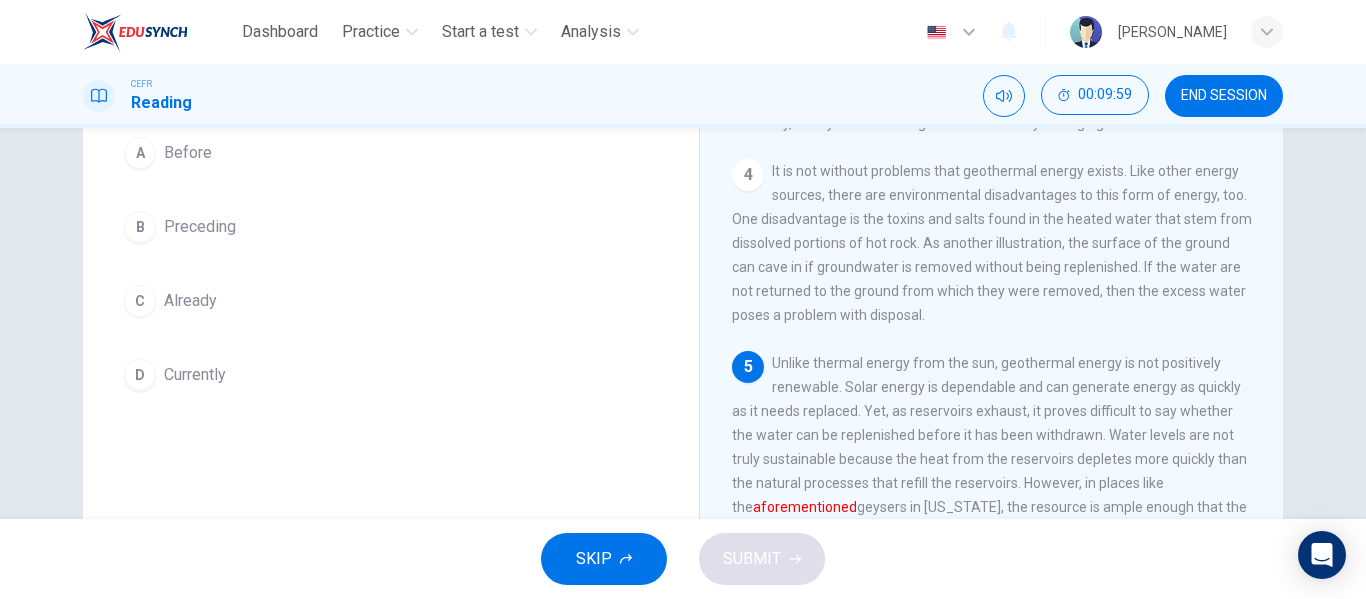 click on "C Already" at bounding box center (391, 301) 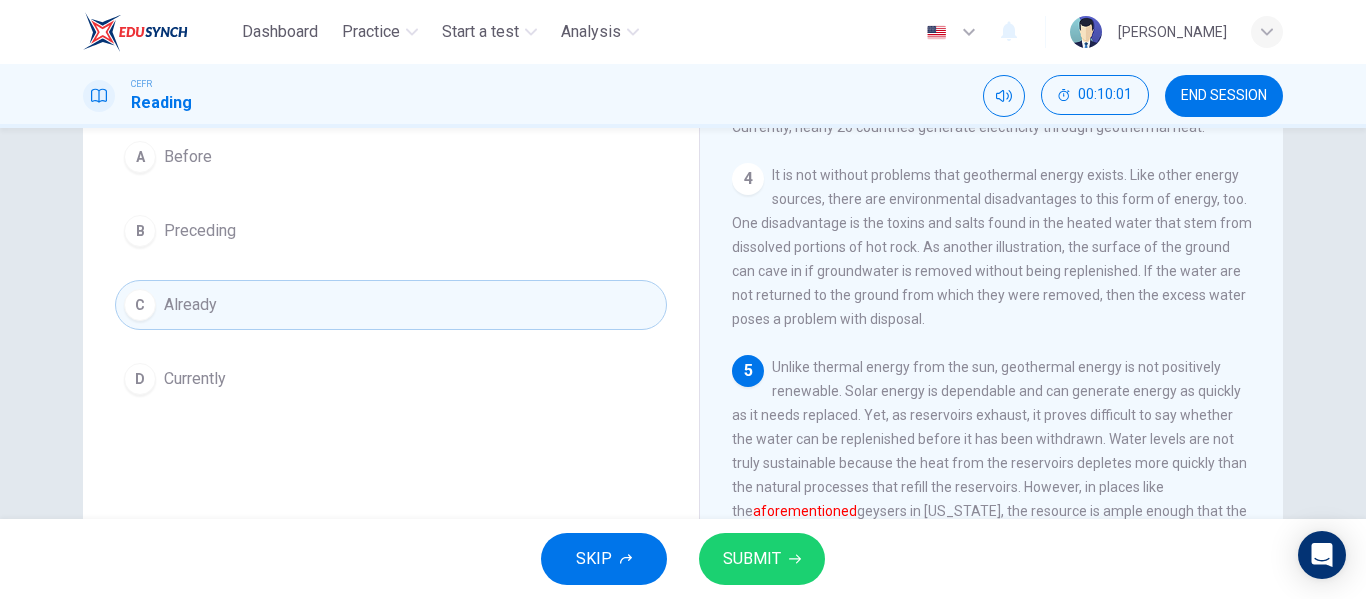 scroll, scrollTop: 224, scrollLeft: 0, axis: vertical 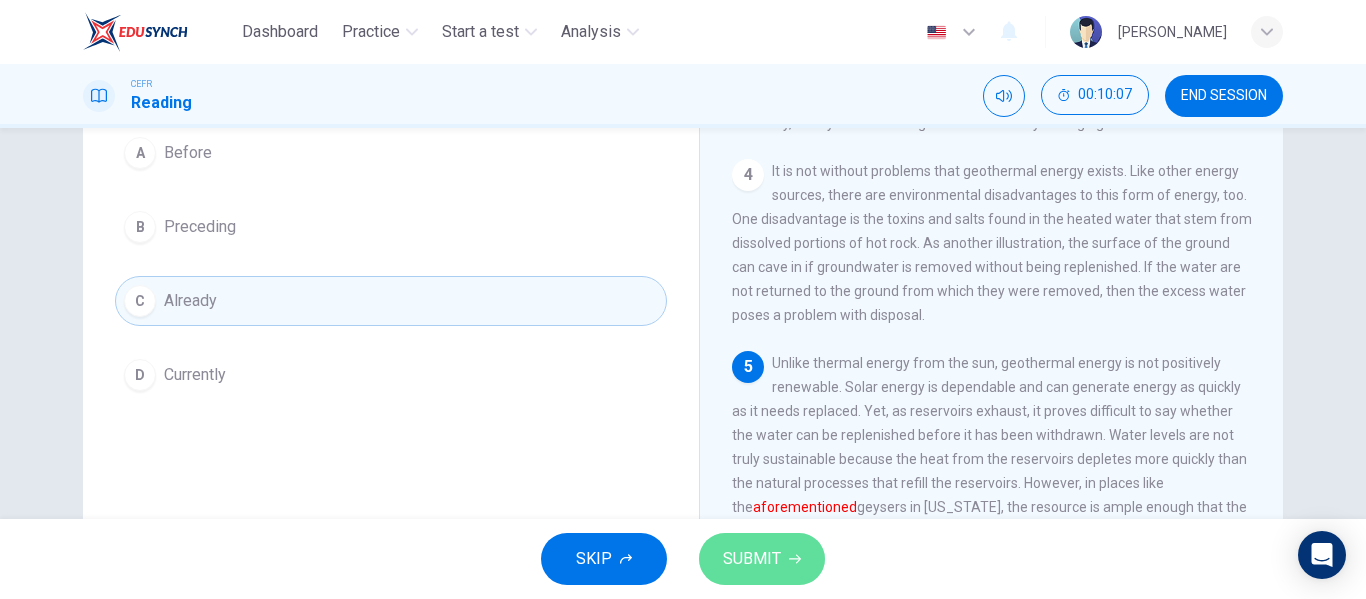 click on "SUBMIT" at bounding box center (752, 559) 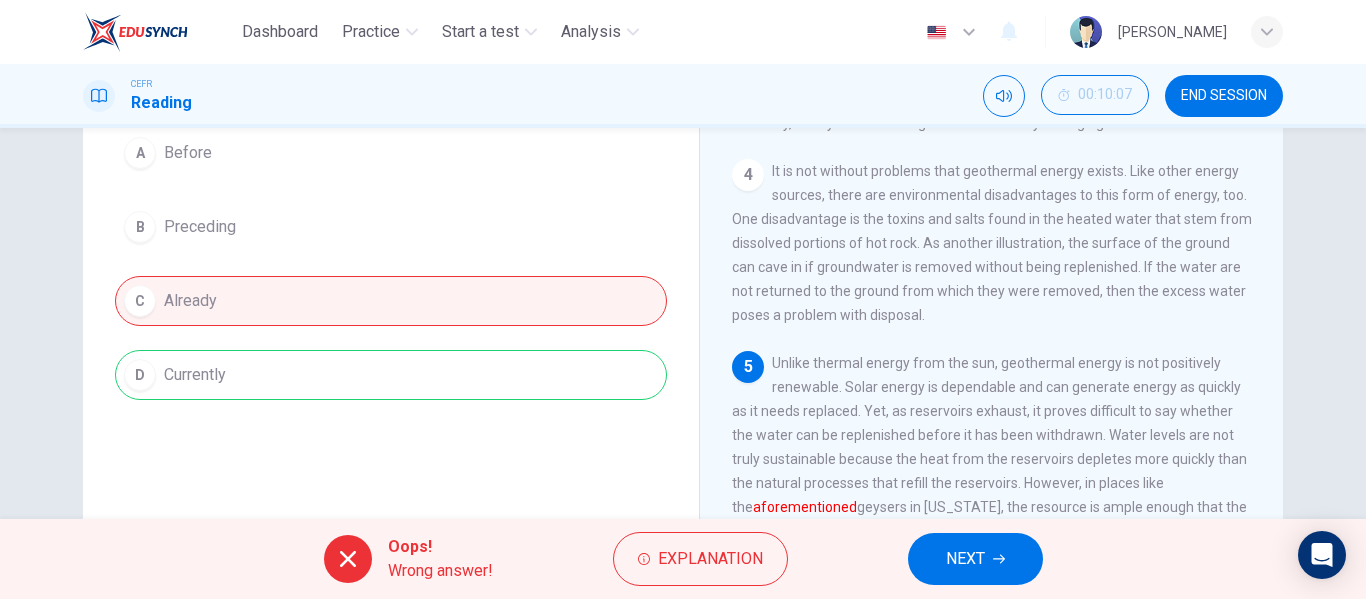click on "A Before B Preceding C Already D Currently" at bounding box center [391, 264] 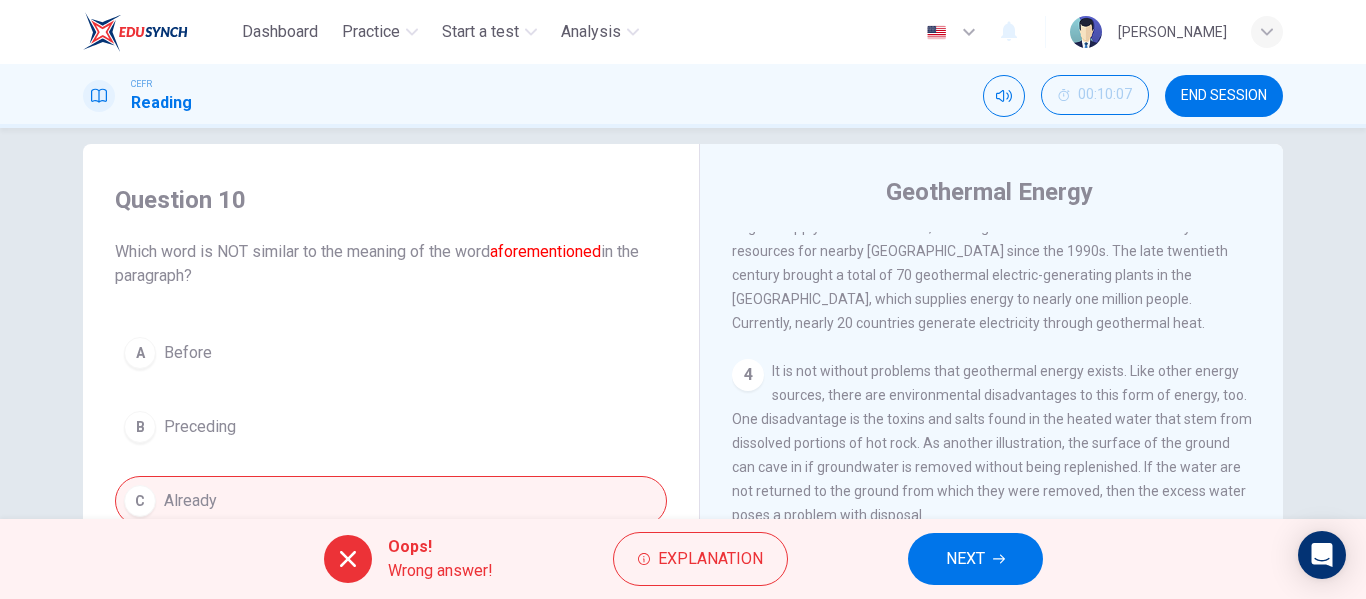 scroll, scrollTop: 124, scrollLeft: 0, axis: vertical 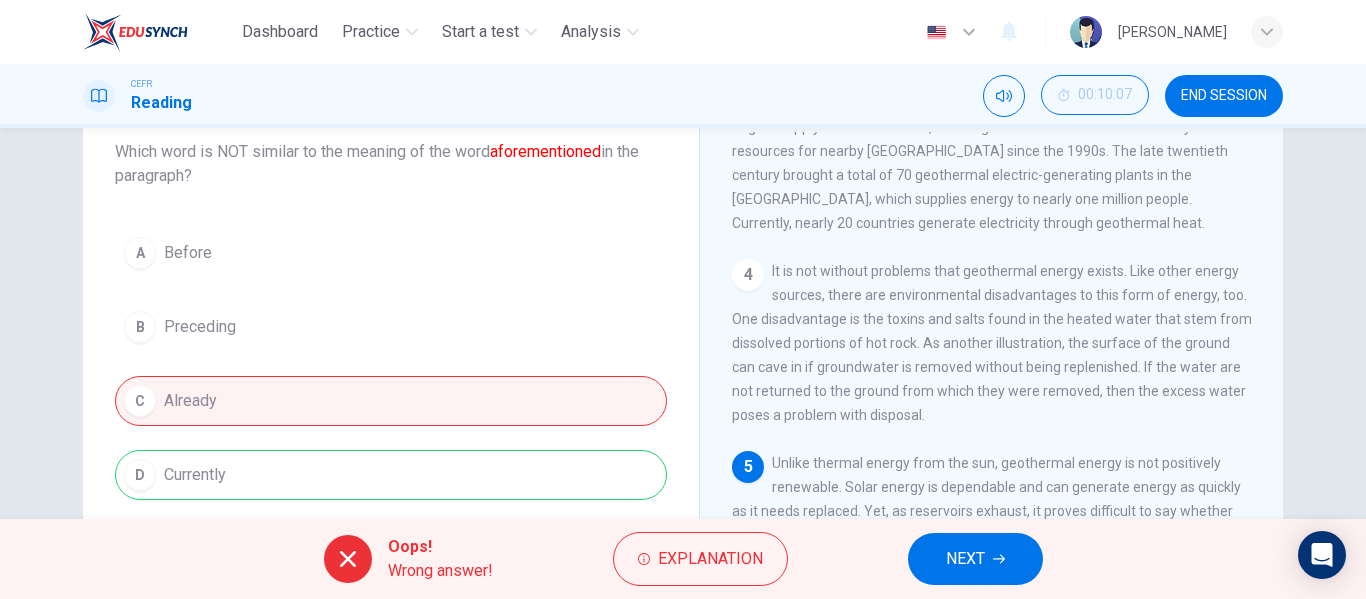 click on "A Before B Preceding C Already D Currently" at bounding box center (391, 364) 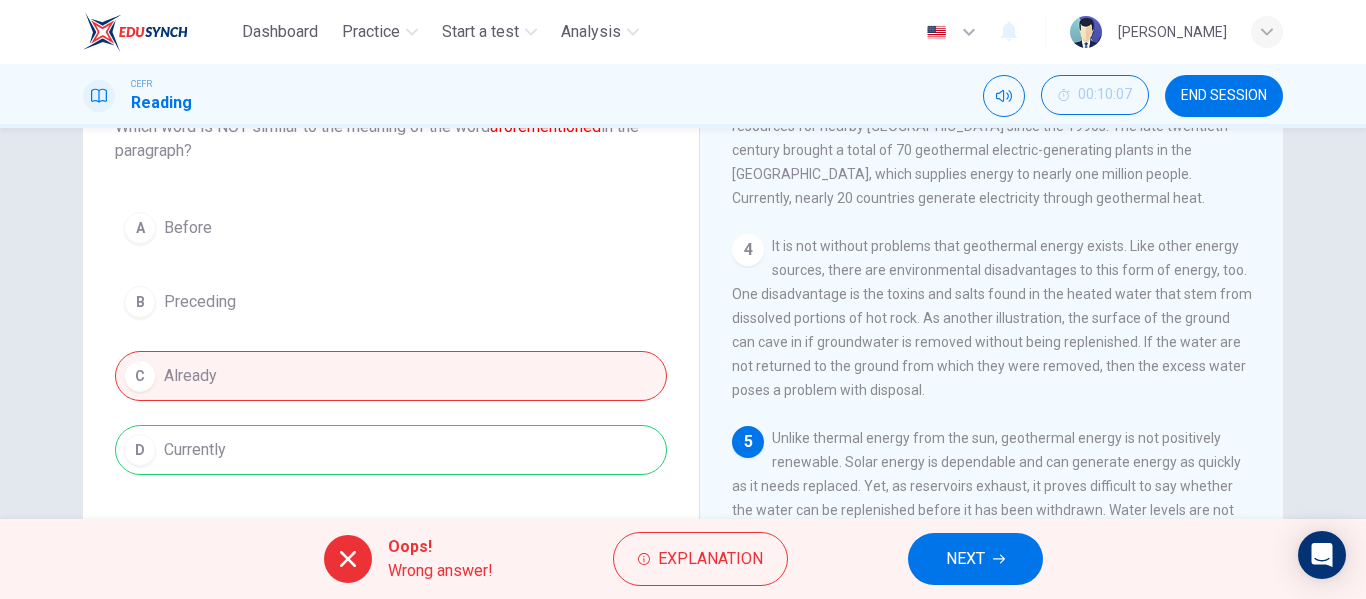 scroll, scrollTop: 324, scrollLeft: 0, axis: vertical 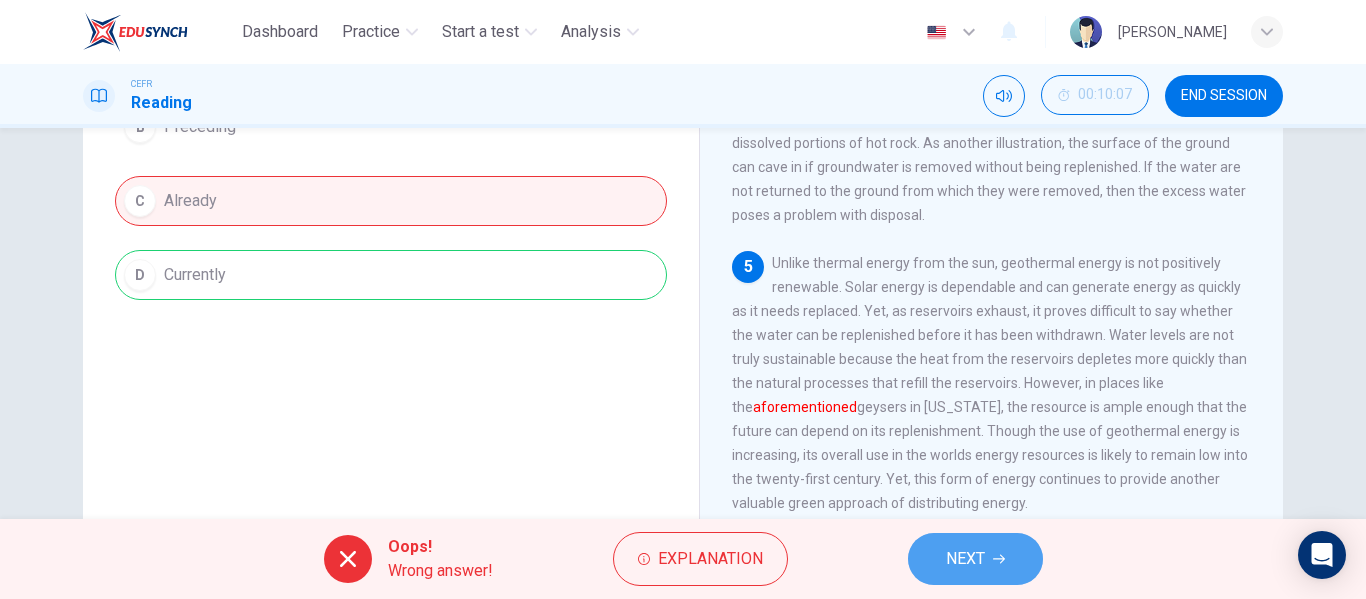 click on "NEXT" at bounding box center (965, 559) 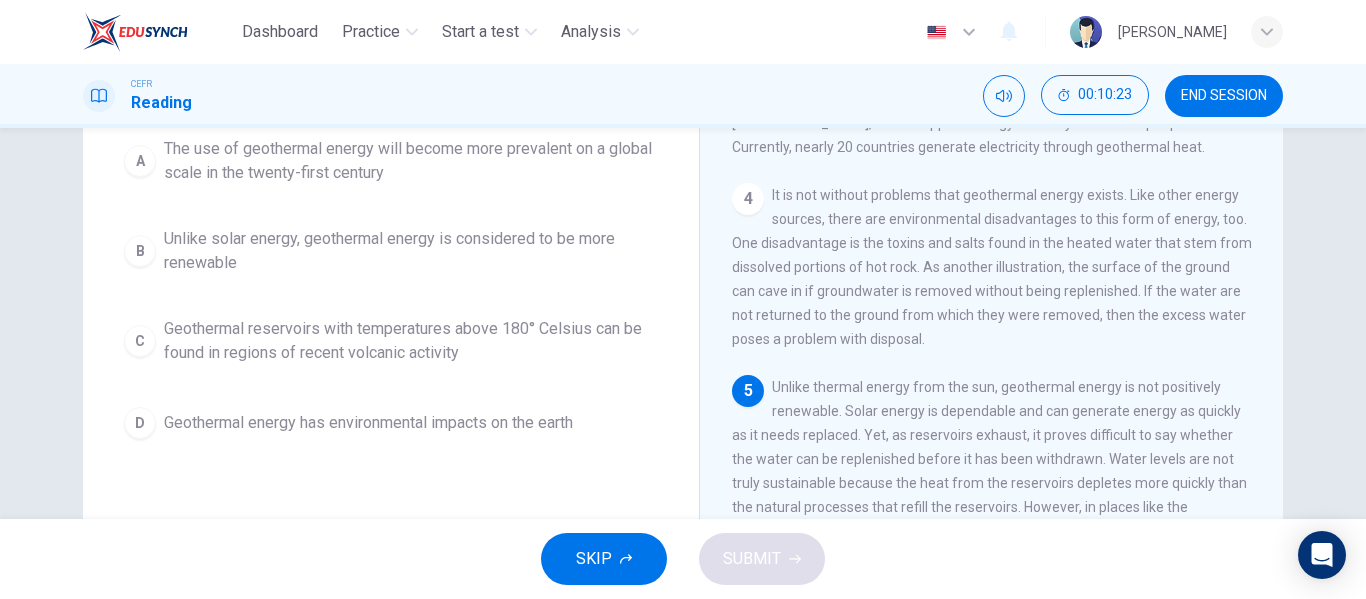 scroll, scrollTop: 100, scrollLeft: 0, axis: vertical 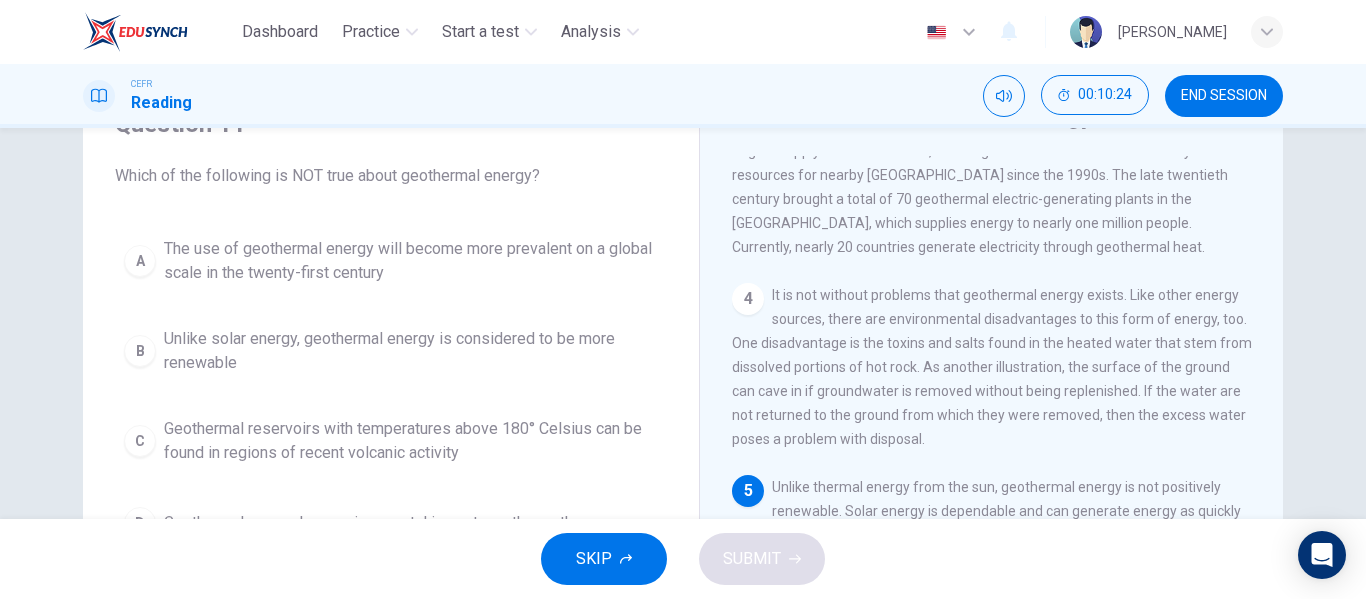 click on "Unlike solar energy, geothermal energy is considered to be more renewable" at bounding box center (411, 351) 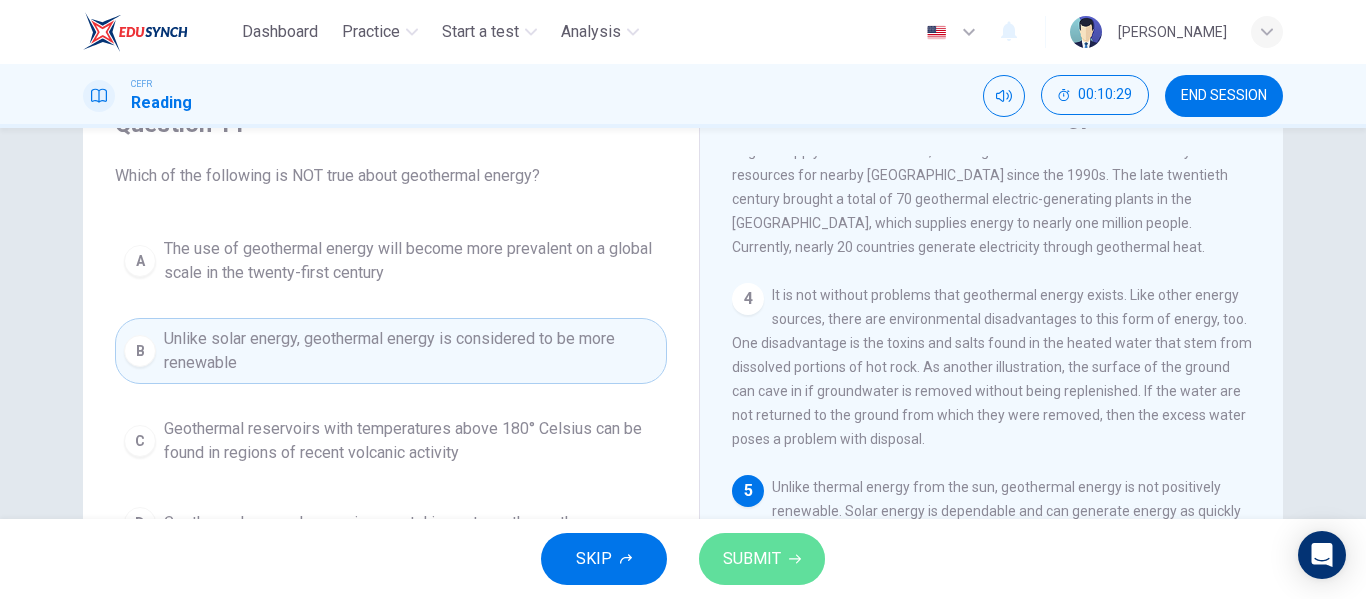 click on "SUBMIT" at bounding box center (752, 559) 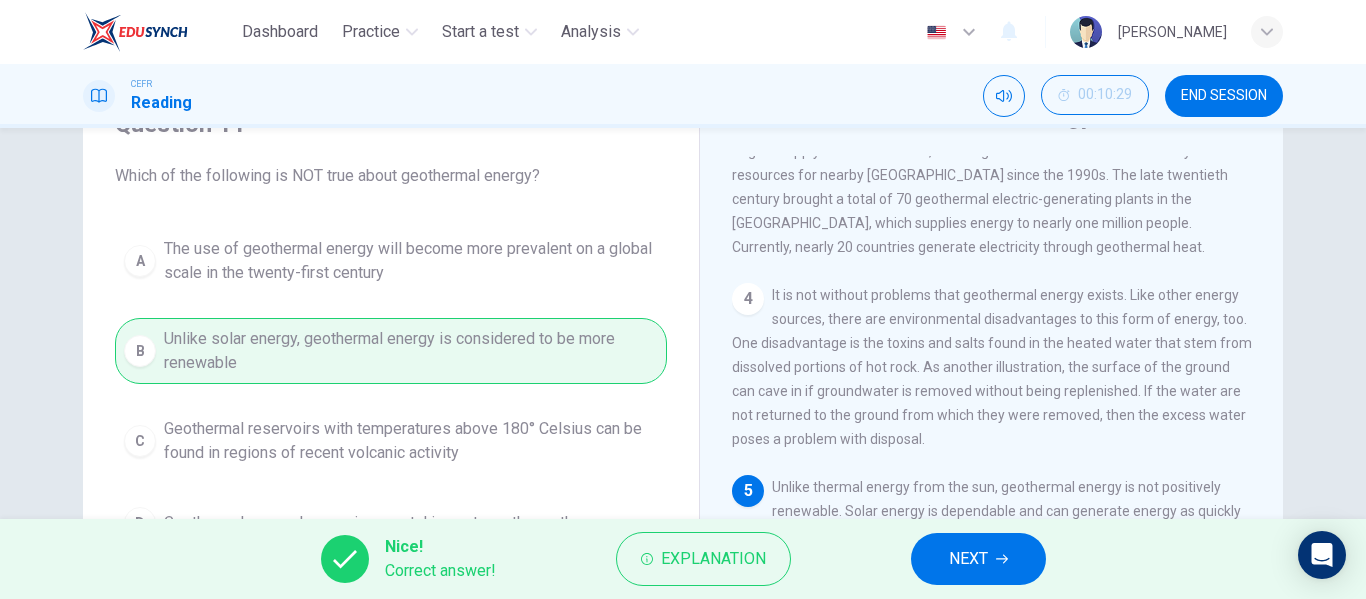 click on "NEXT" at bounding box center (968, 559) 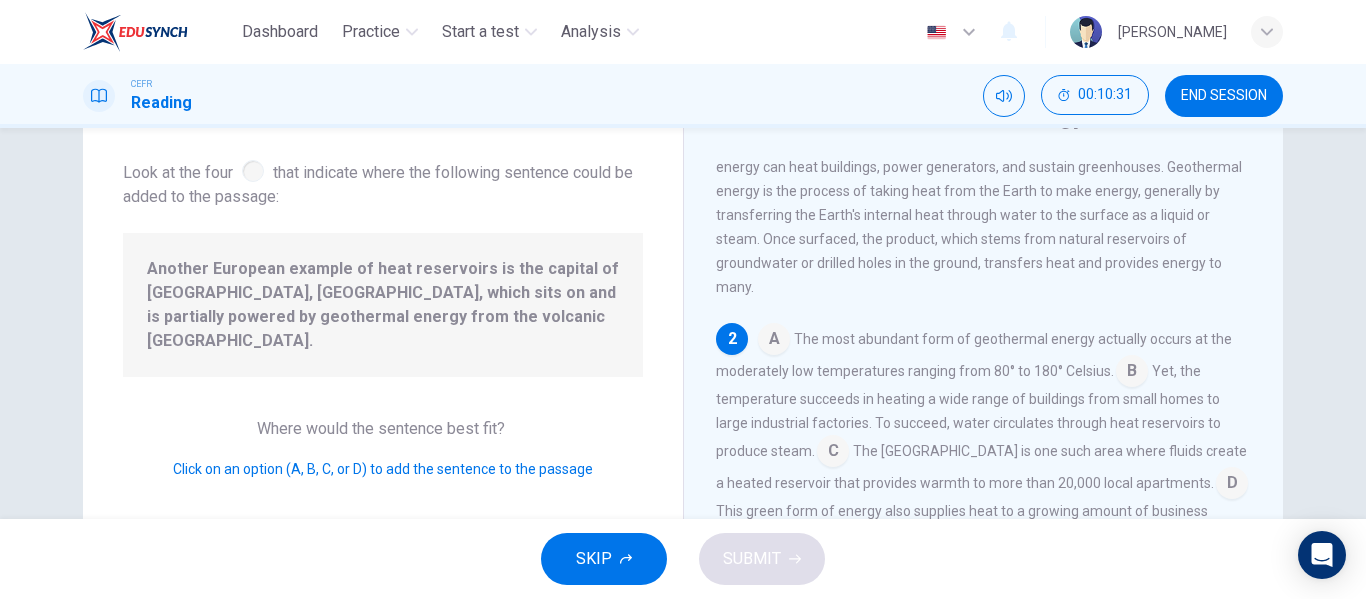 scroll, scrollTop: 0, scrollLeft: 0, axis: both 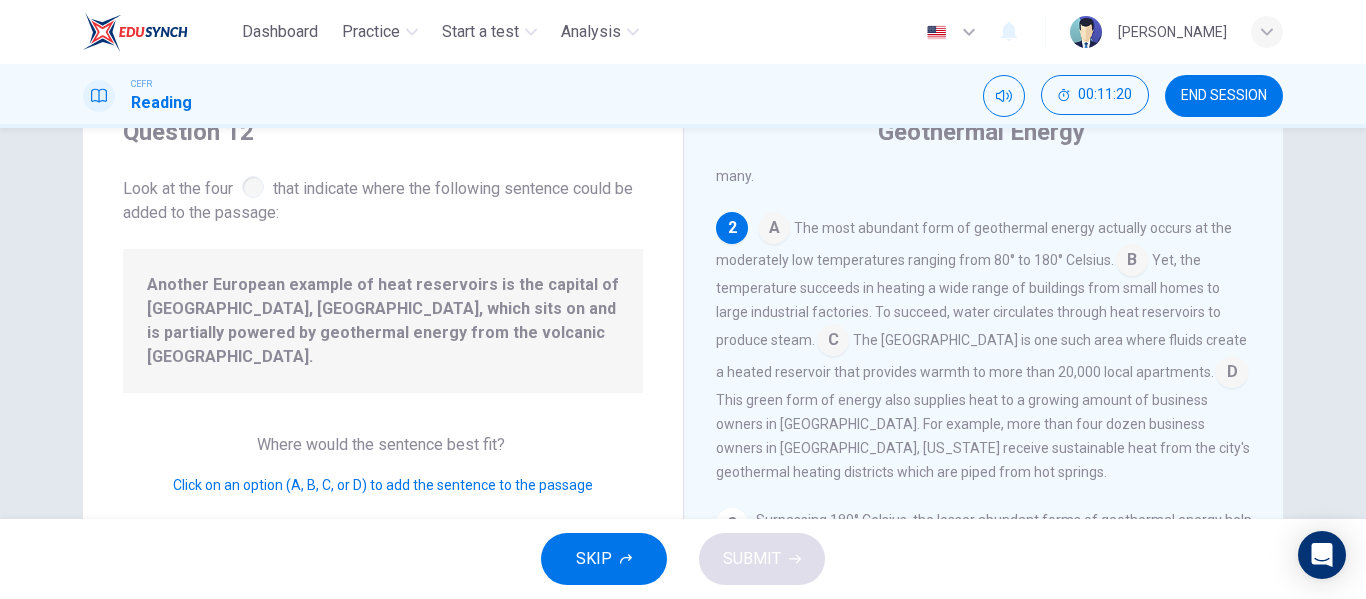 click at bounding box center [1232, 374] 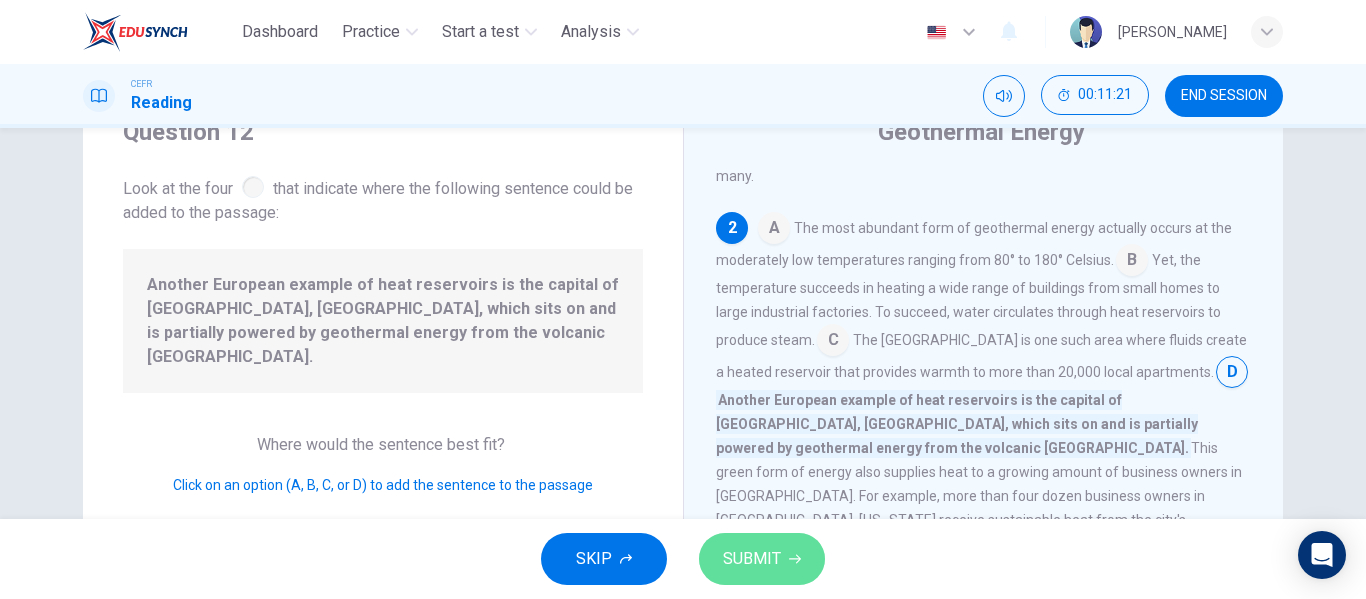 click on "SUBMIT" at bounding box center (752, 559) 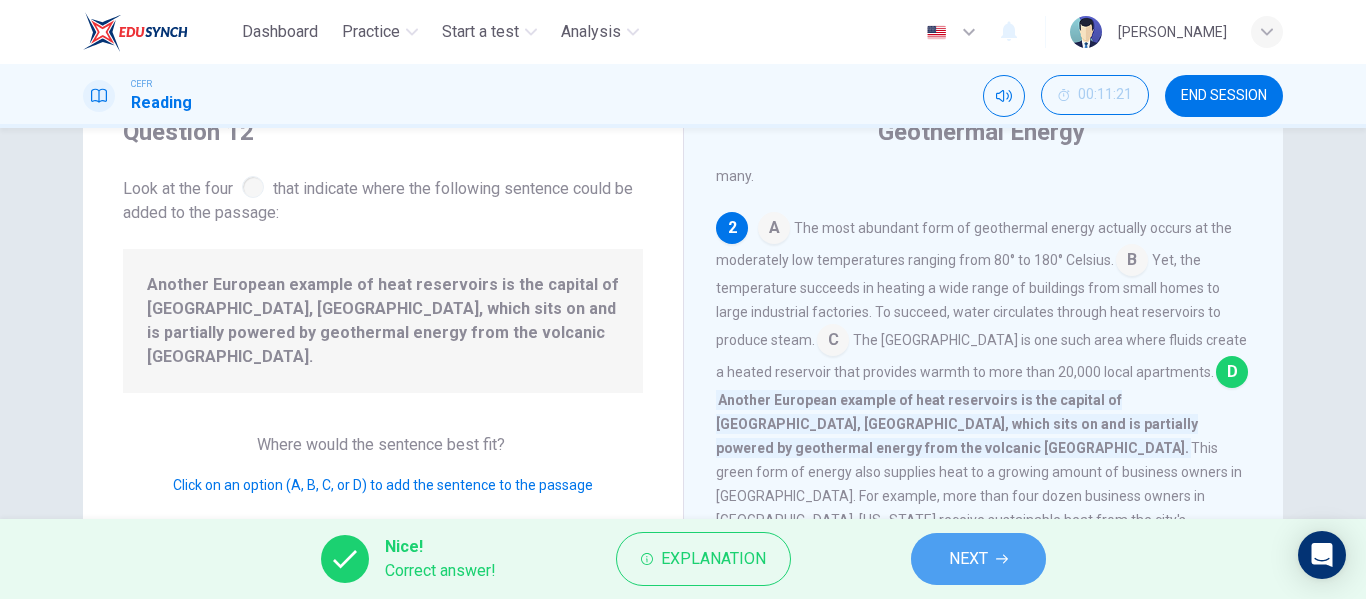 click on "NEXT" at bounding box center [968, 559] 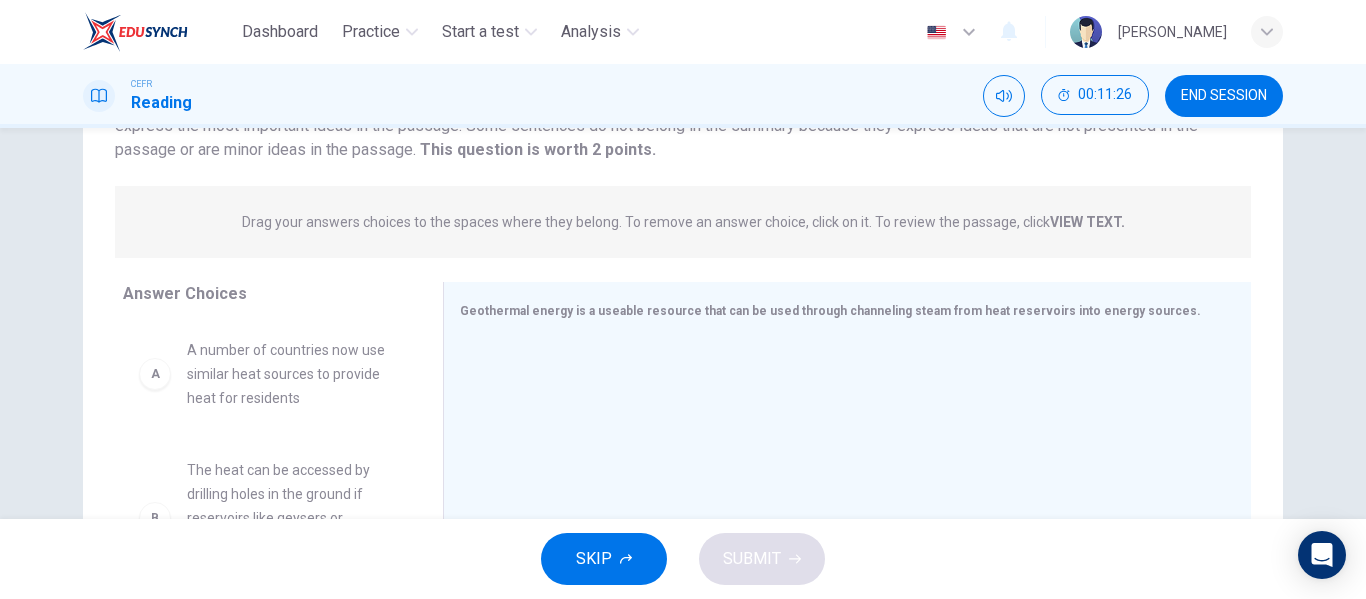 scroll, scrollTop: 200, scrollLeft: 0, axis: vertical 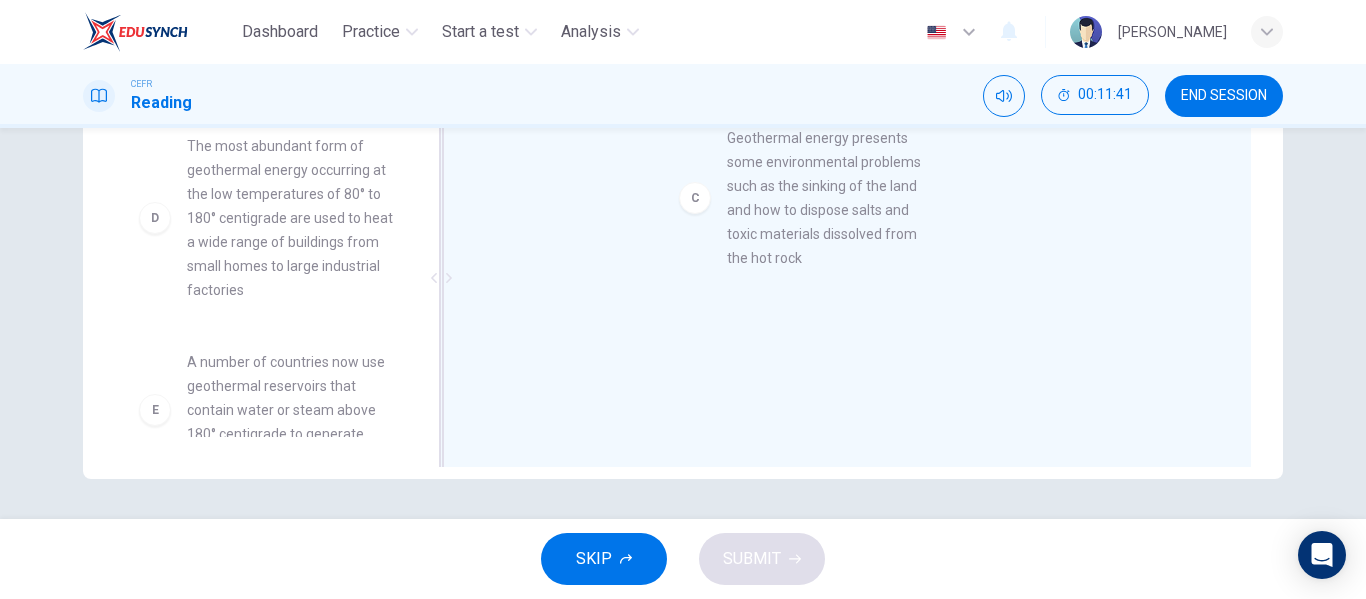 drag, startPoint x: 242, startPoint y: 254, endPoint x: 794, endPoint y: 247, distance: 552.0444 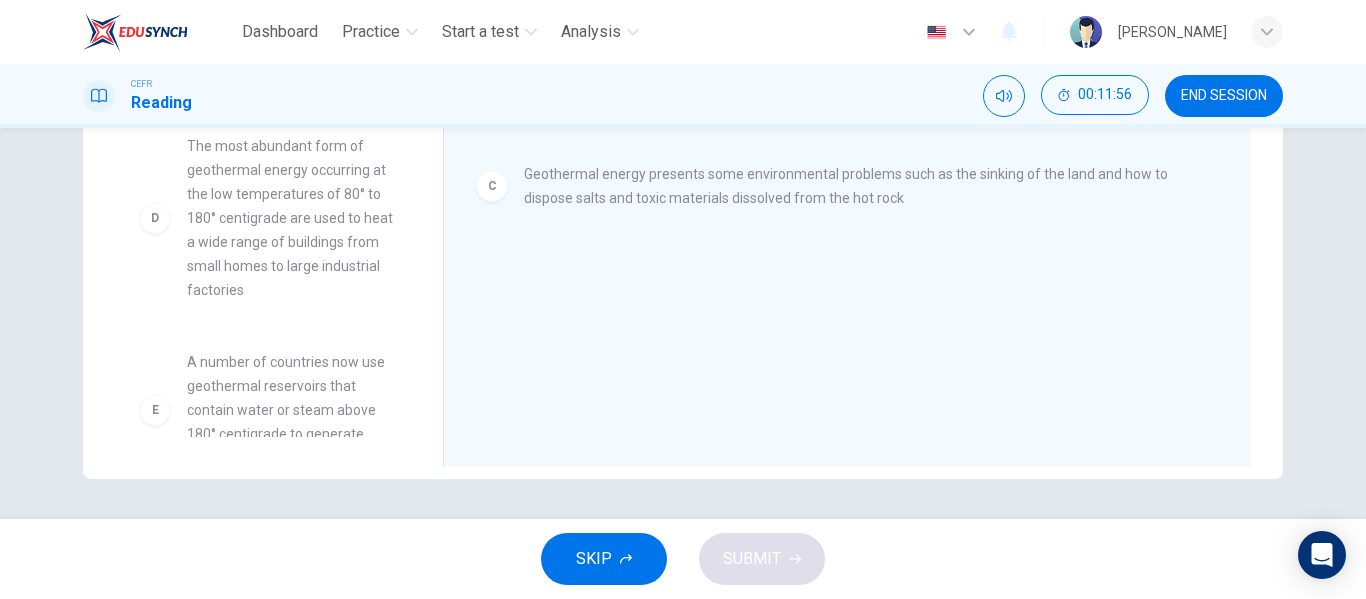 scroll, scrollTop: 199, scrollLeft: 0, axis: vertical 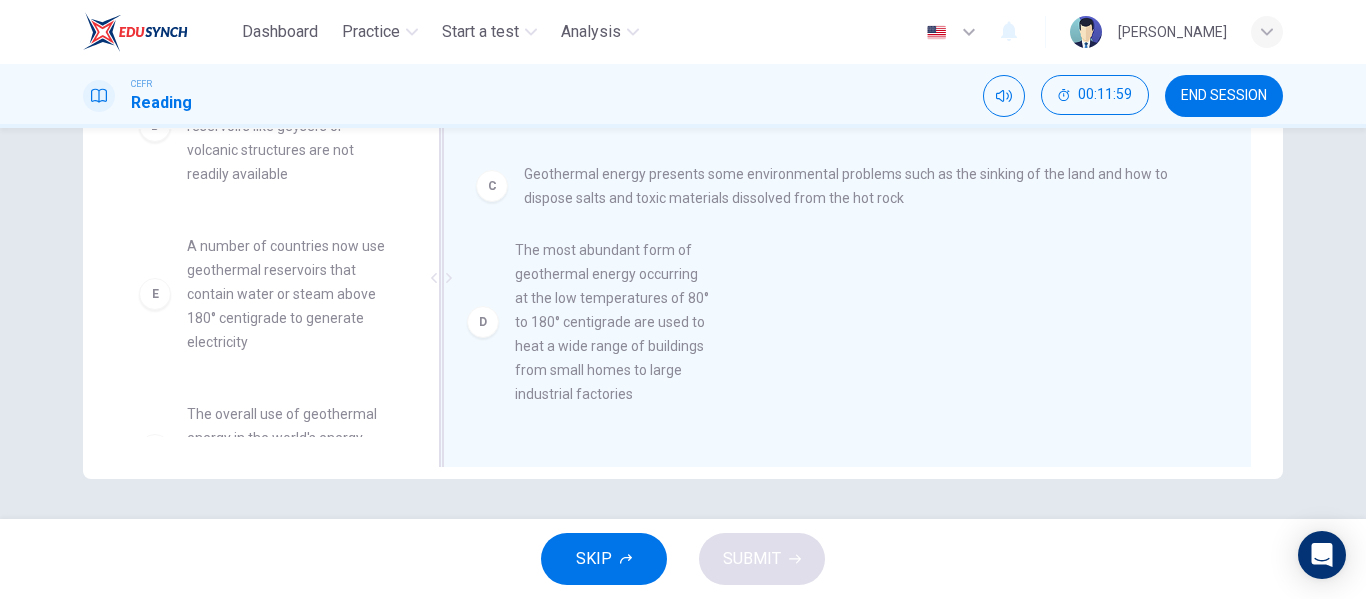 drag, startPoint x: 268, startPoint y: 356, endPoint x: 738, endPoint y: 326, distance: 470.95648 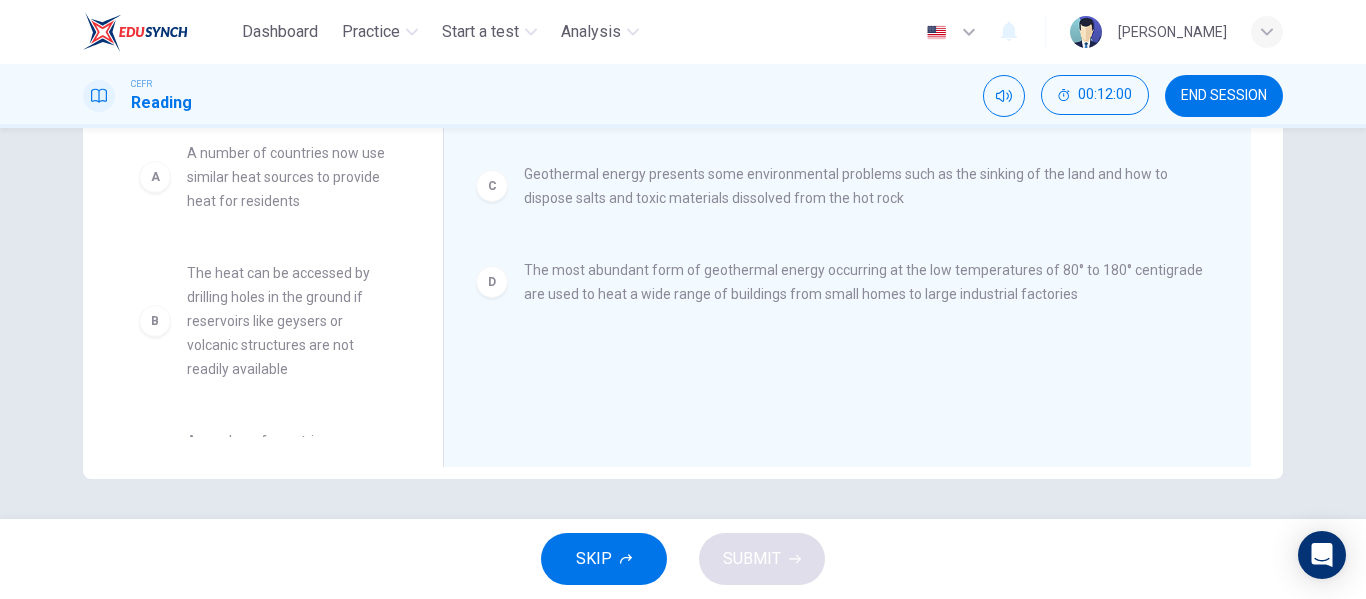 scroll, scrollTop: 0, scrollLeft: 0, axis: both 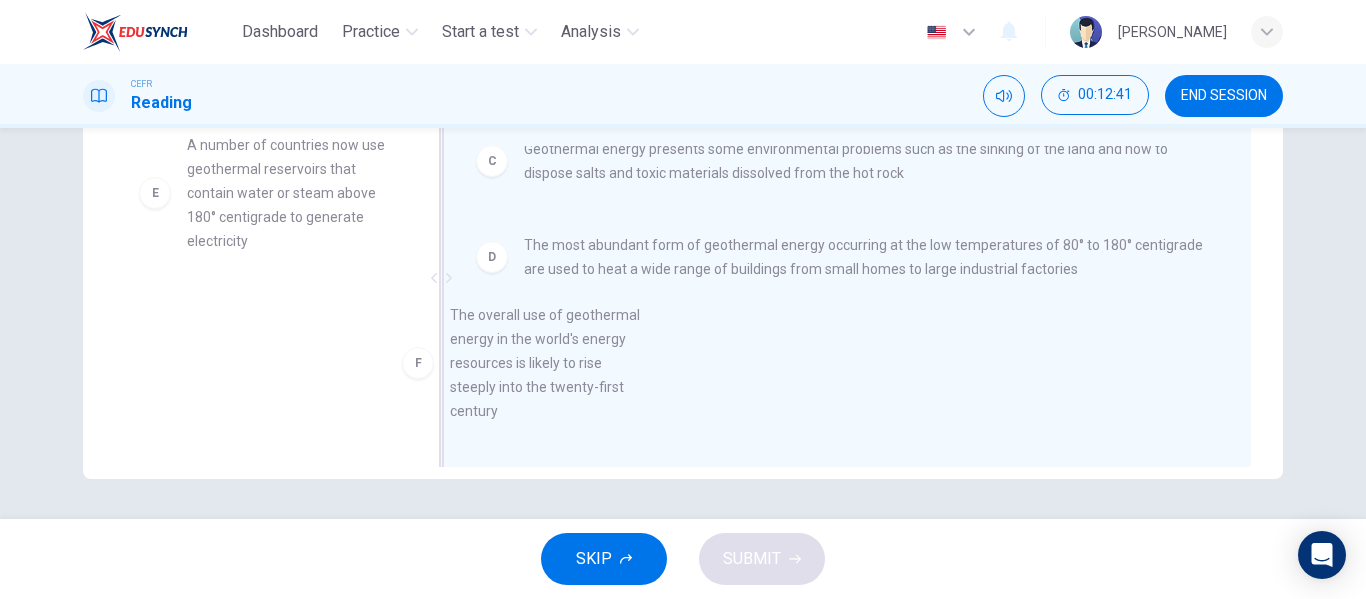drag, startPoint x: 210, startPoint y: 356, endPoint x: 666, endPoint y: 347, distance: 456.0888 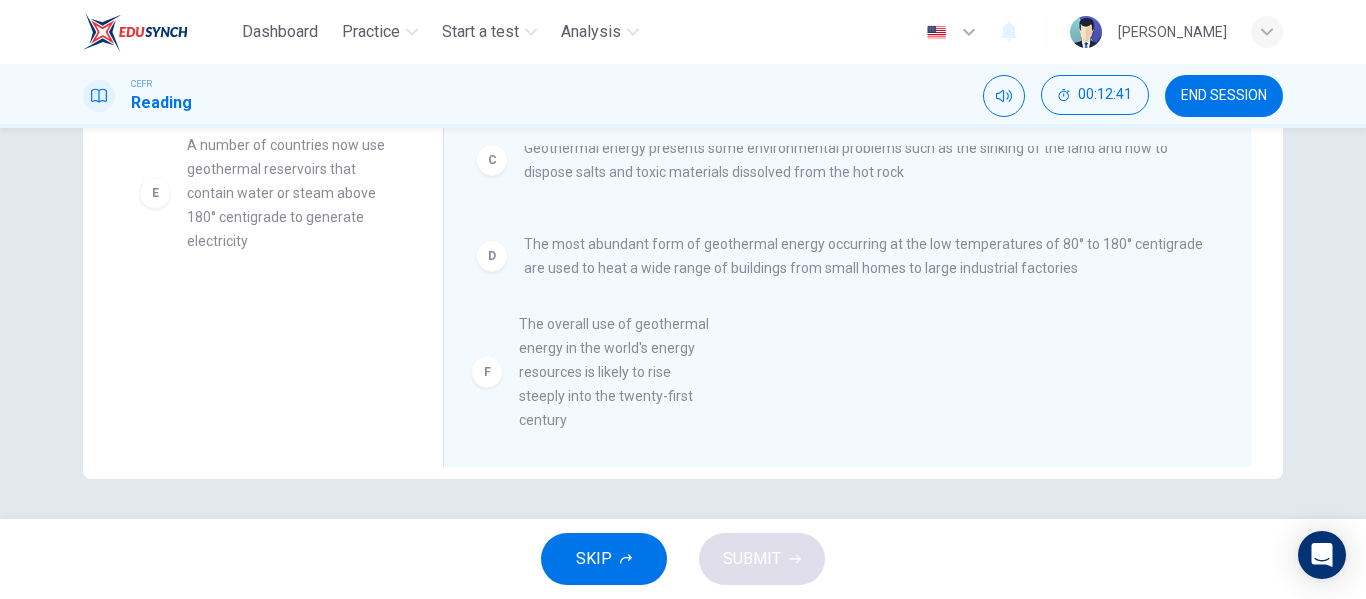 scroll, scrollTop: 4, scrollLeft: 0, axis: vertical 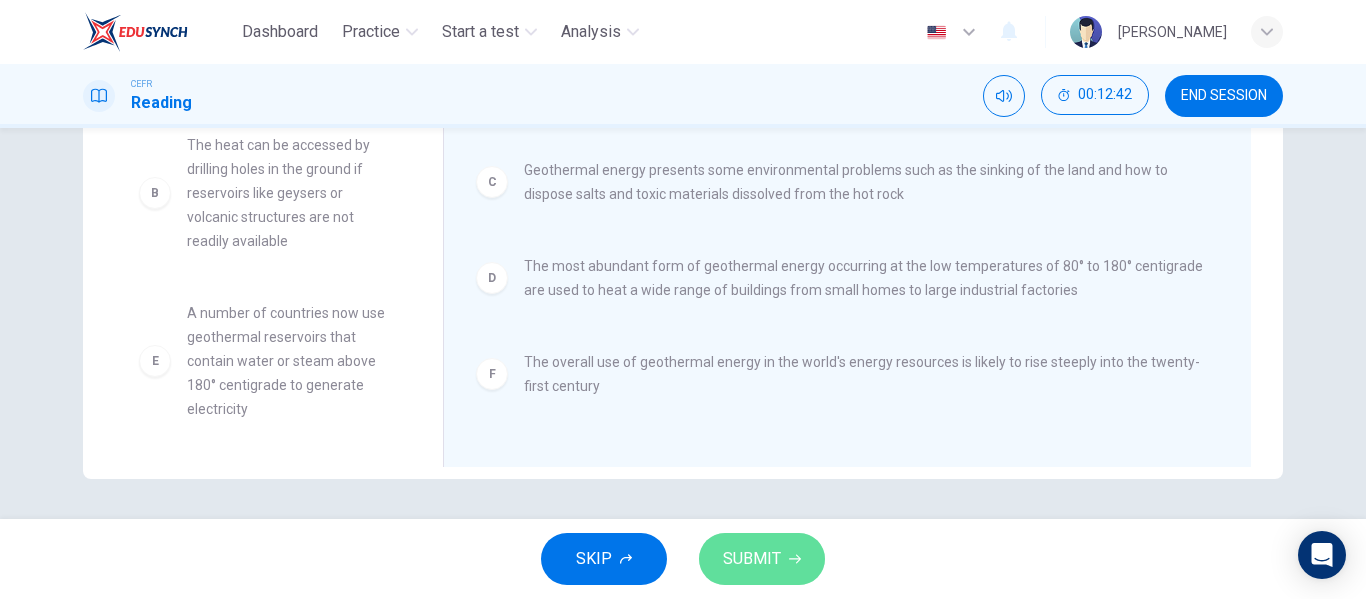 click on "SUBMIT" at bounding box center (762, 559) 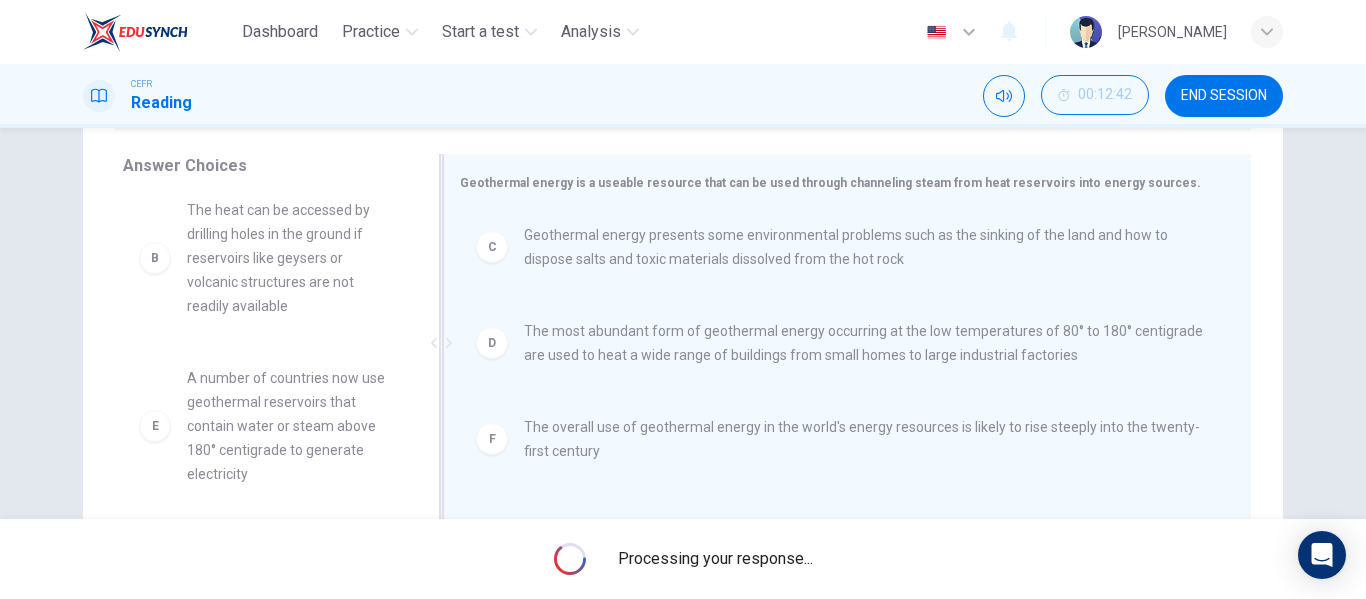 scroll, scrollTop: 284, scrollLeft: 0, axis: vertical 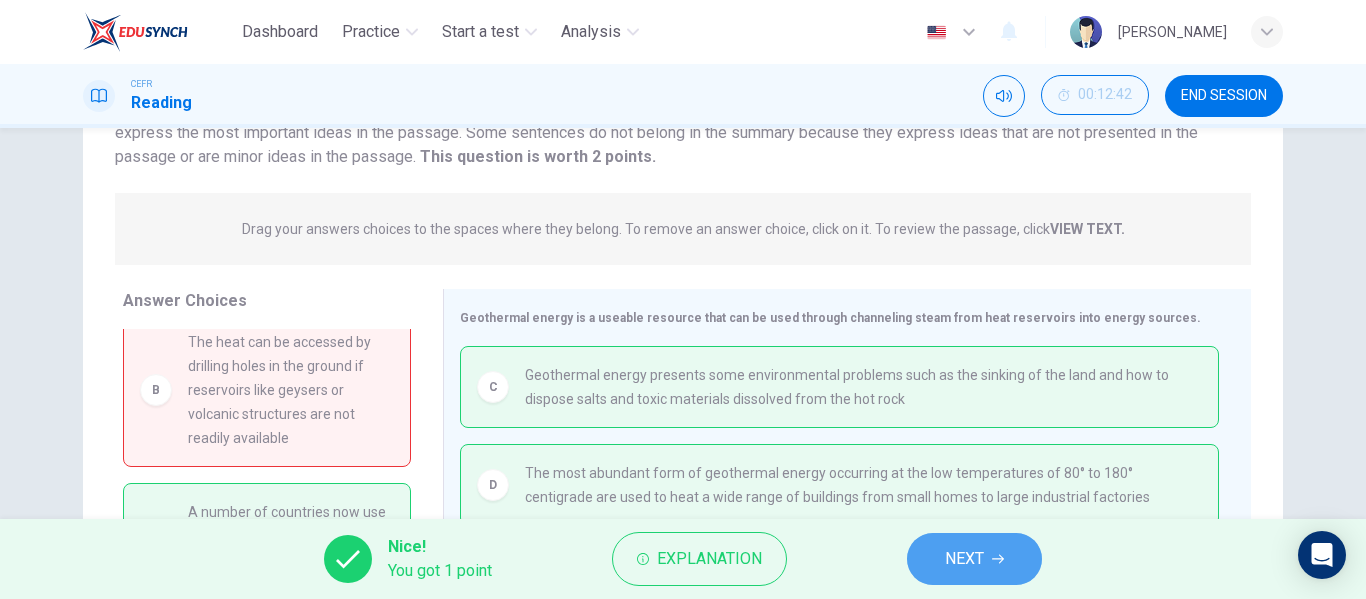 click on "NEXT" at bounding box center (964, 559) 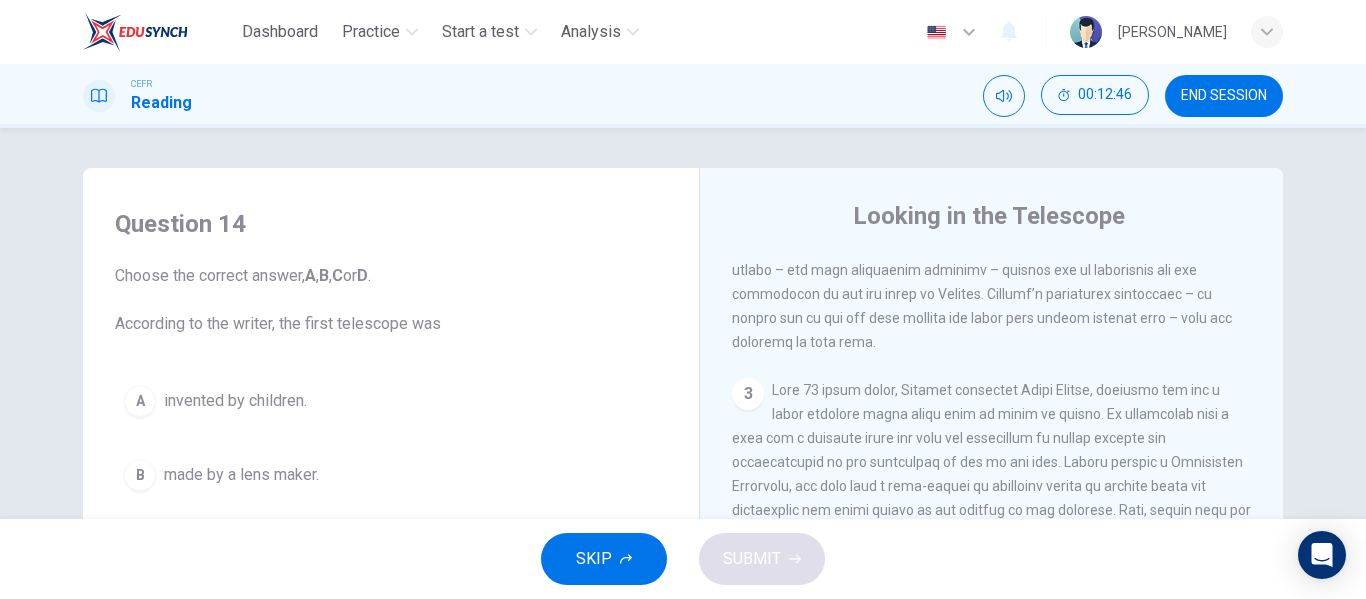 scroll, scrollTop: 900, scrollLeft: 0, axis: vertical 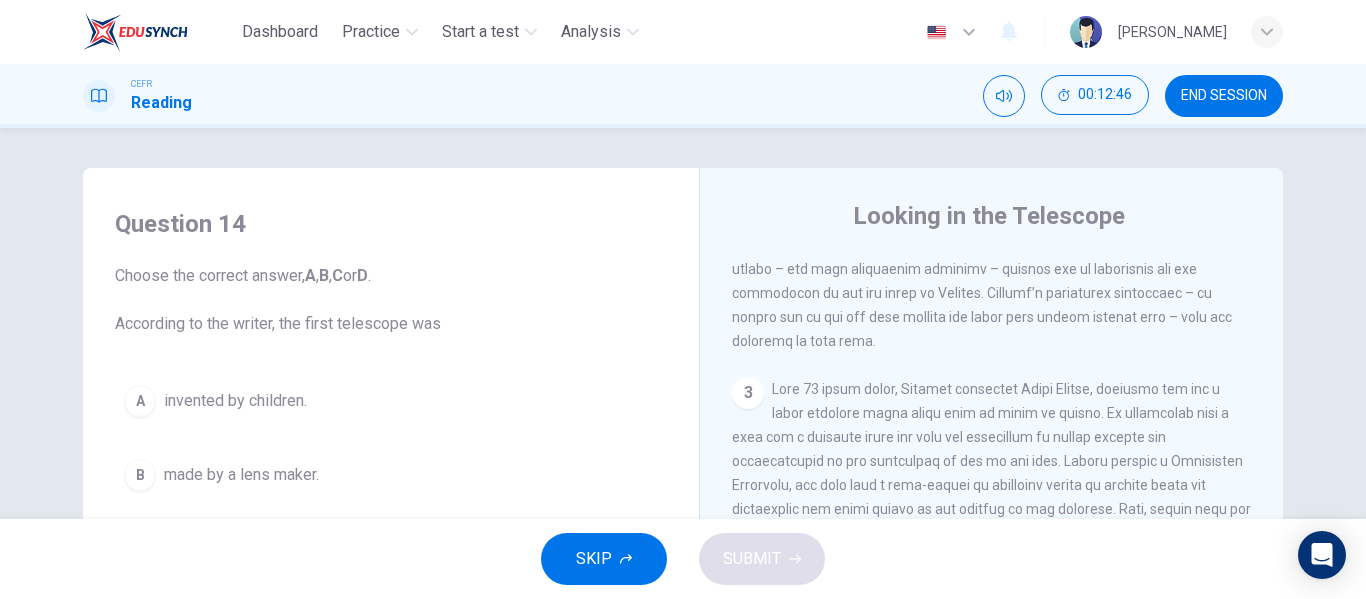 click on "END SESSION" at bounding box center (1224, 96) 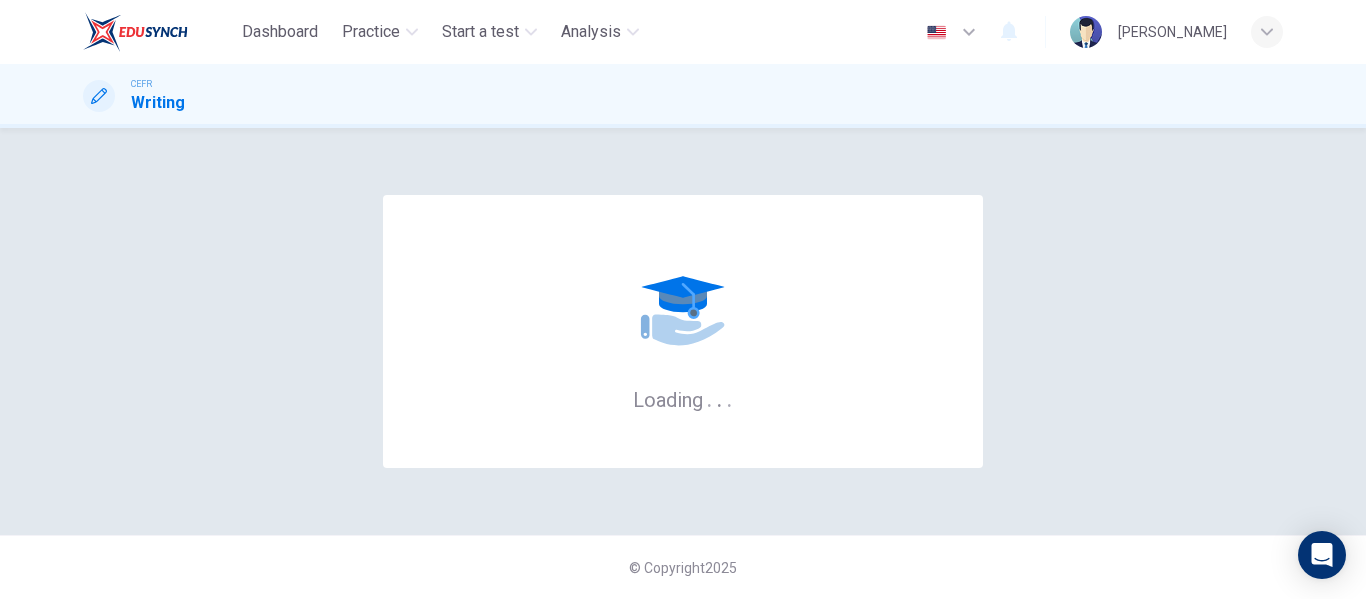 scroll, scrollTop: 0, scrollLeft: 0, axis: both 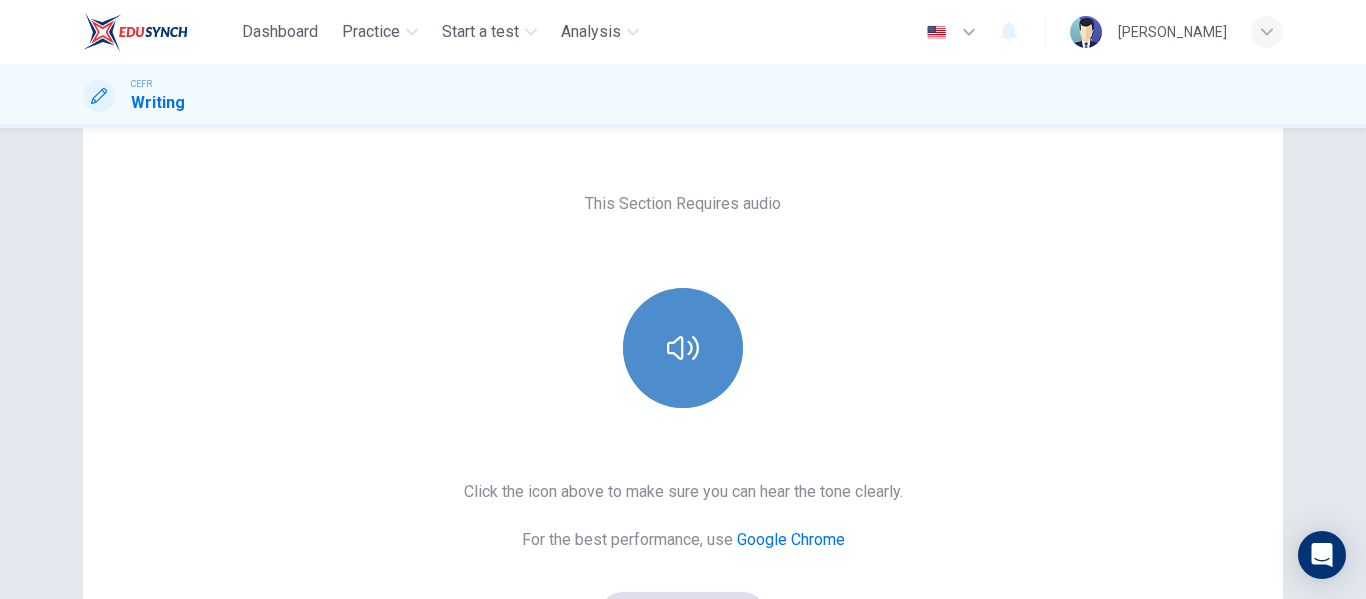 click 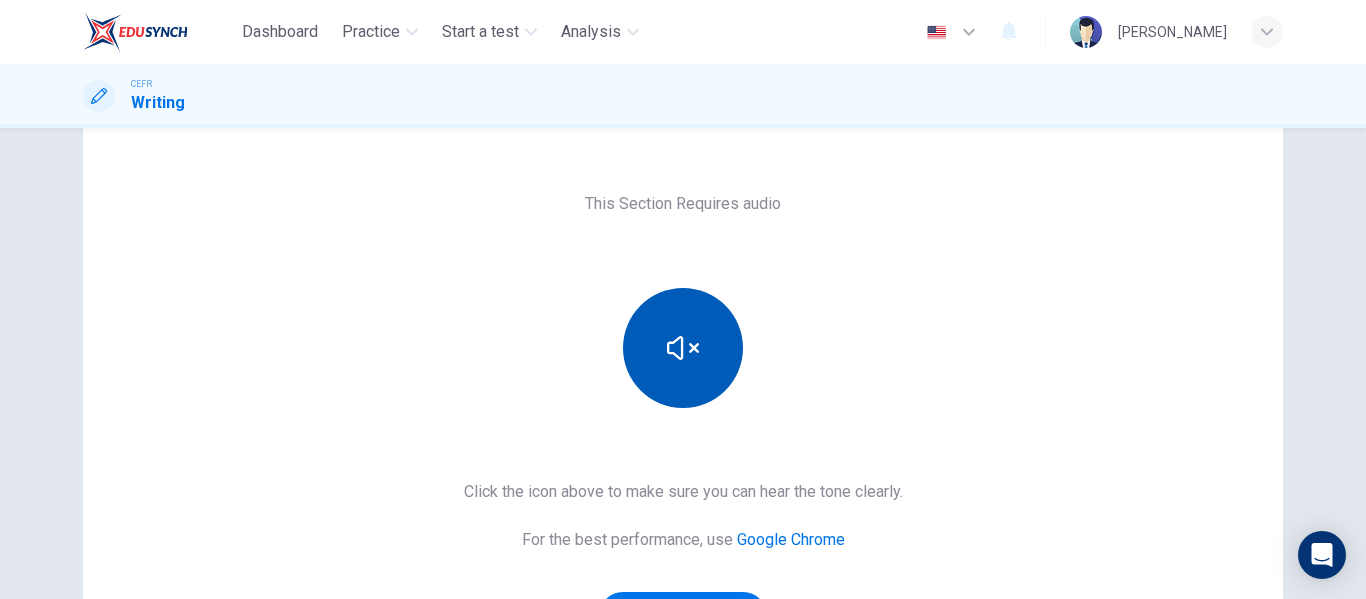 scroll, scrollTop: 300, scrollLeft: 0, axis: vertical 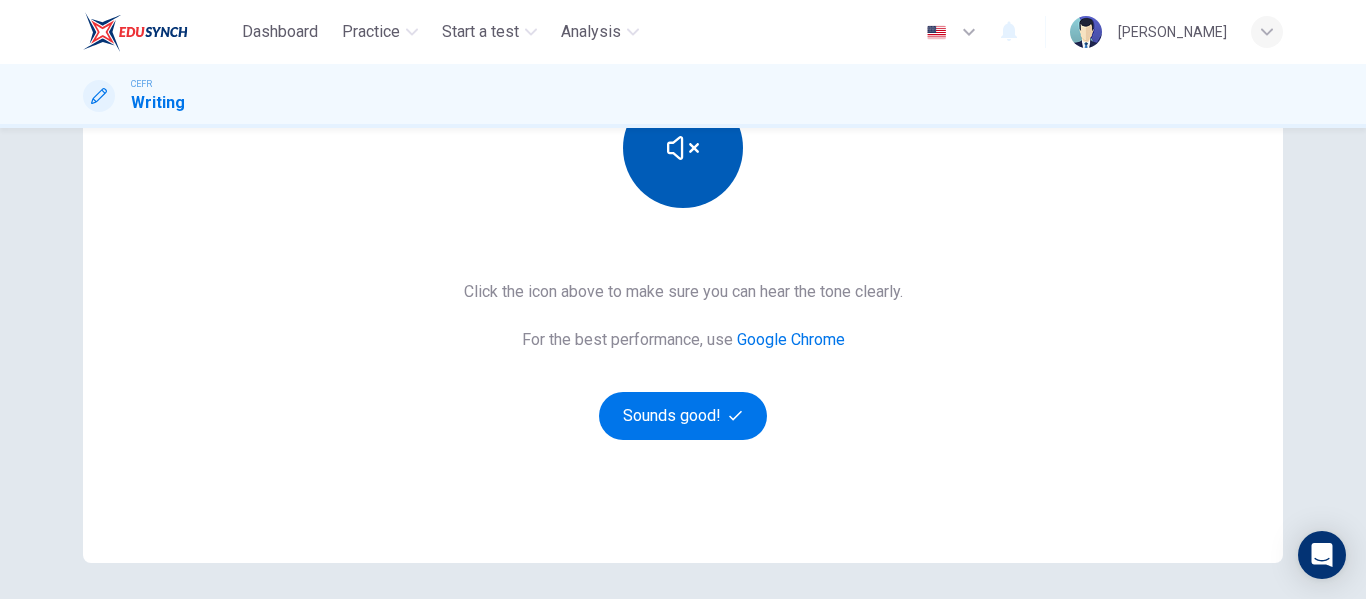 click at bounding box center (683, 148) 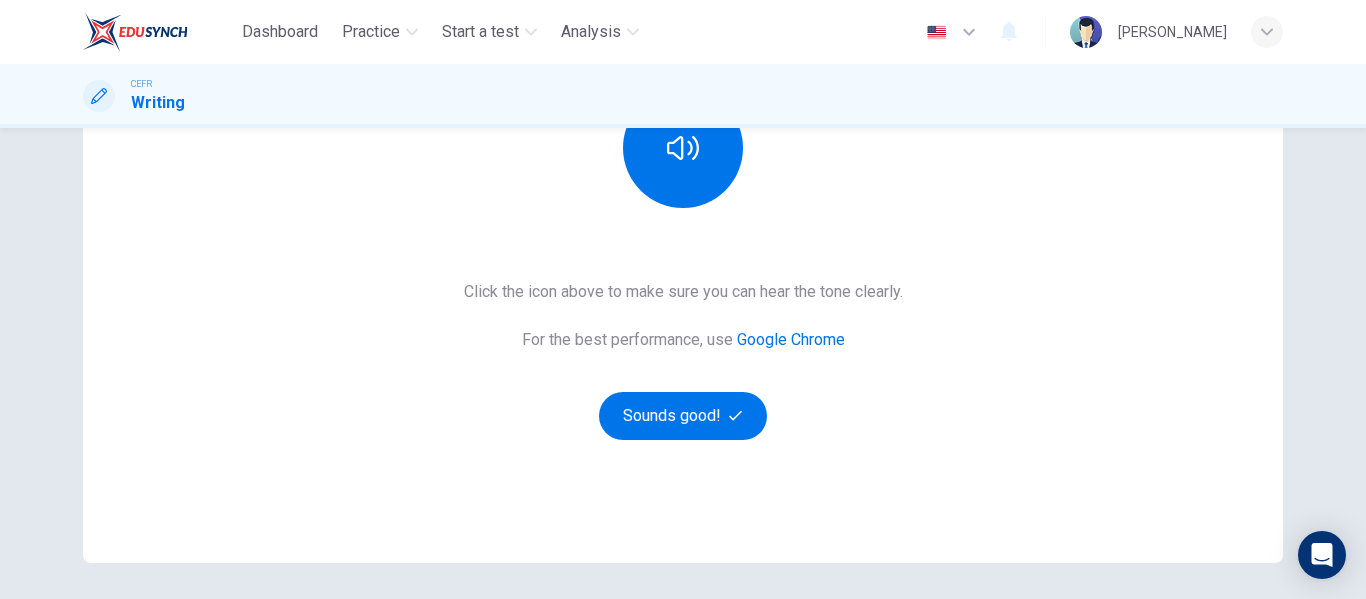 type 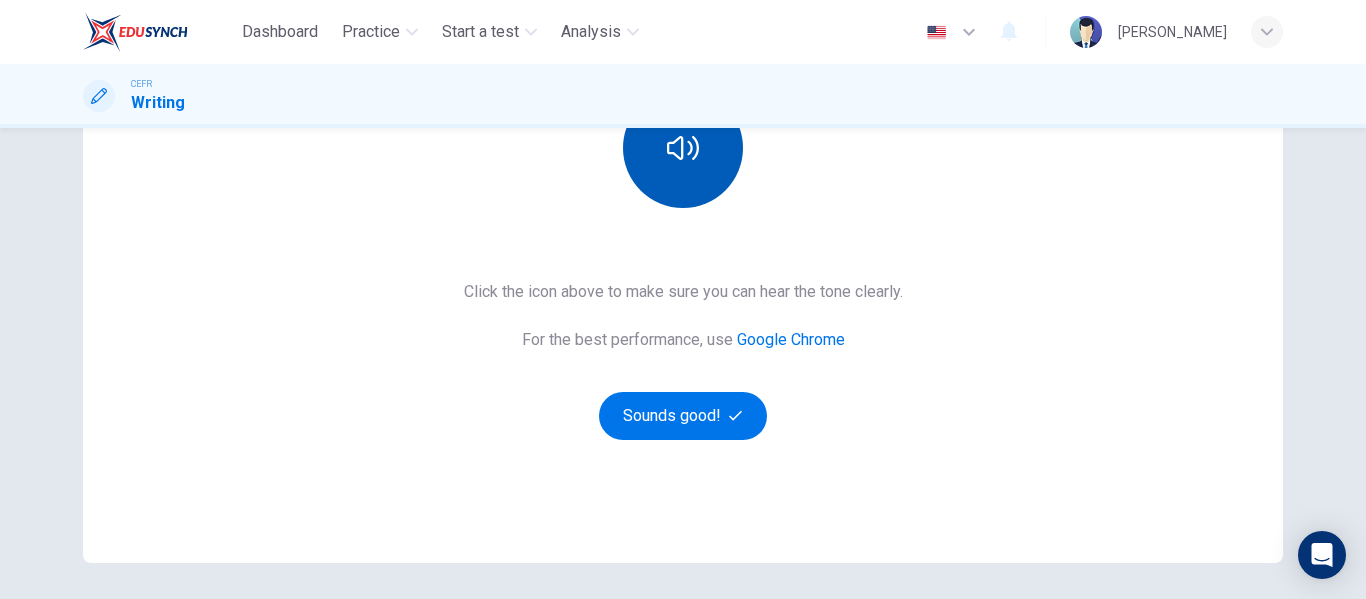 click at bounding box center [683, 148] 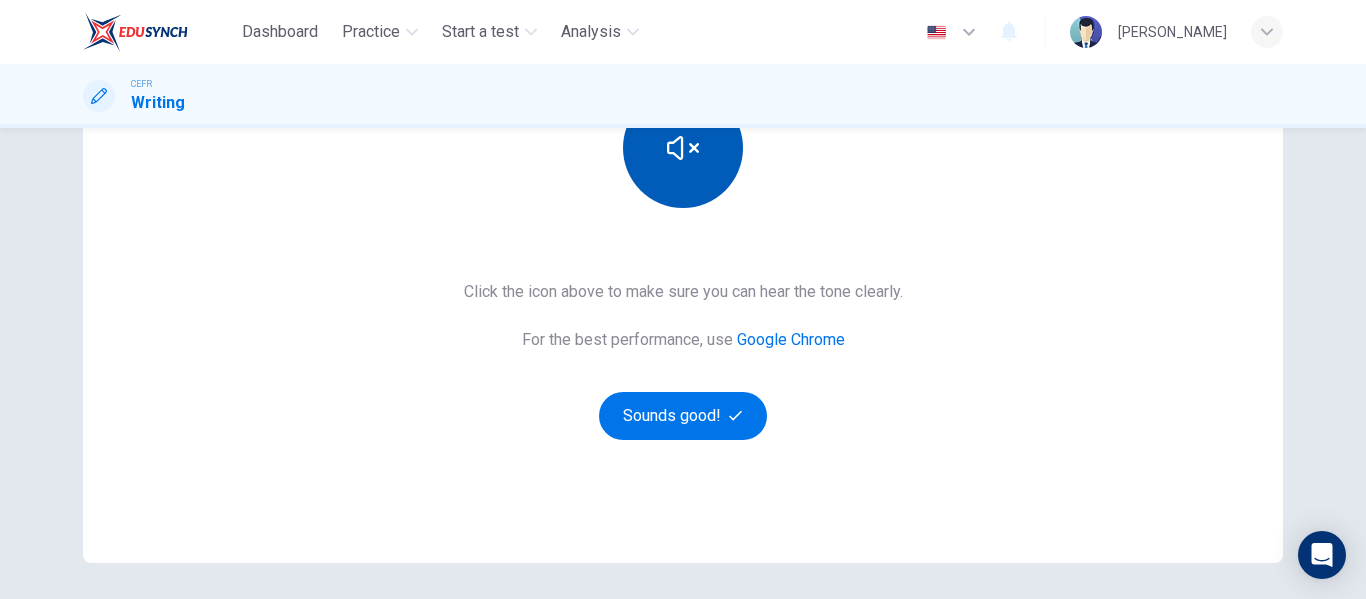 click at bounding box center [683, 148] 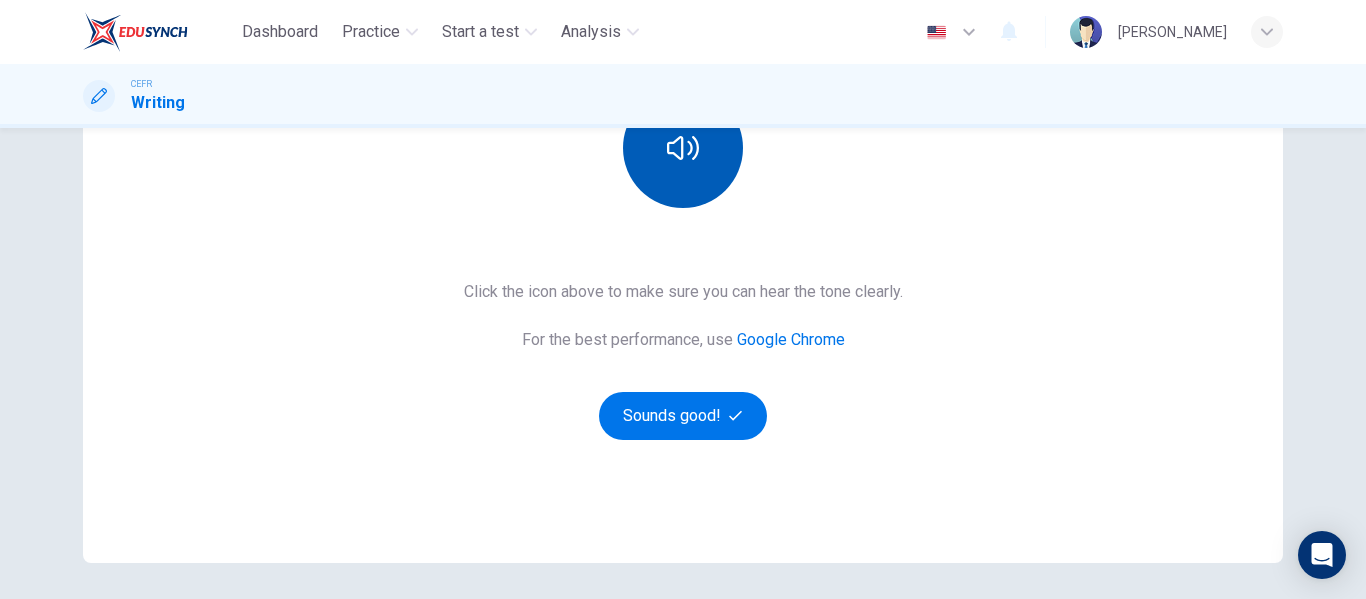 click at bounding box center [683, 148] 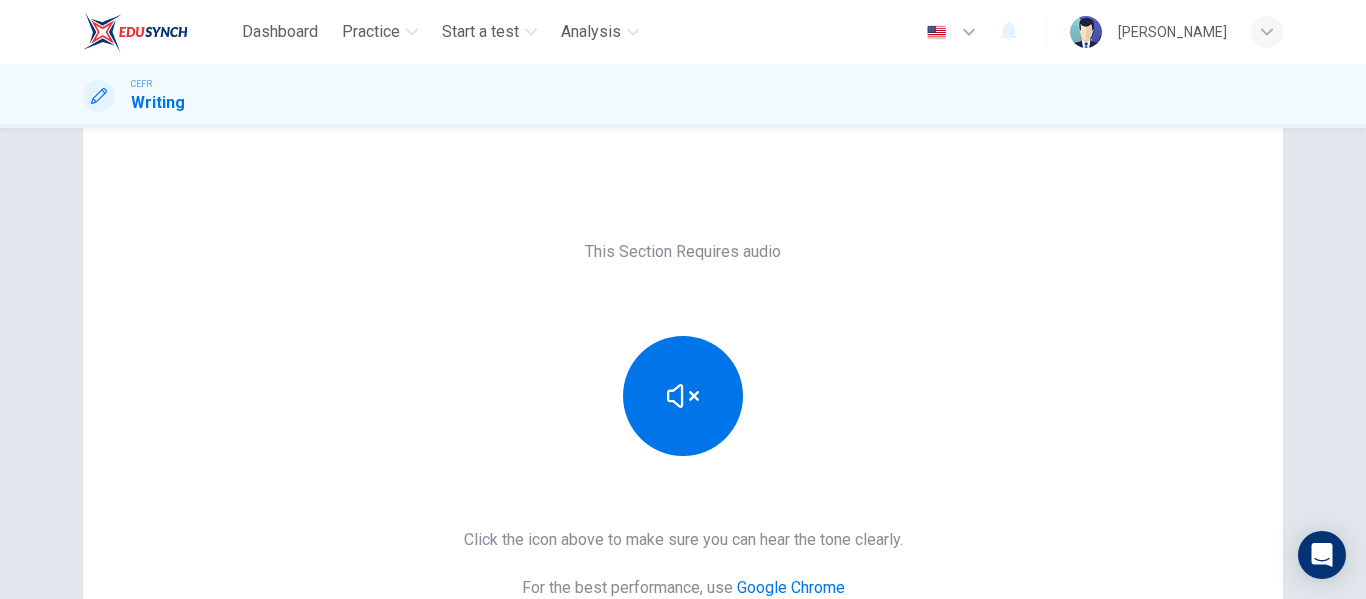 scroll, scrollTop: 0, scrollLeft: 0, axis: both 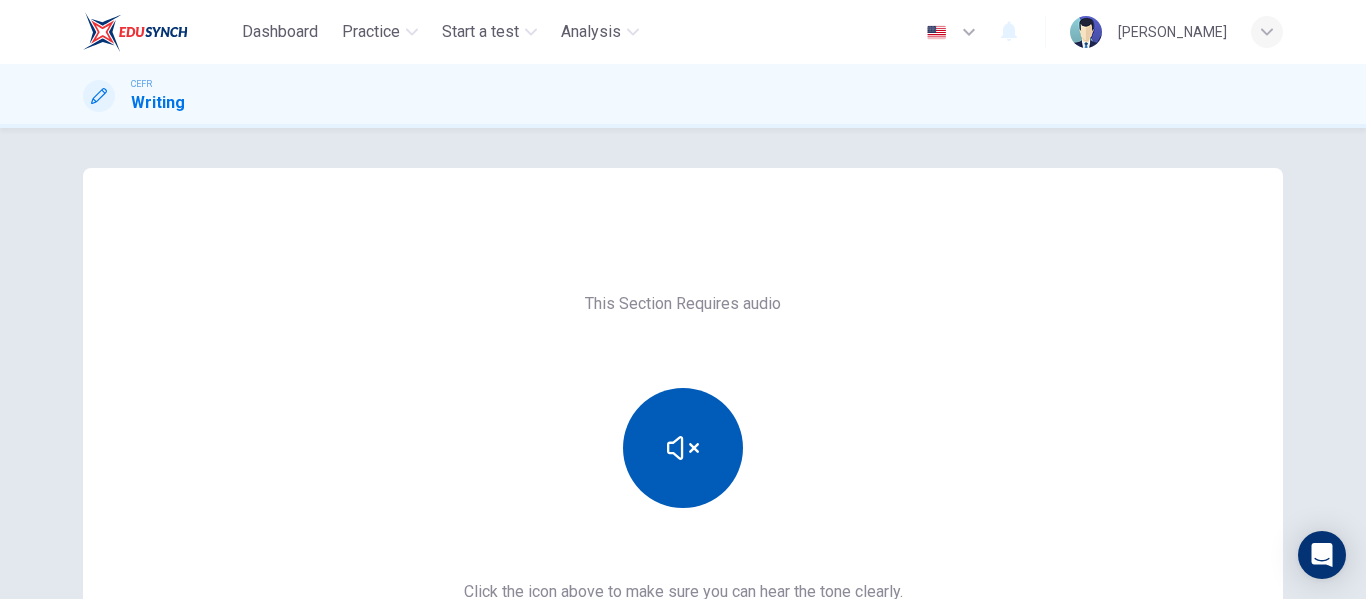 click at bounding box center [683, 448] 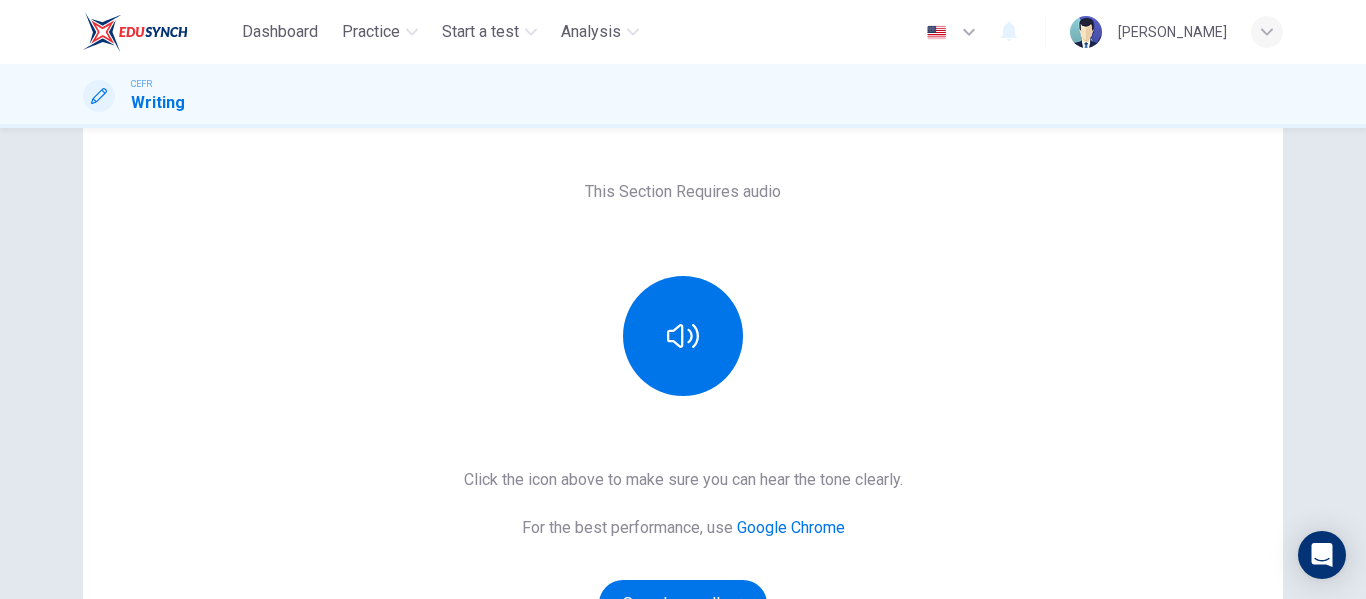 scroll, scrollTop: 300, scrollLeft: 0, axis: vertical 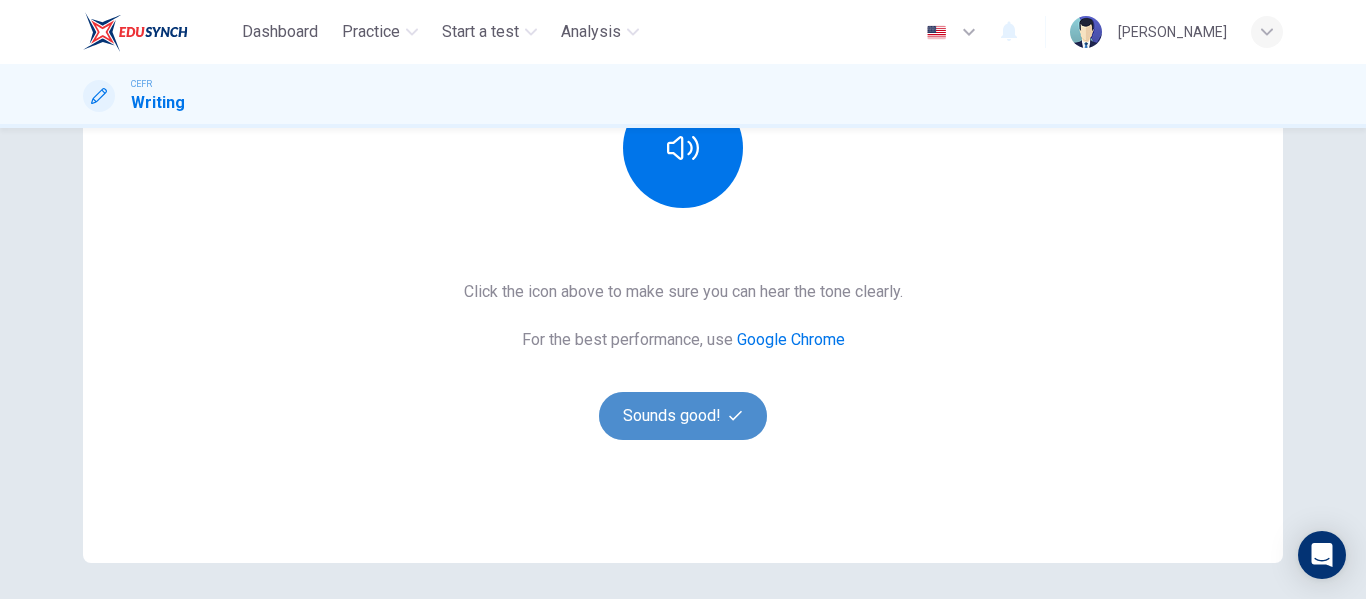click on "Sounds good!" at bounding box center [683, 416] 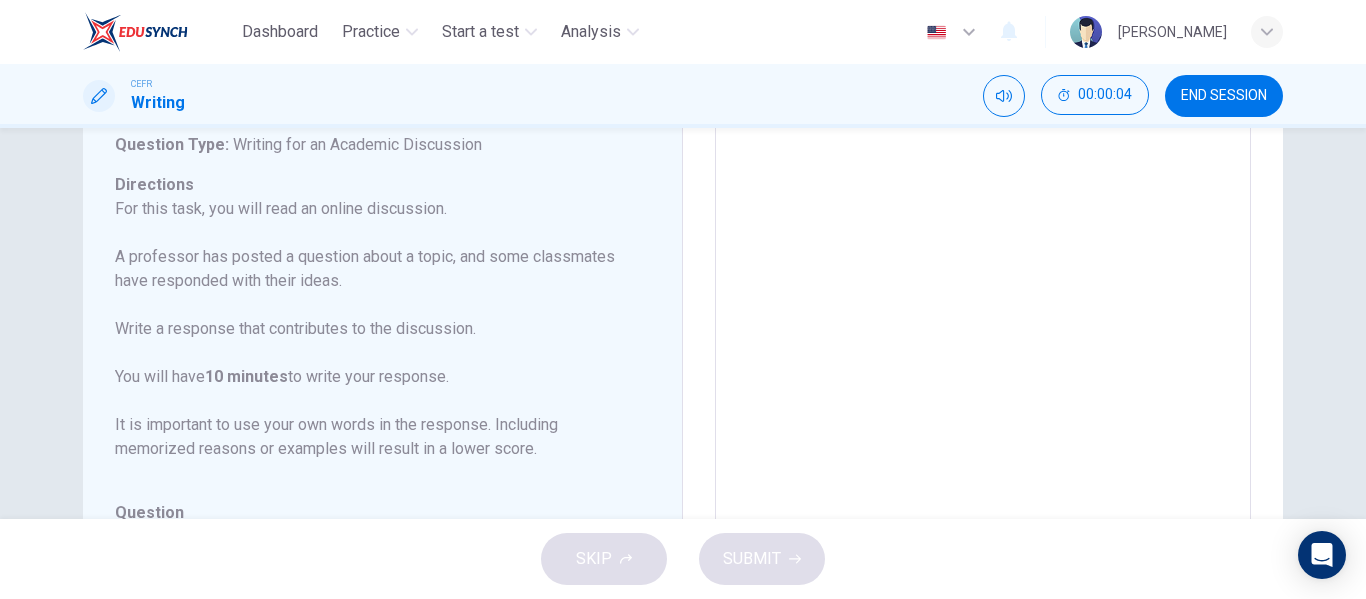 scroll, scrollTop: 100, scrollLeft: 0, axis: vertical 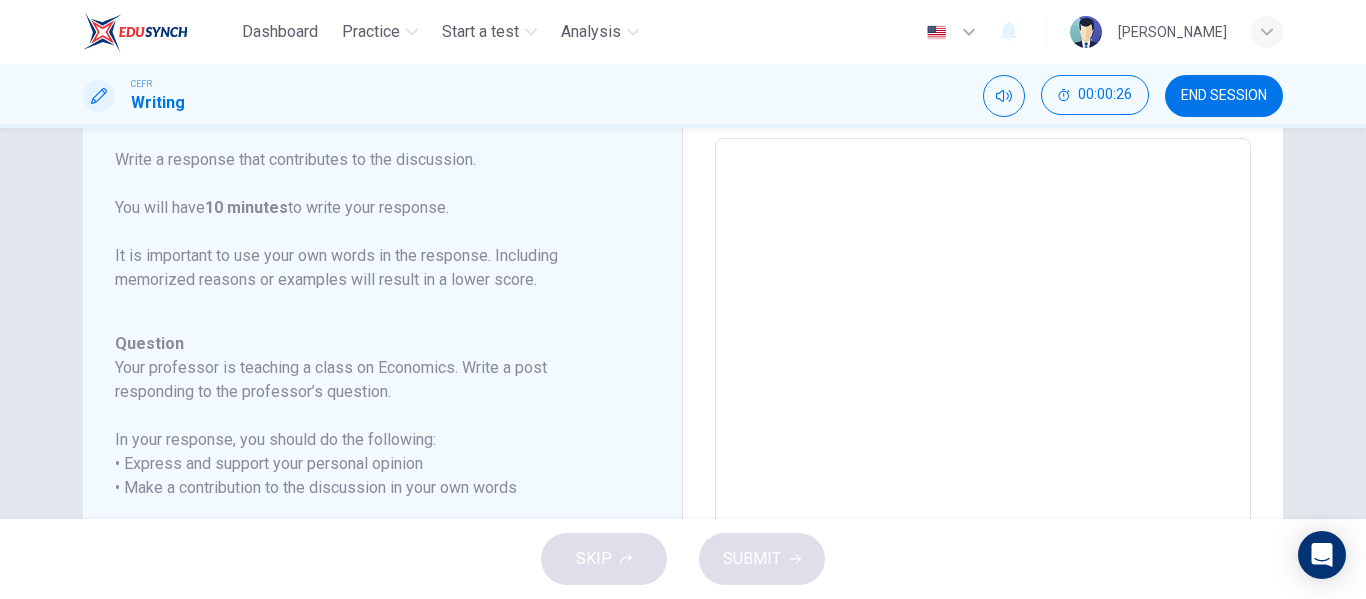 drag, startPoint x: 118, startPoint y: 283, endPoint x: 263, endPoint y: 280, distance: 145.03104 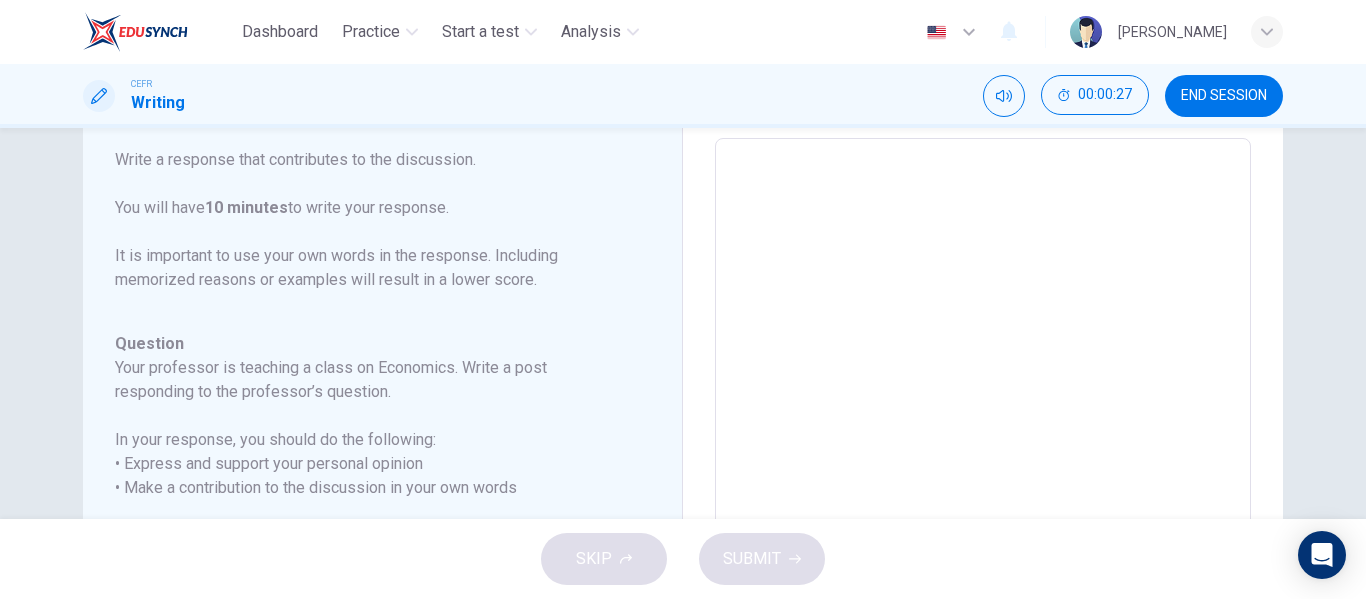 scroll, scrollTop: 222, scrollLeft: 0, axis: vertical 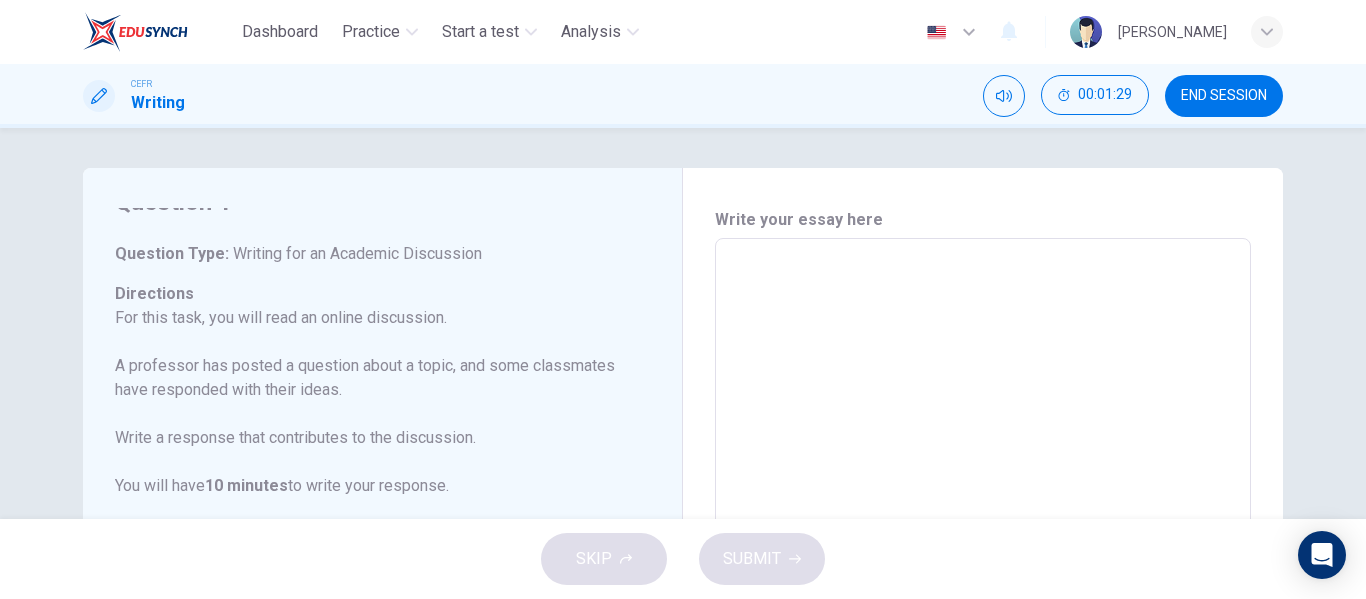 click at bounding box center [983, 572] 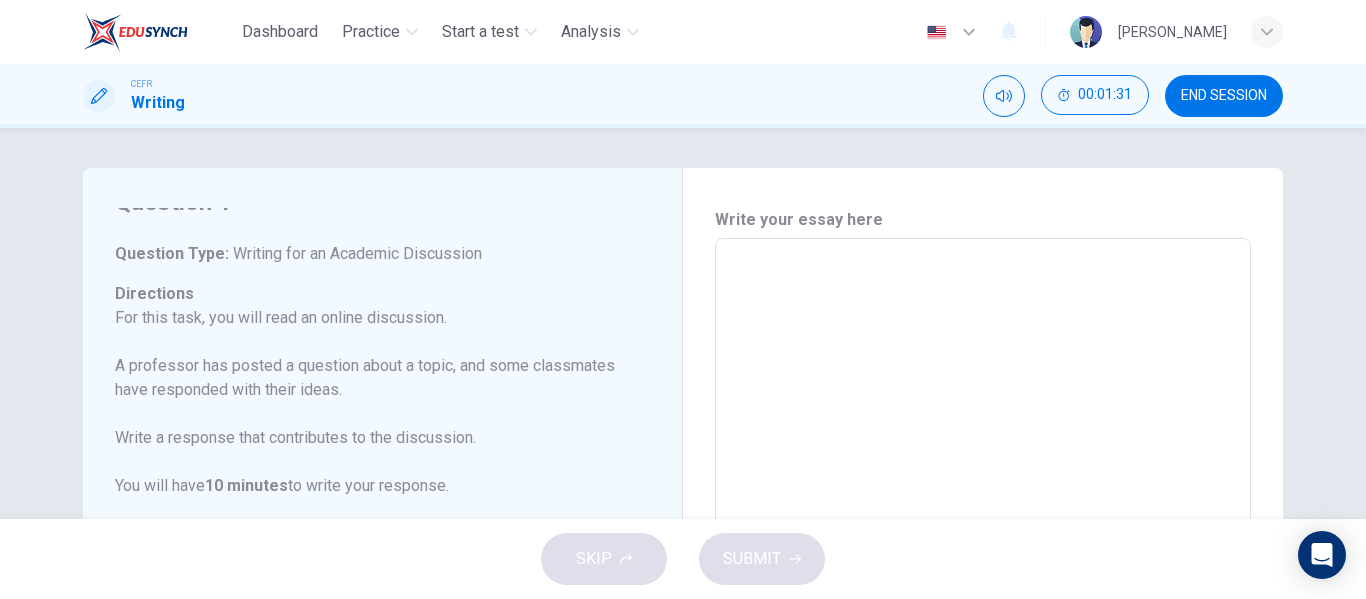 type on "I" 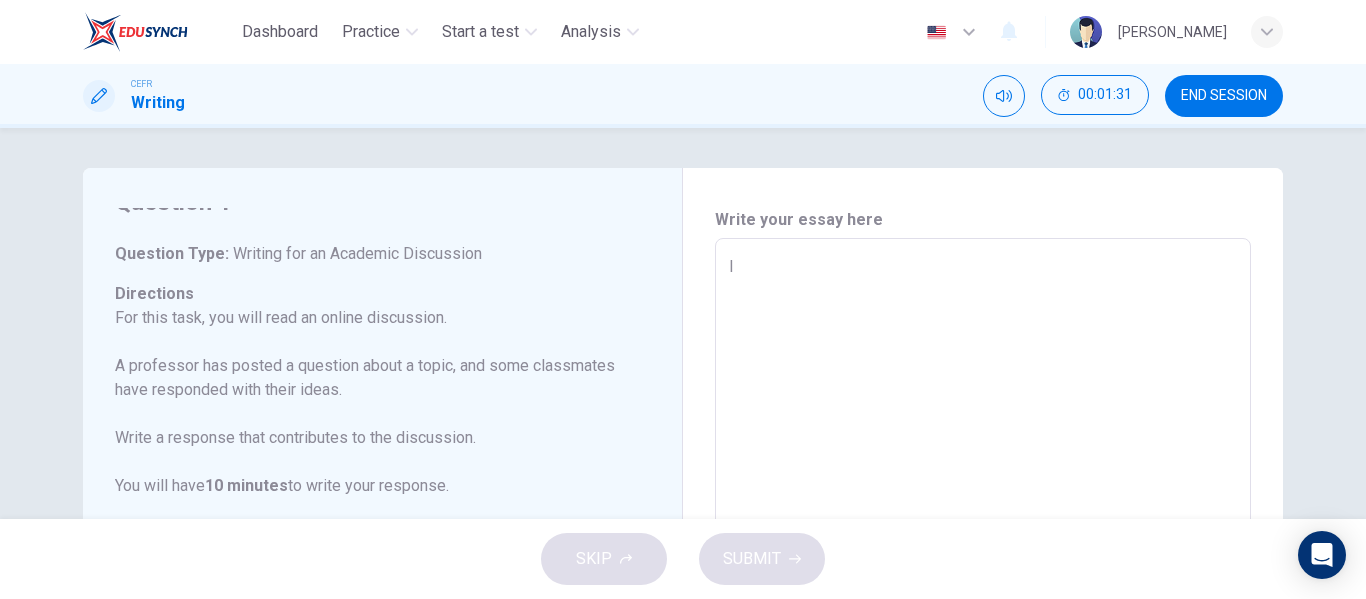 type on "x" 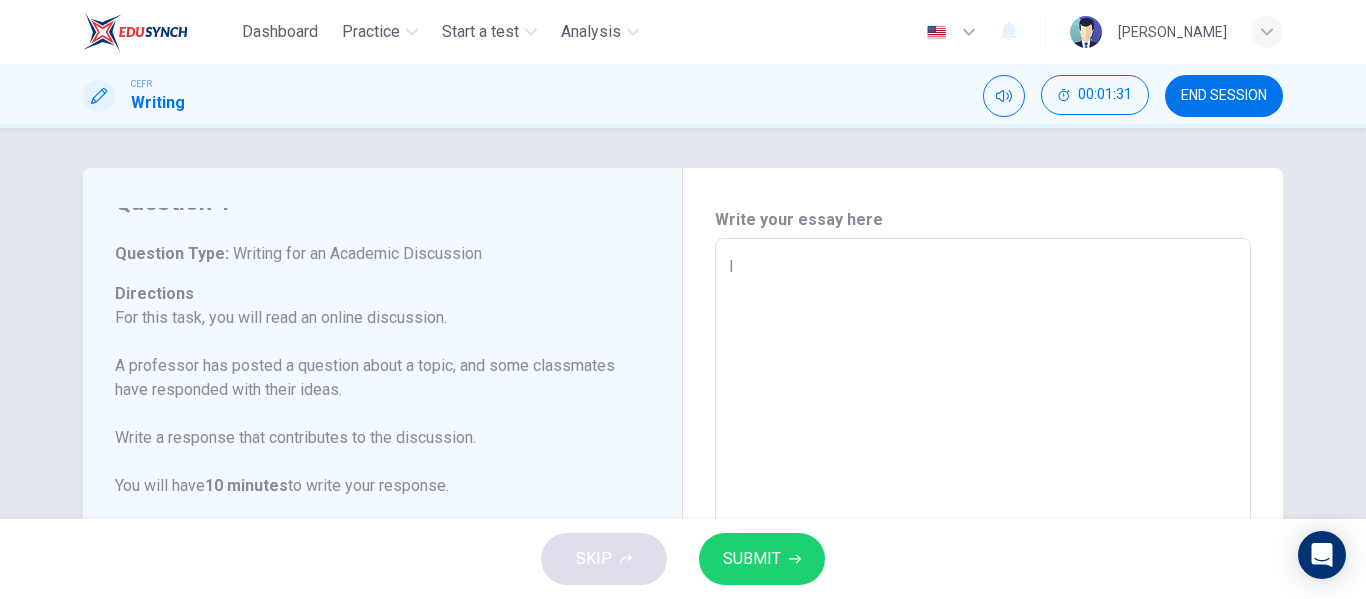 type on "I" 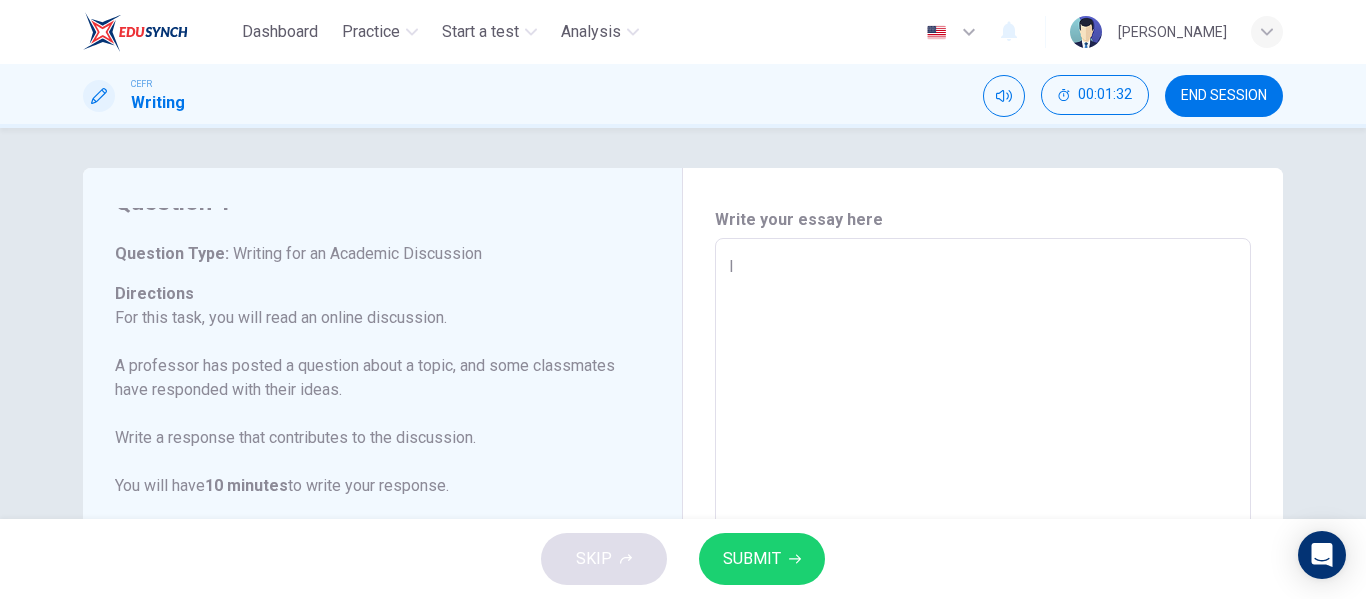 type on "I a" 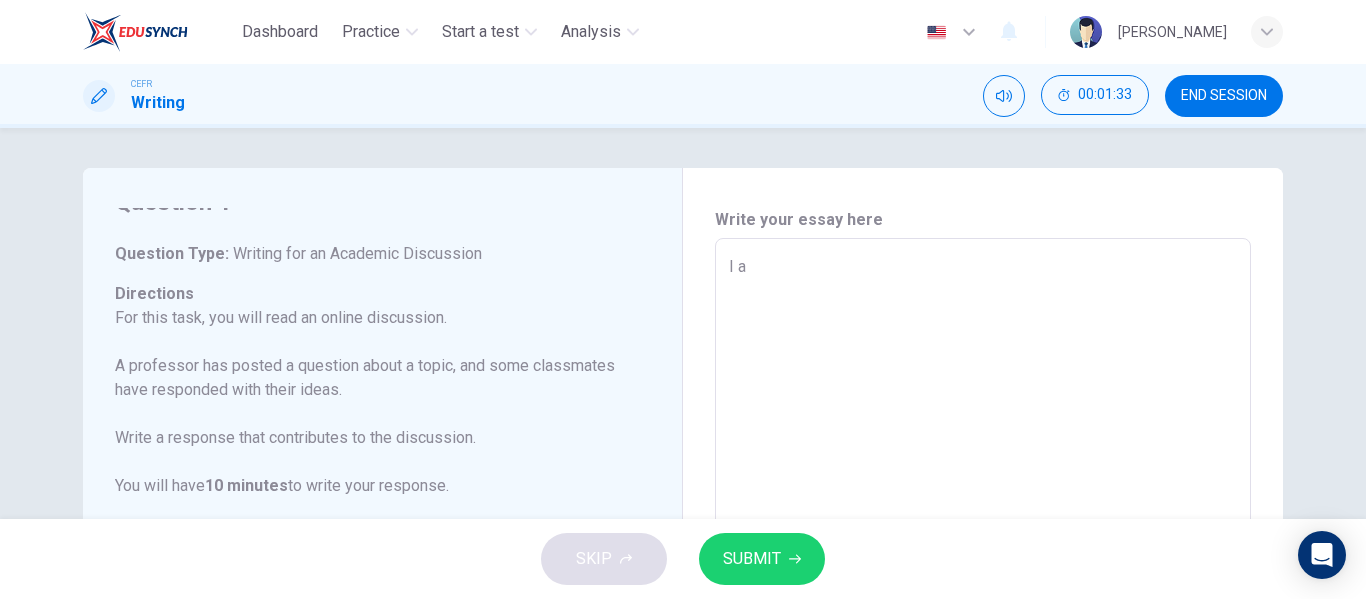 type on "I ag" 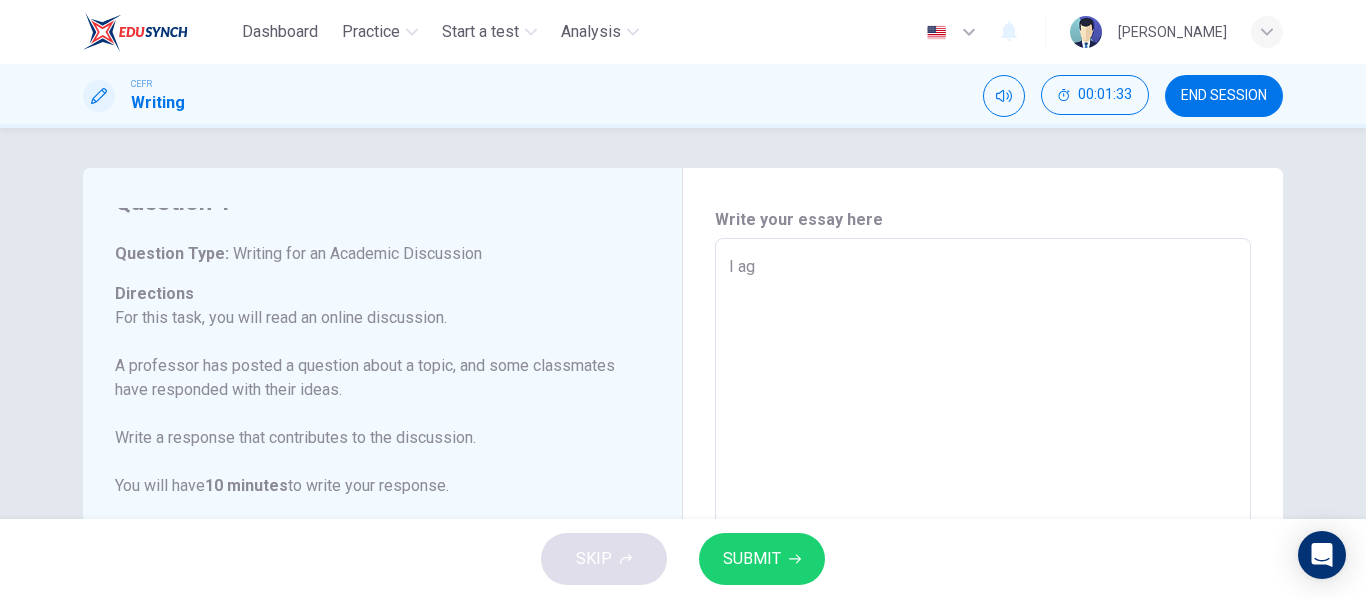 type on "I agr" 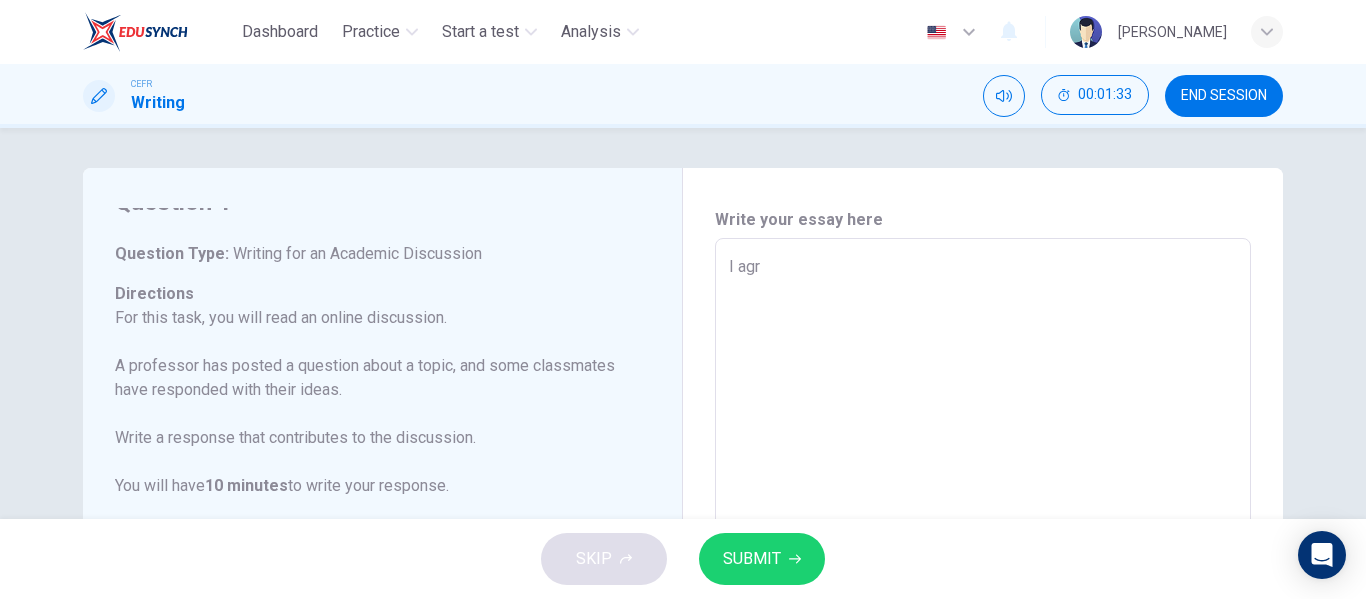 type on "x" 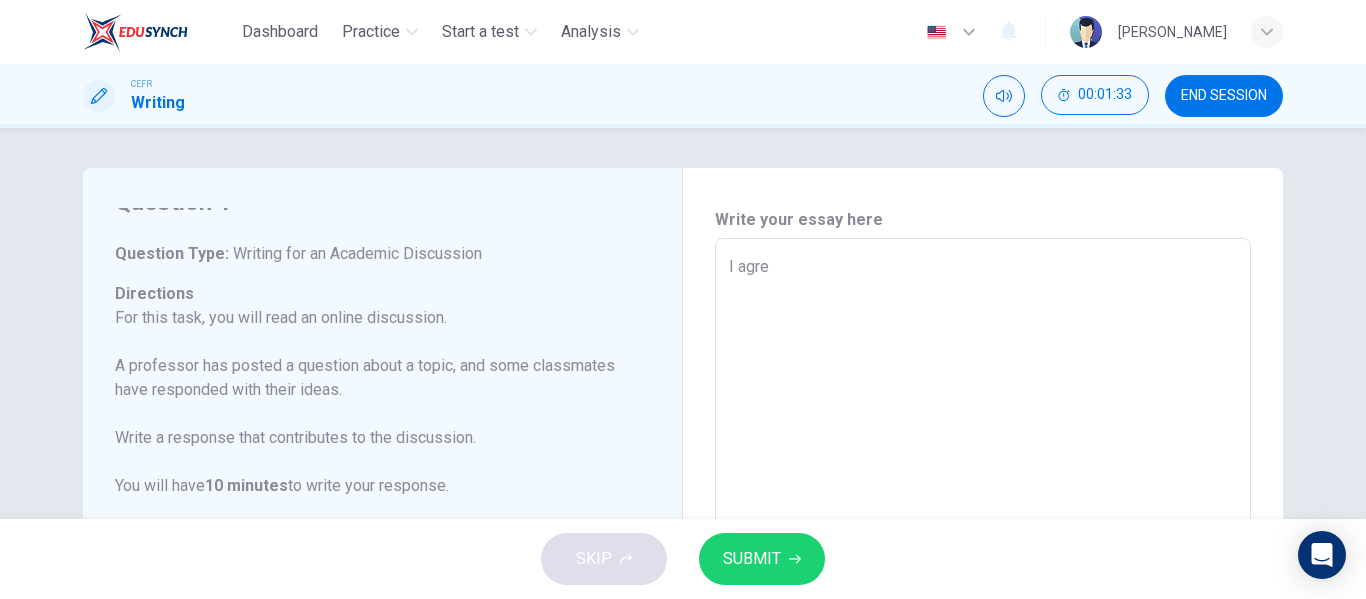 type on "x" 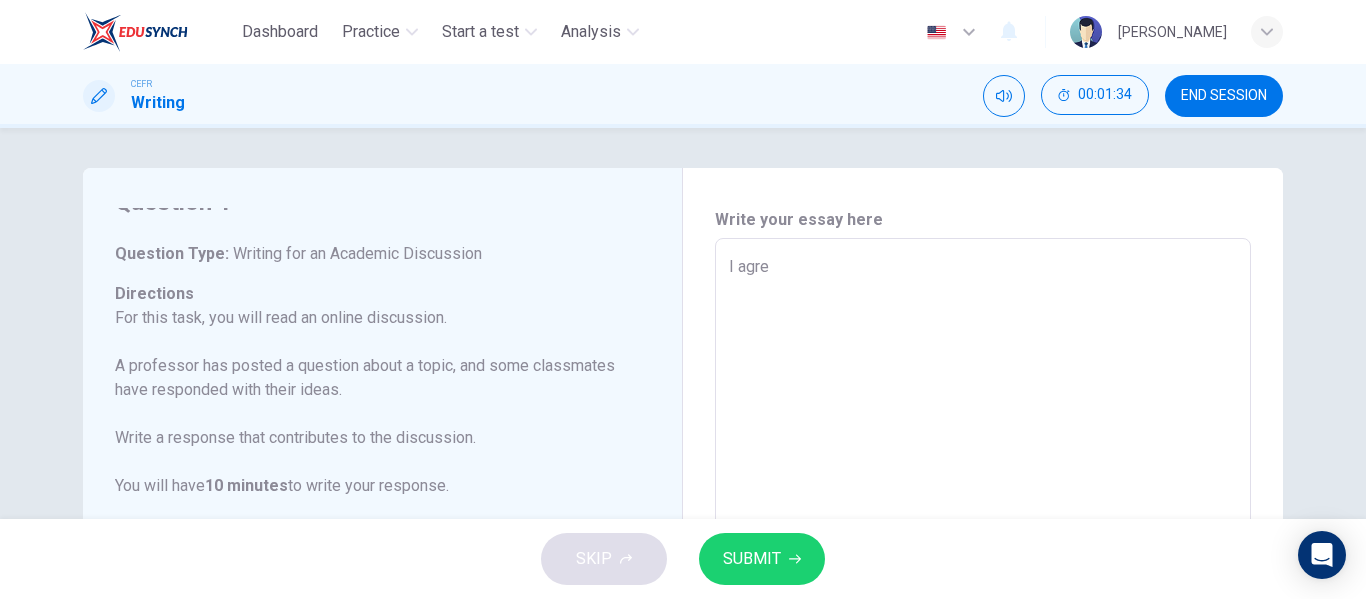 type on "I agree" 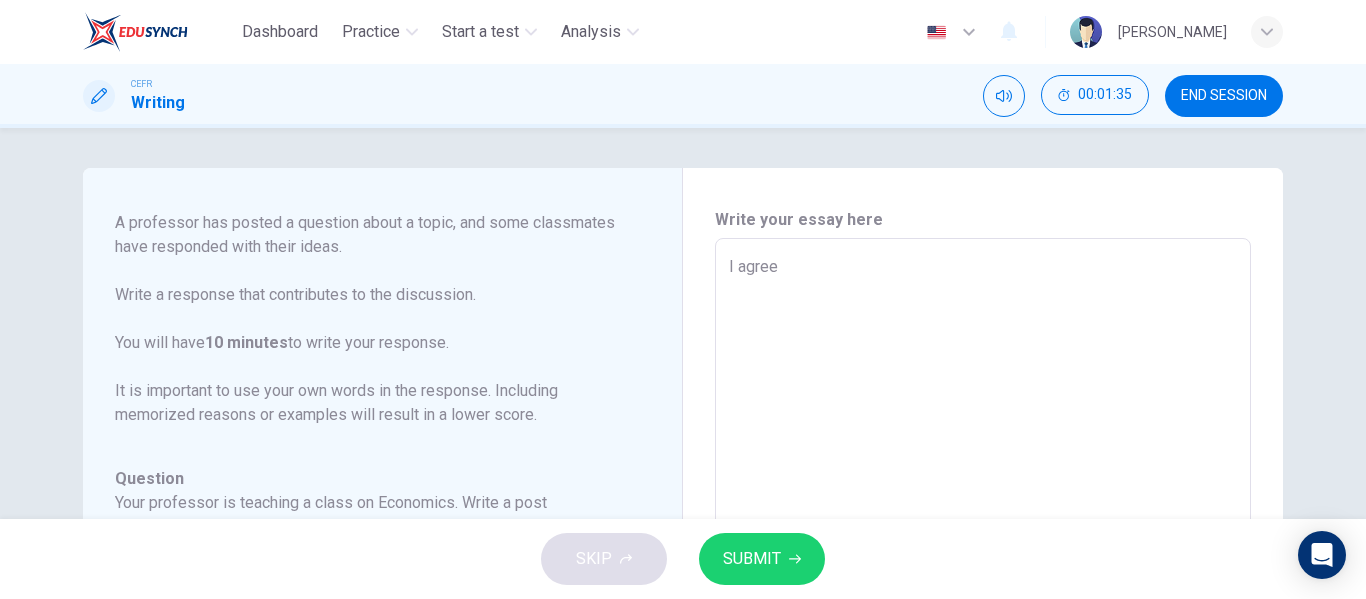 scroll, scrollTop: 222, scrollLeft: 0, axis: vertical 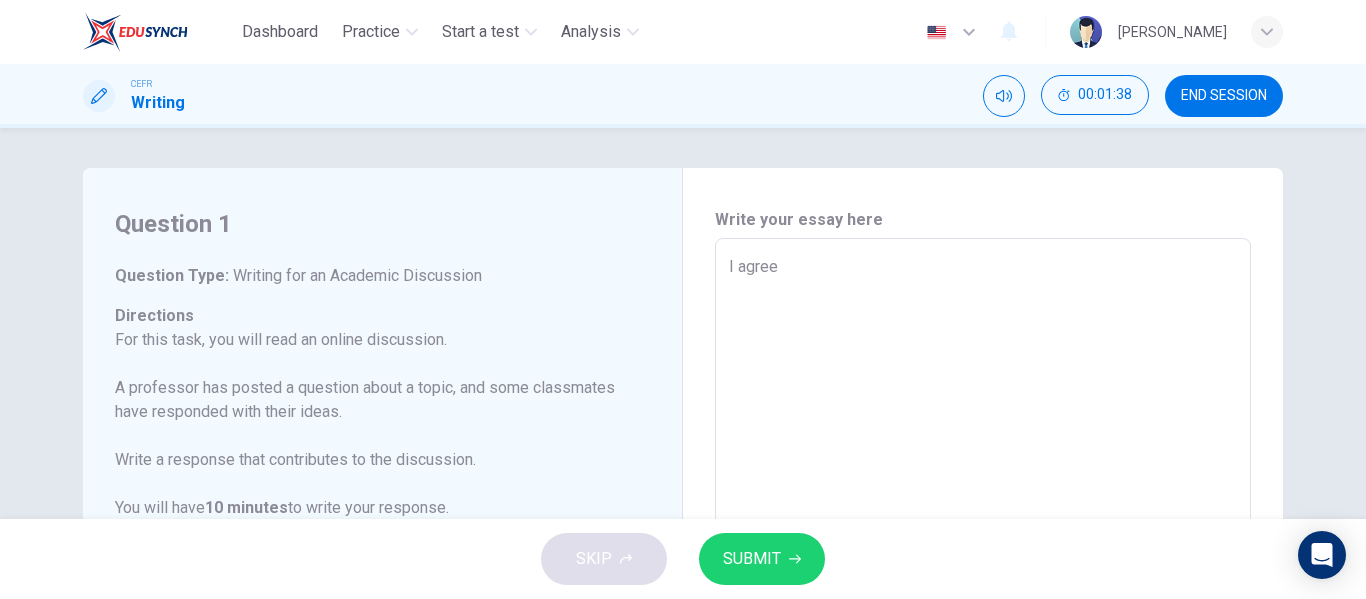 type on "I agree" 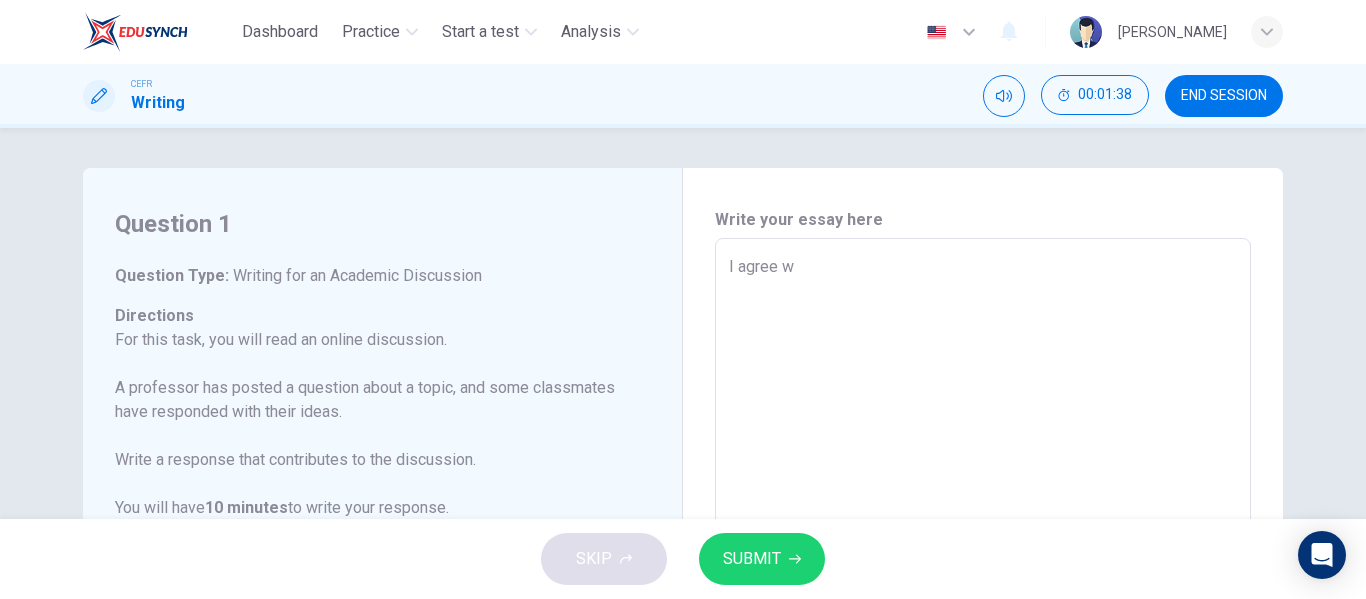type on "x" 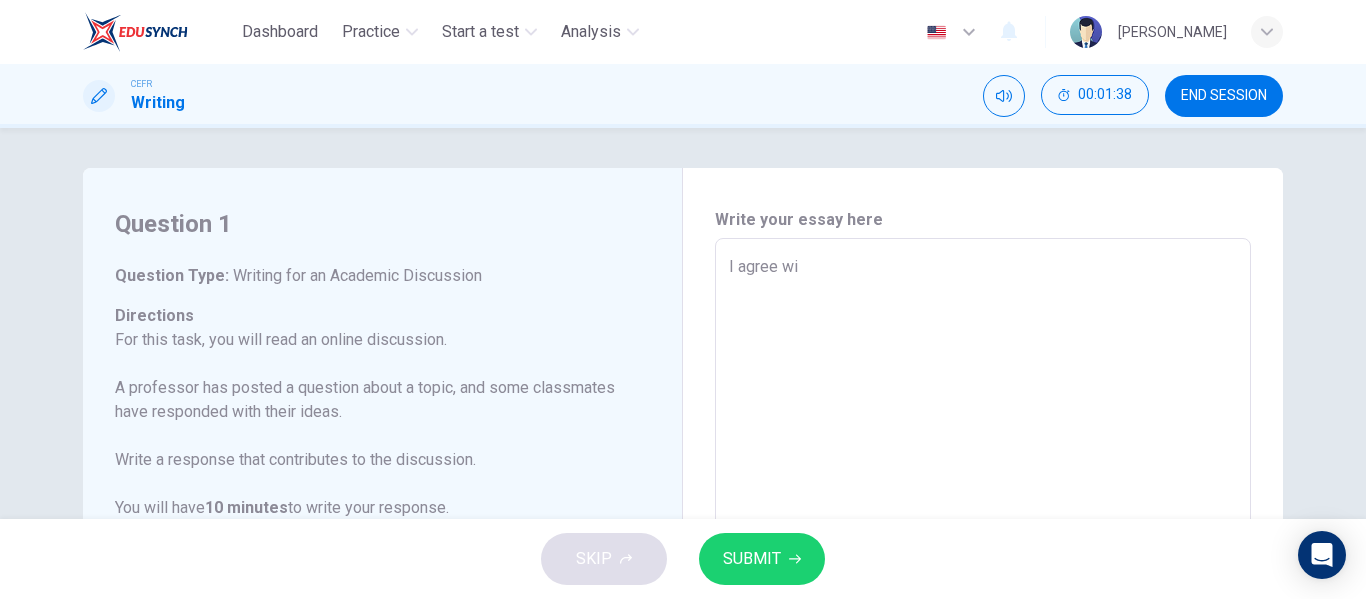 type on "x" 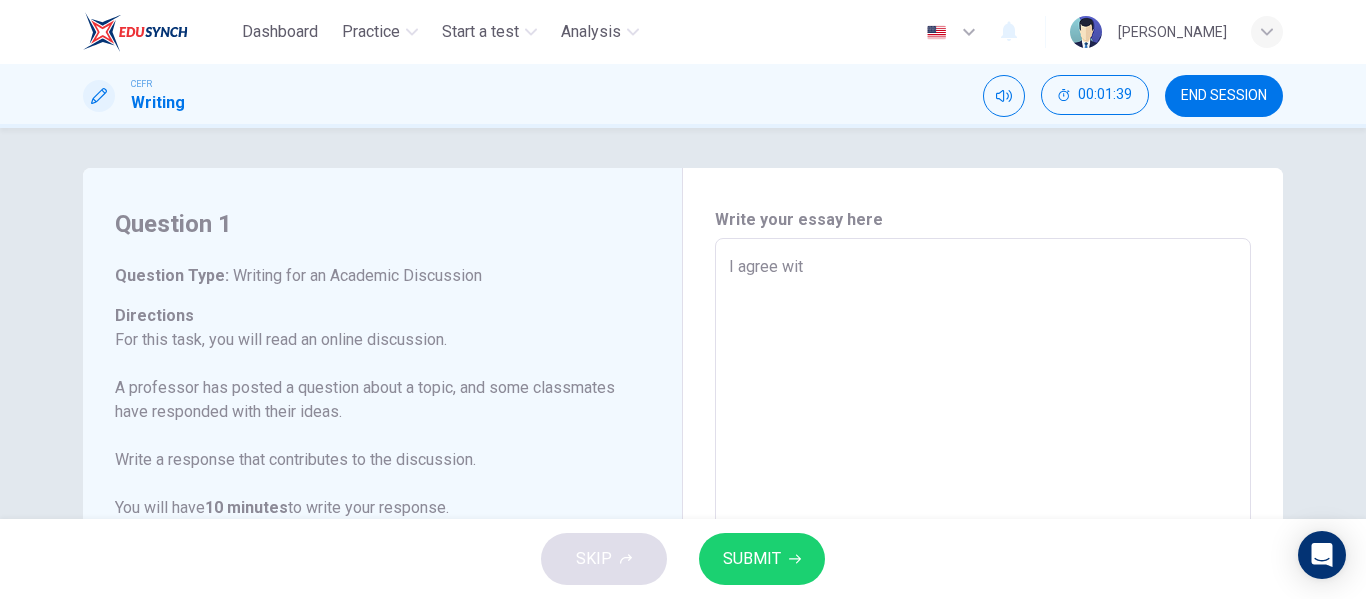 type on "x" 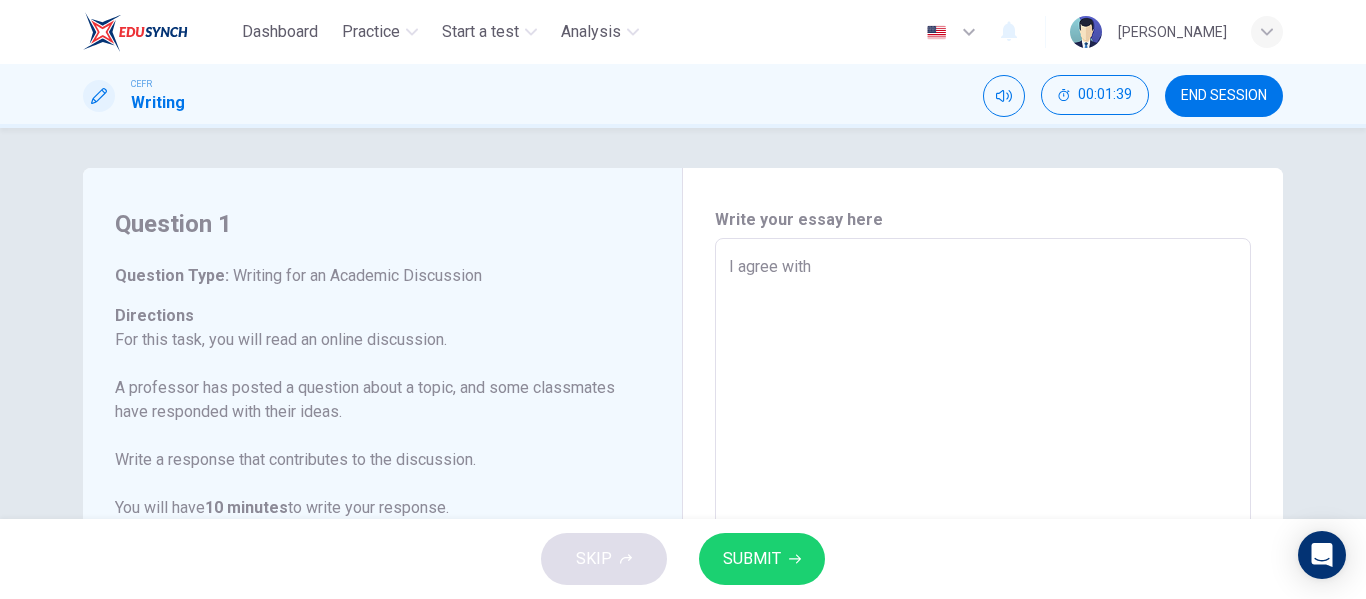 type on "I agree with" 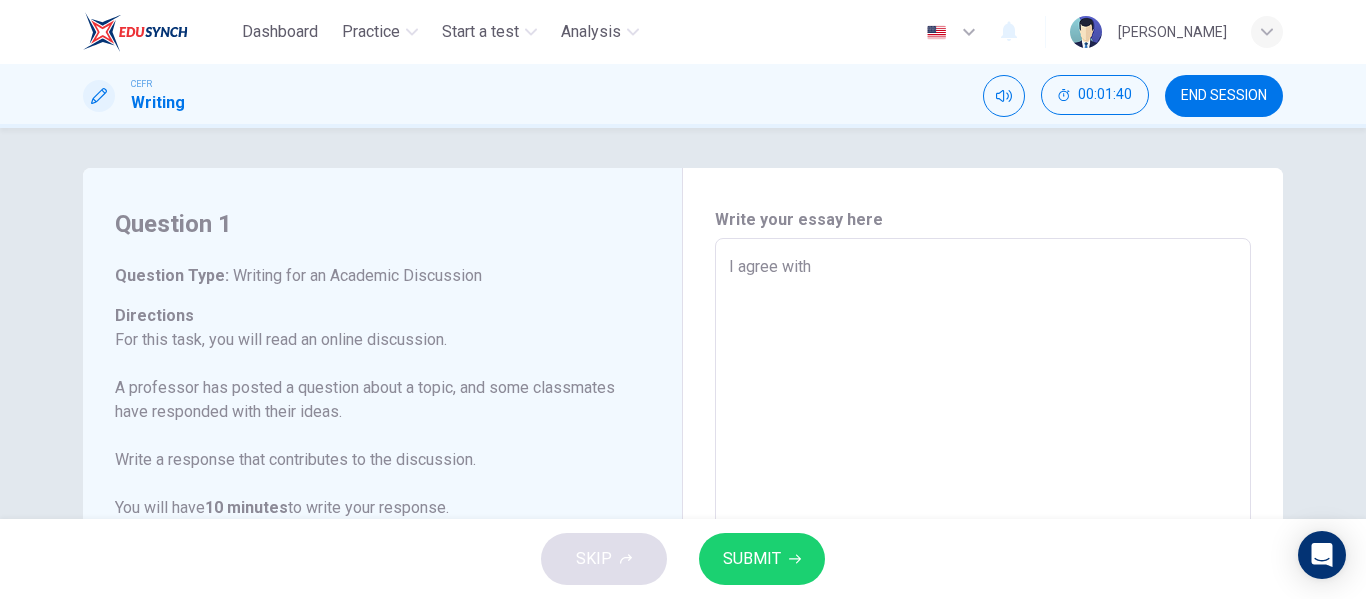 type on "I agree with E" 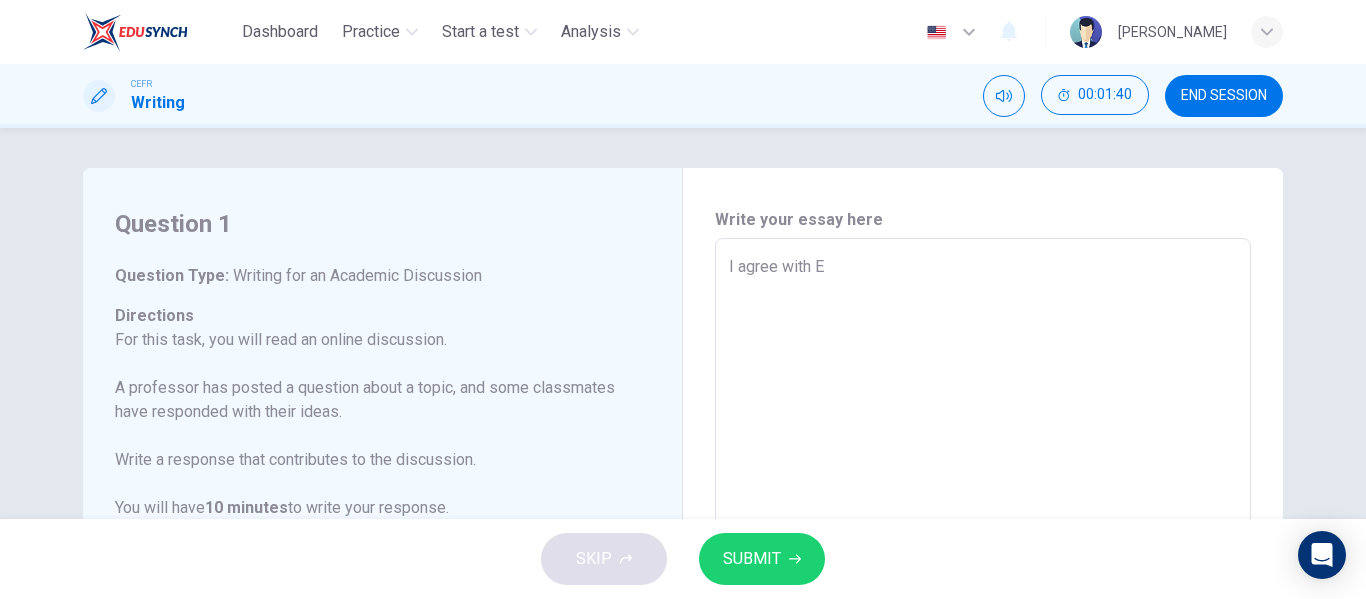 type on "I agree with Em" 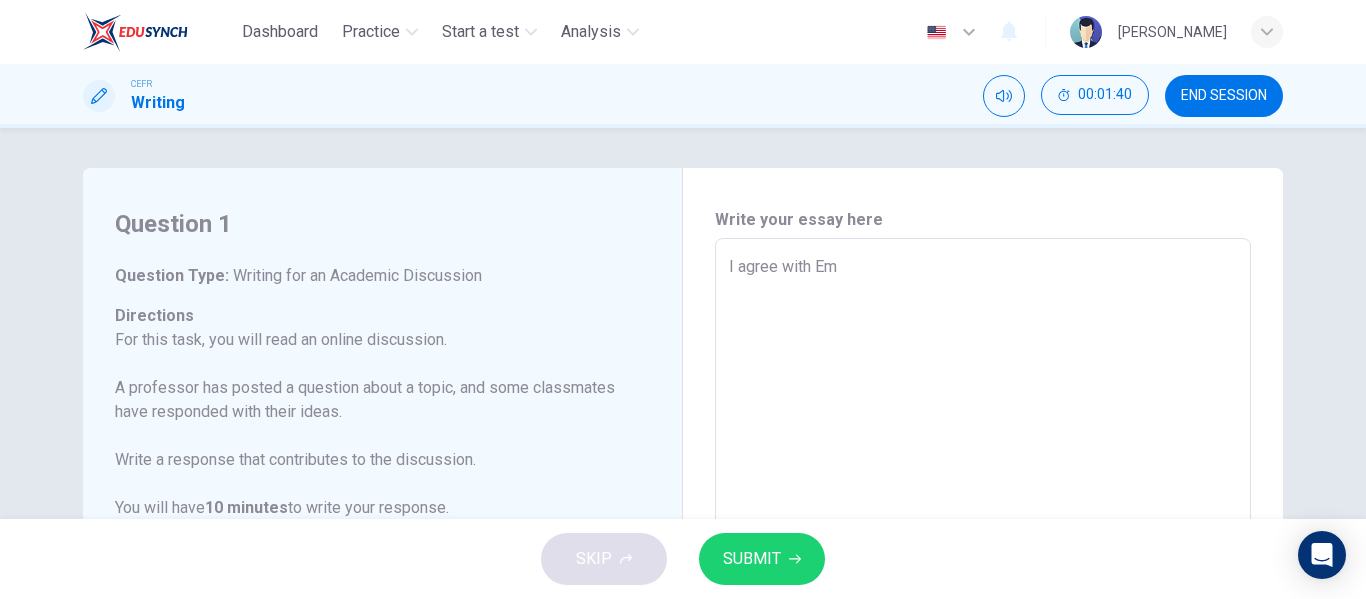 type on "x" 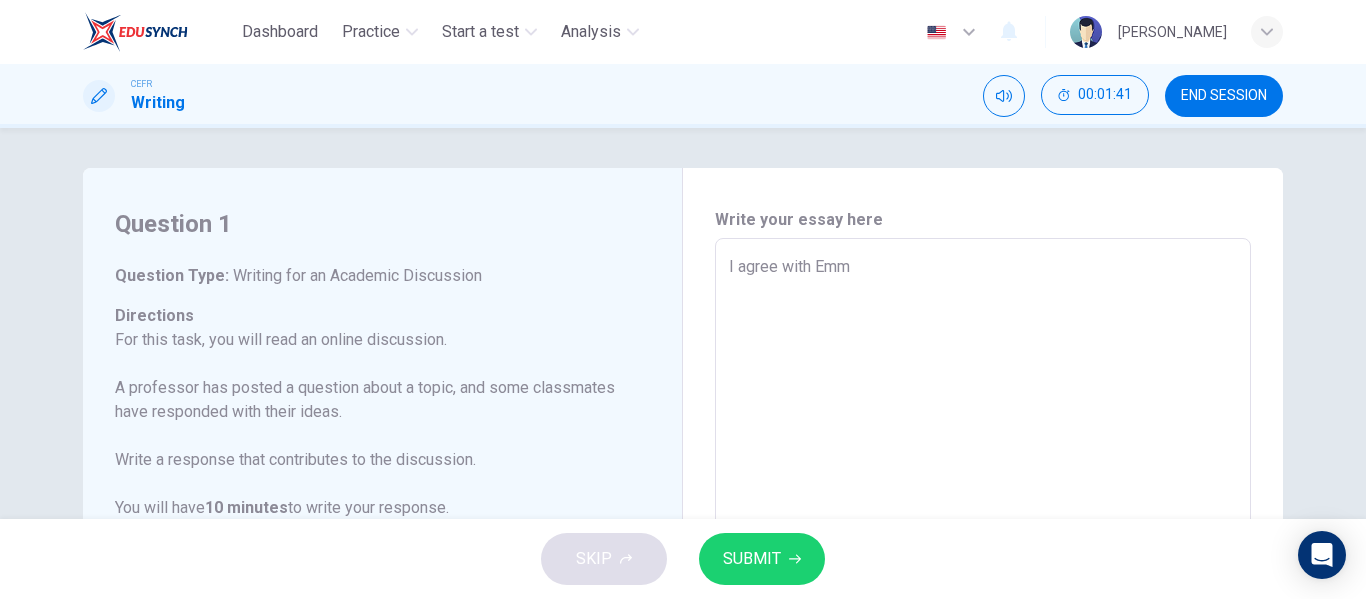 type on "I agree with [PERSON_NAME]" 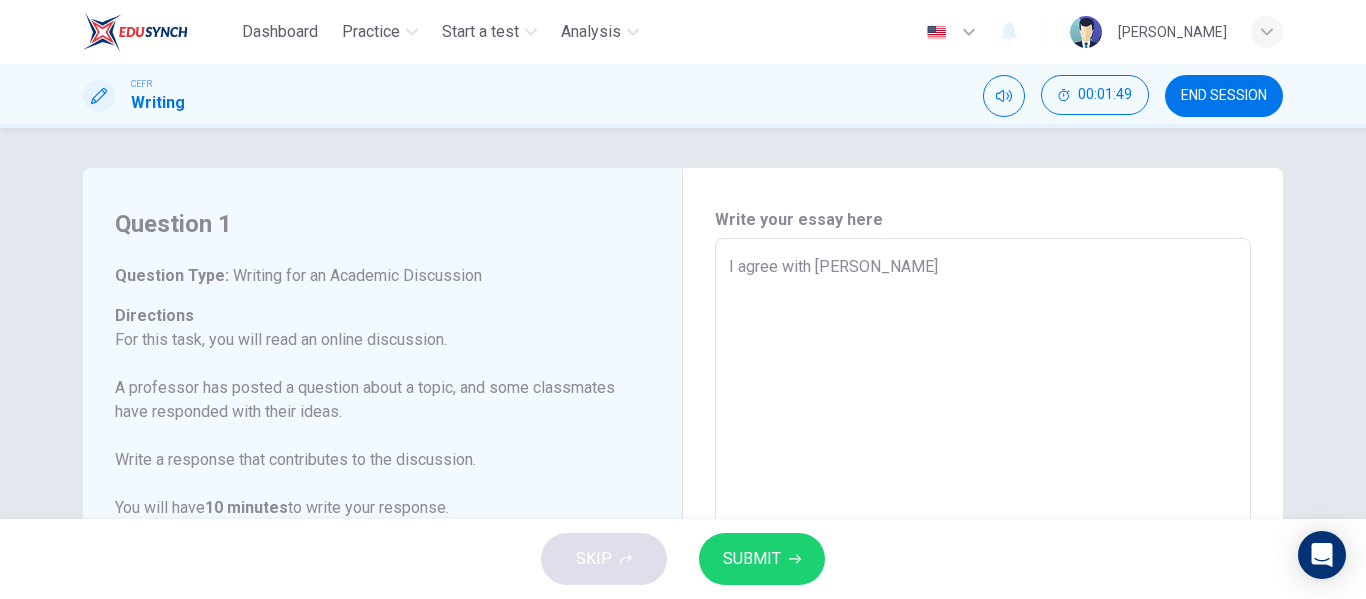 type on "I agree with [PERSON_NAME]'s" 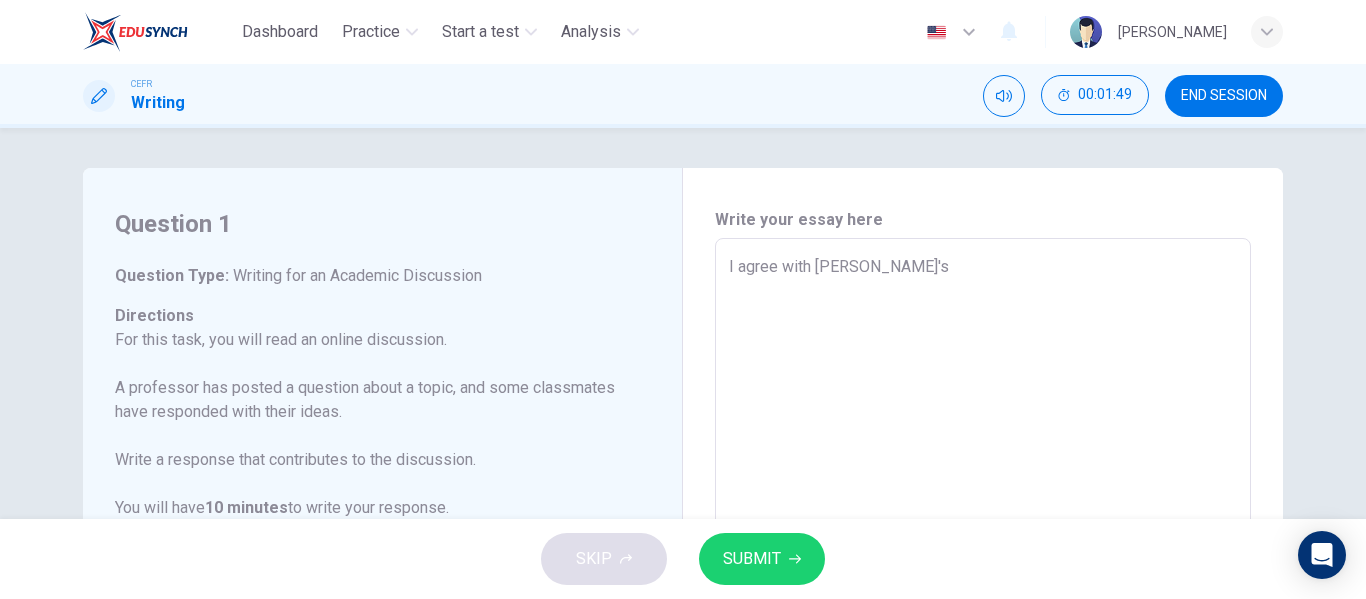 type on "I agree with [PERSON_NAME]'s" 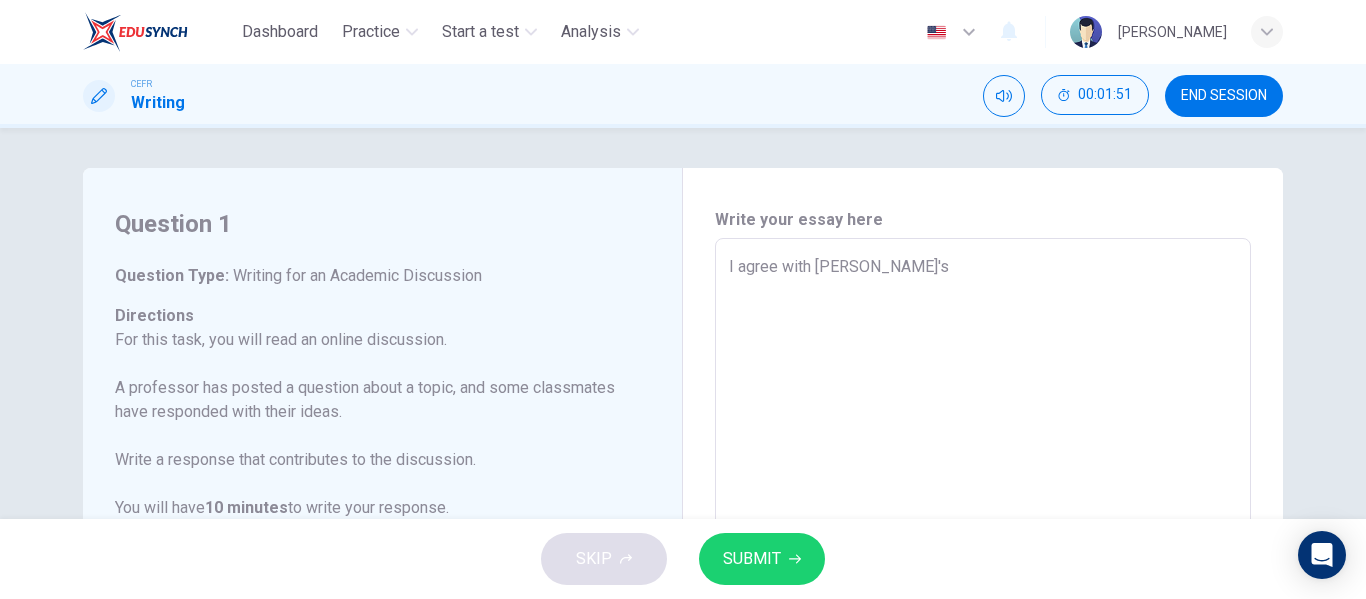 type on "I agree with [PERSON_NAME]'s o" 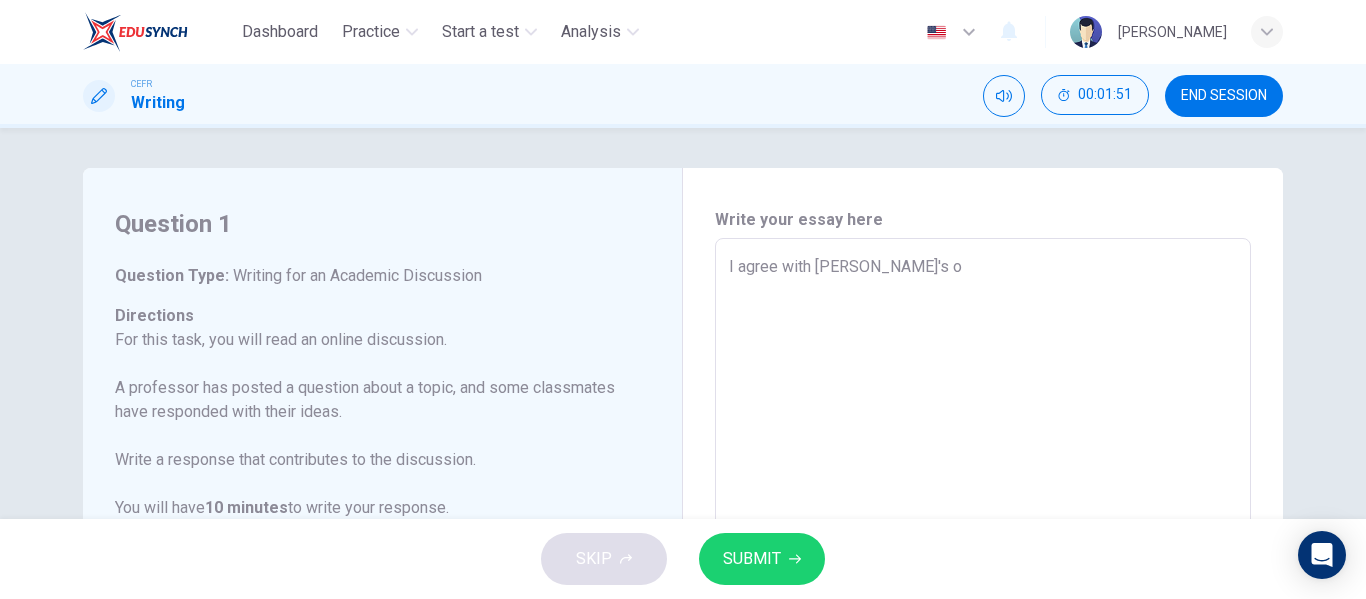 type on "I agree with [PERSON_NAME]'s op" 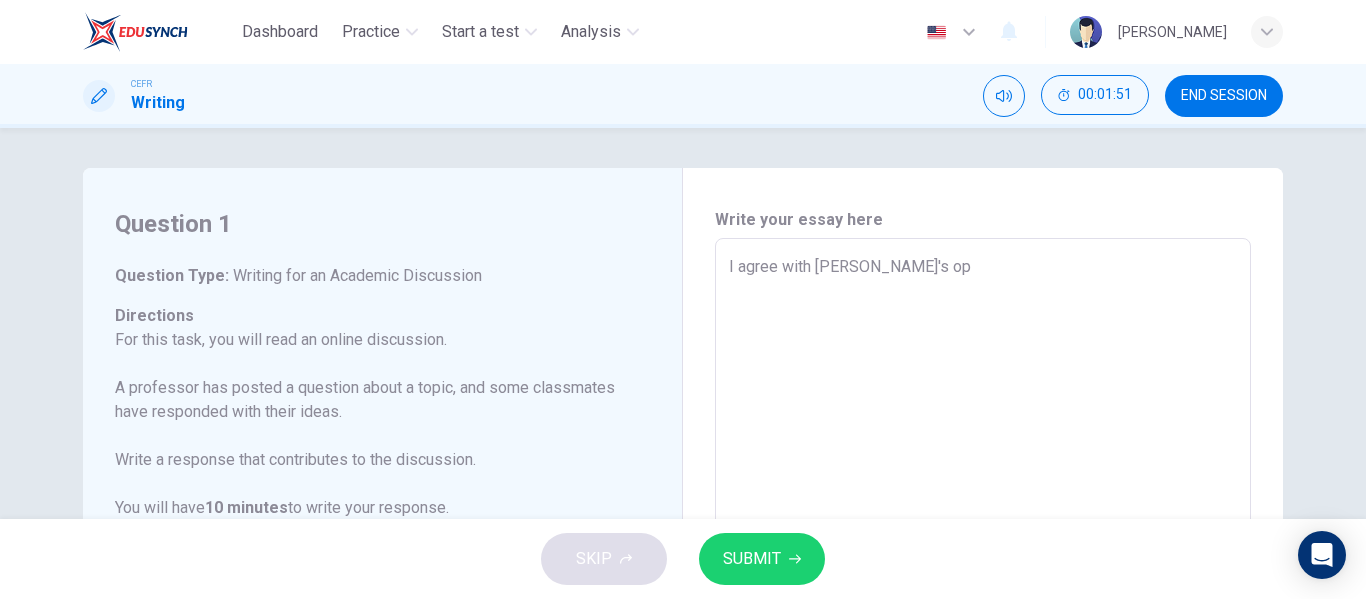 type on "x" 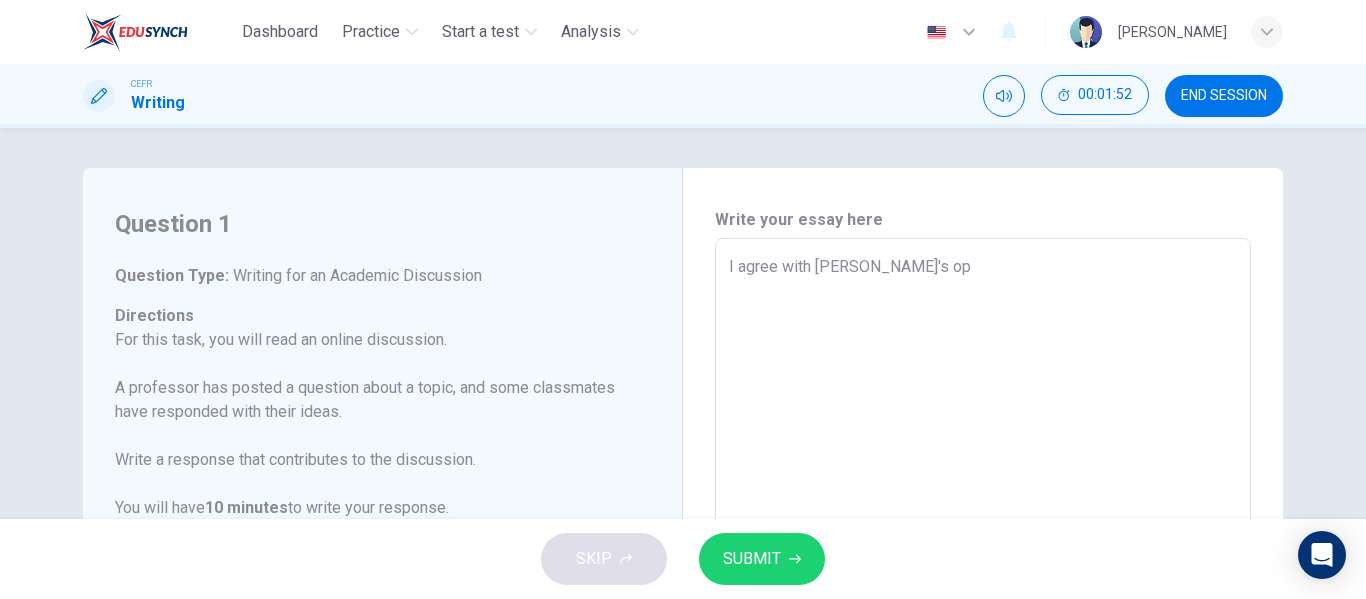 type on "I agree with [PERSON_NAME]'s opi" 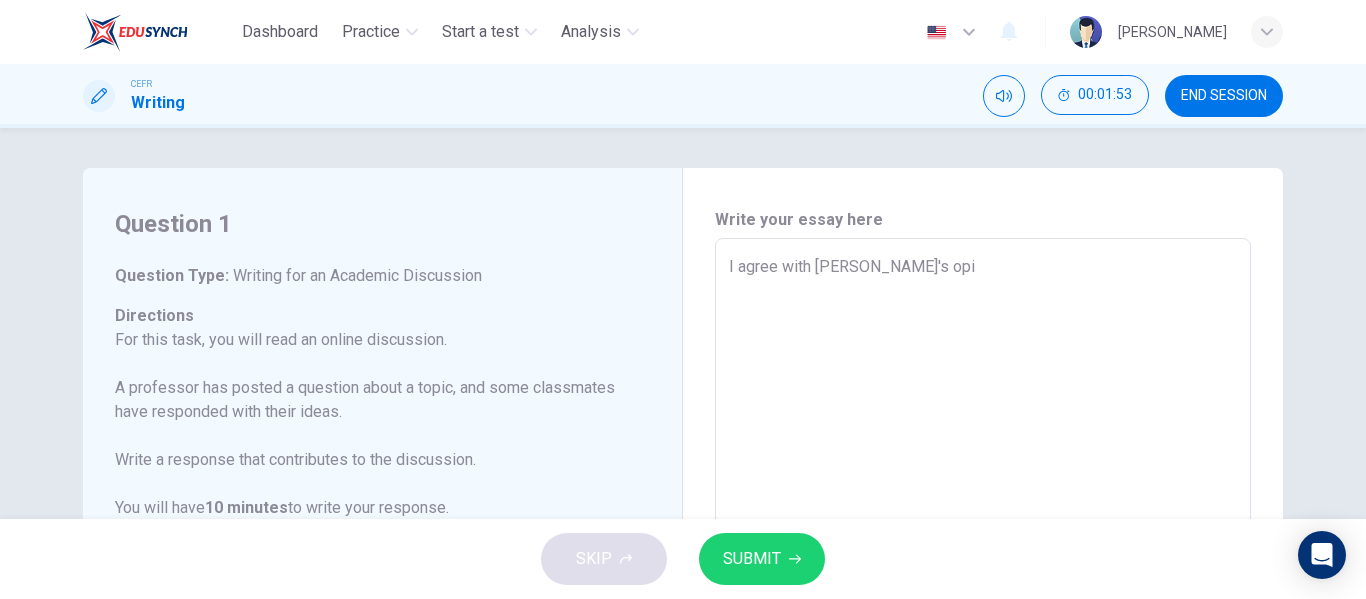 type on "I agree with [PERSON_NAME]'s opin" 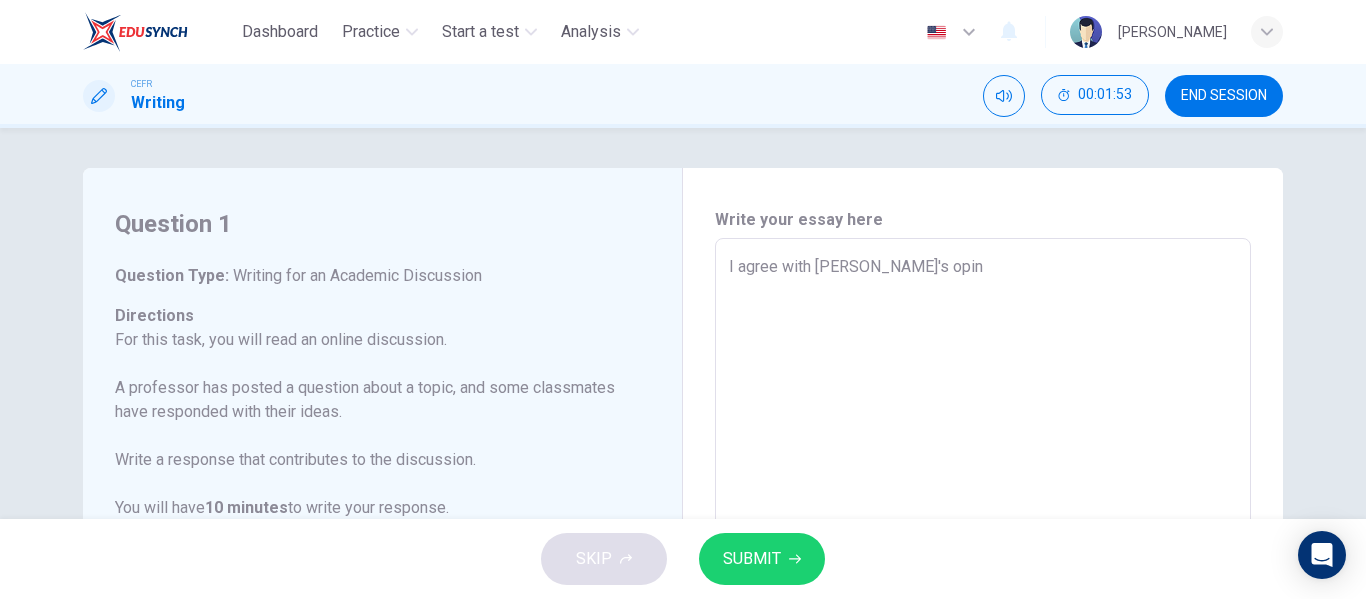 type on "I agree with [PERSON_NAME]'s opini" 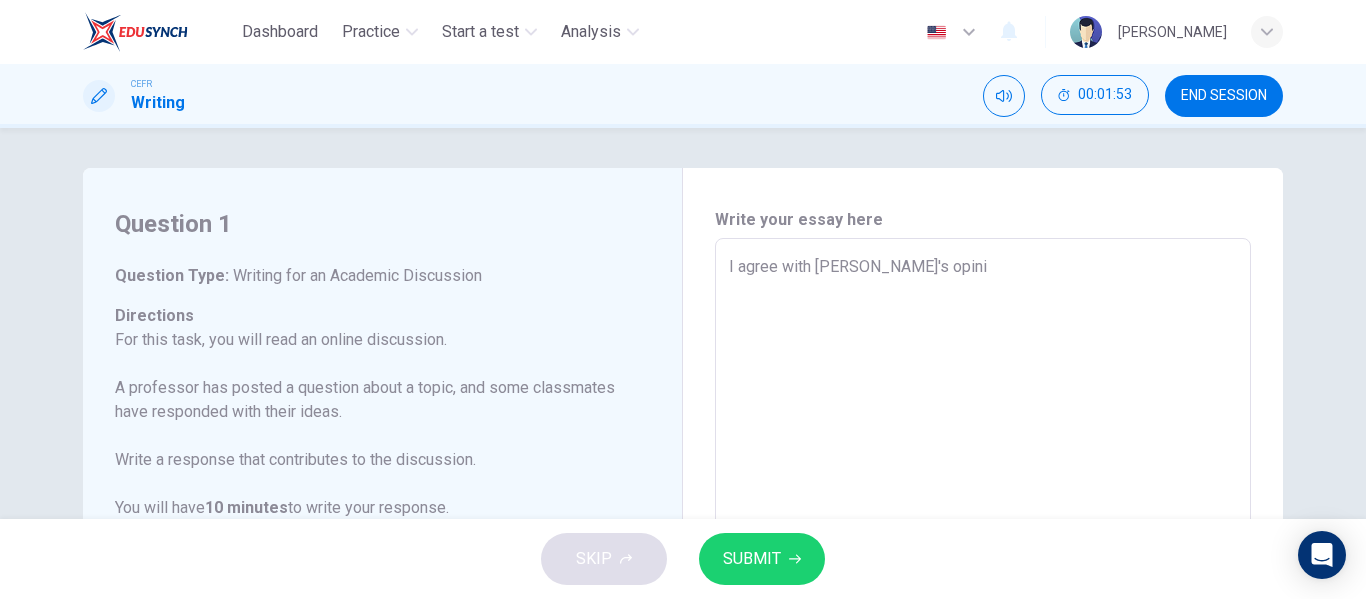 type on "x" 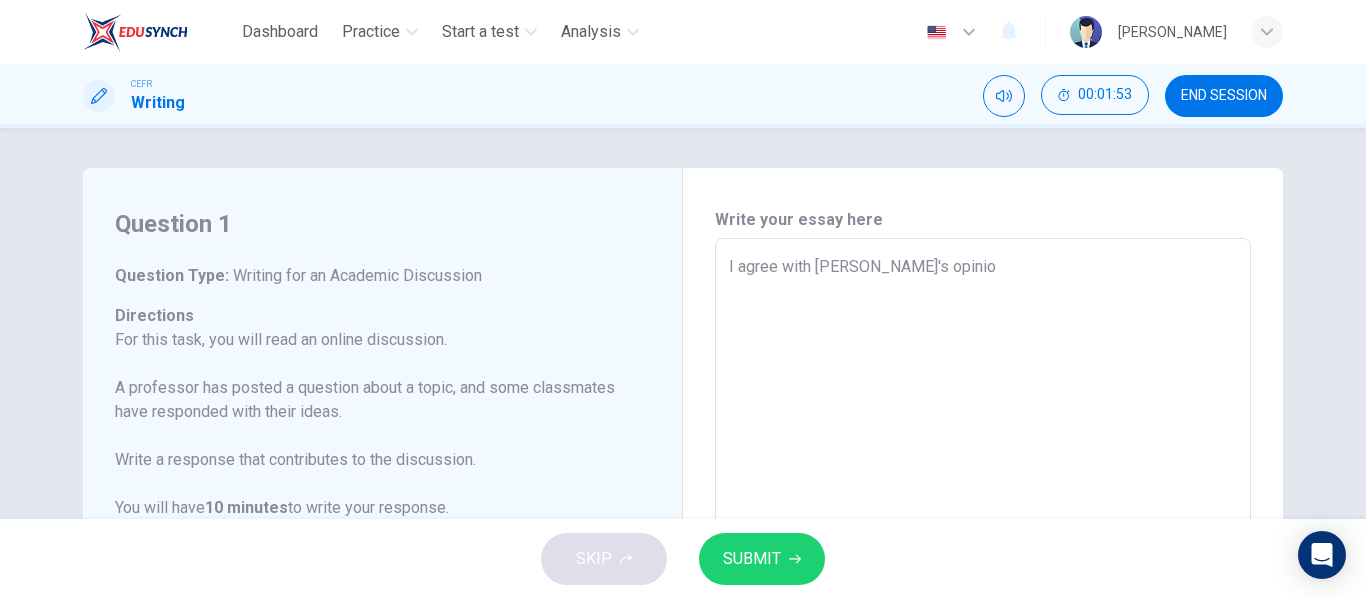 type on "x" 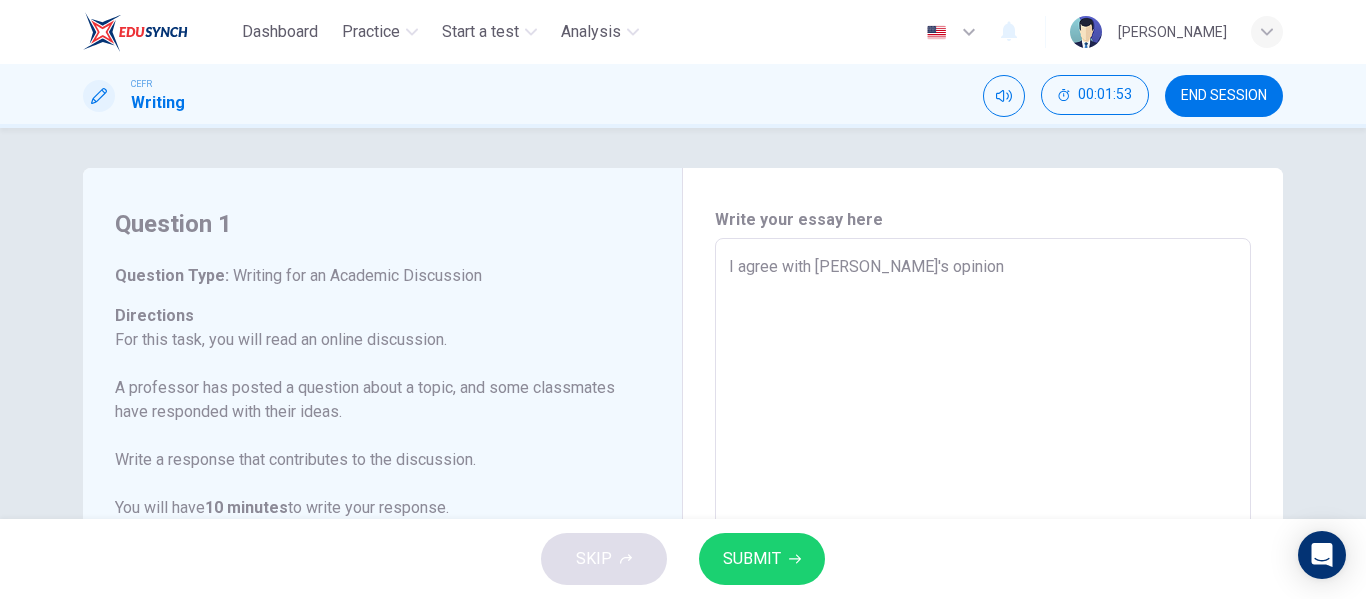 type on "x" 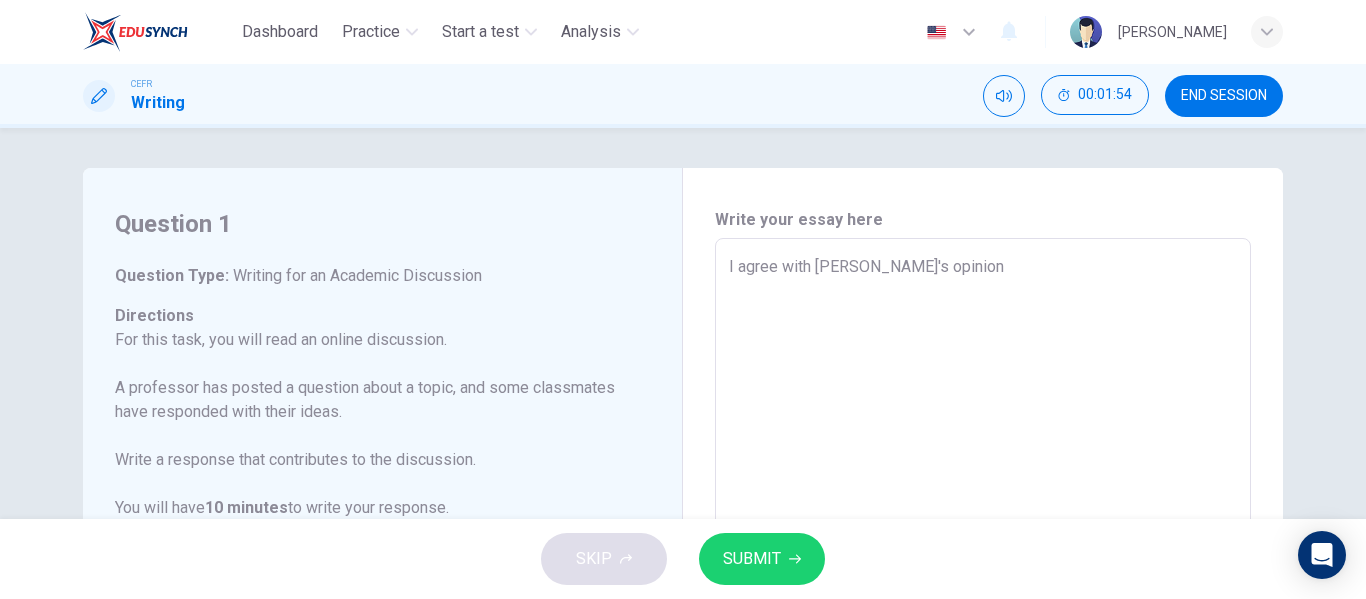 type on "I agree with [PERSON_NAME]'s opinion." 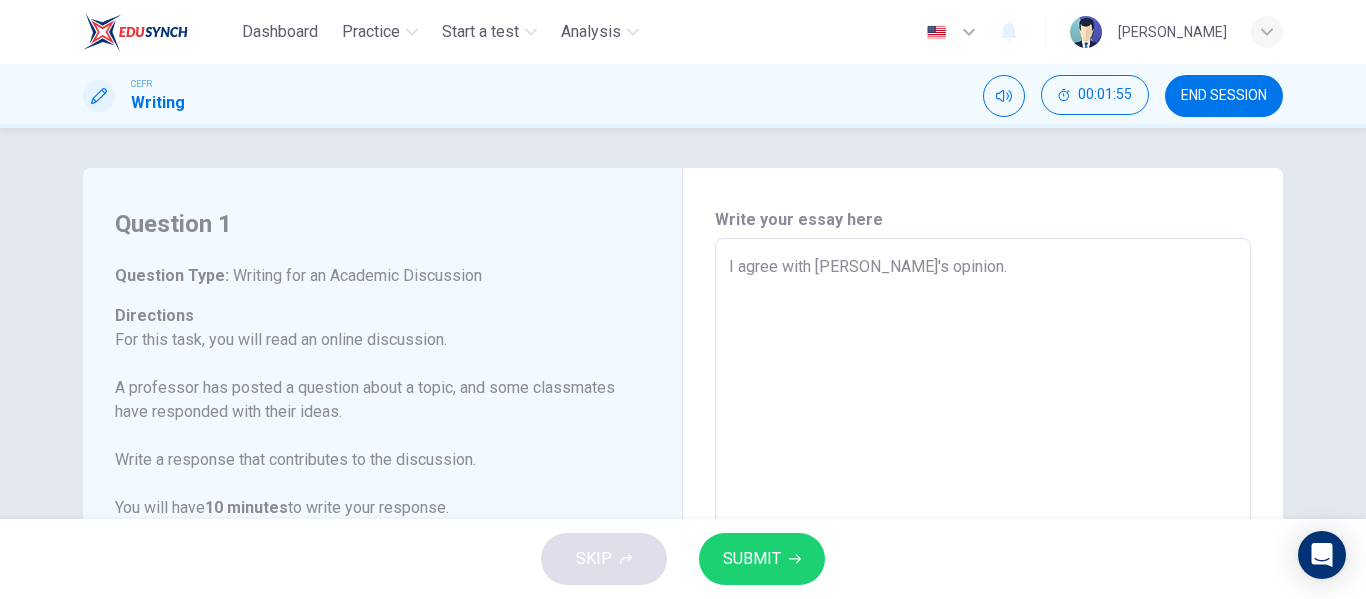 type on "I agree with [PERSON_NAME]'s opinion." 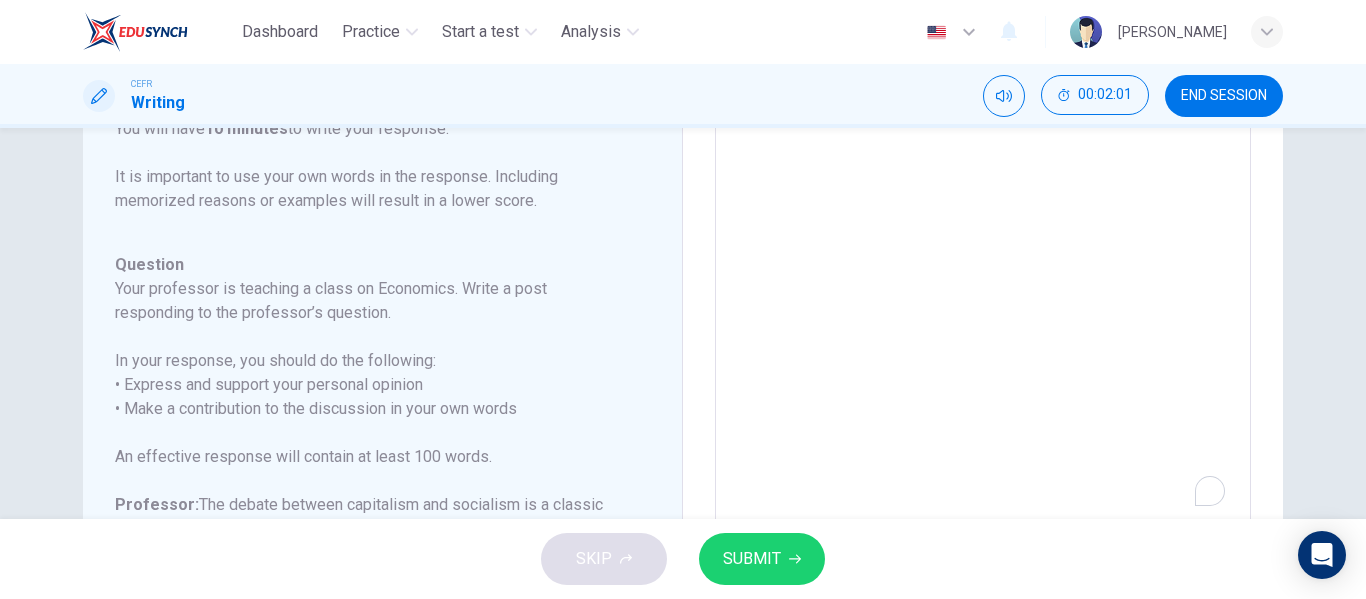 scroll, scrollTop: 400, scrollLeft: 0, axis: vertical 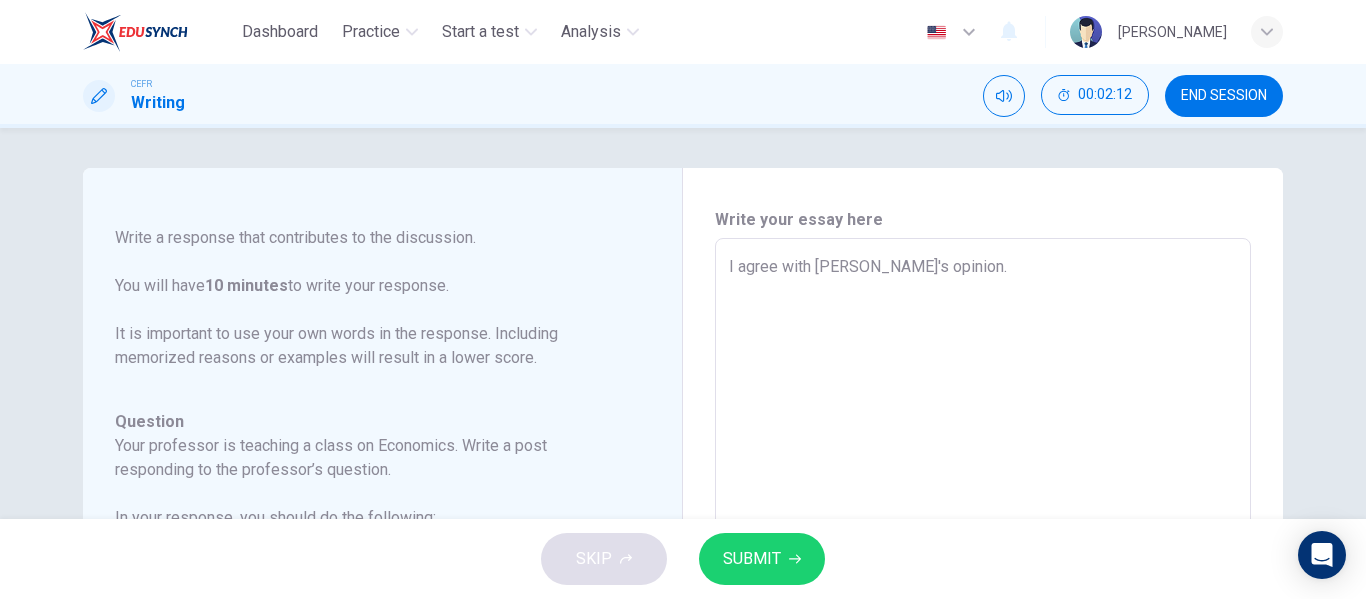 type on "I agree with [PERSON_NAME]'s opinion." 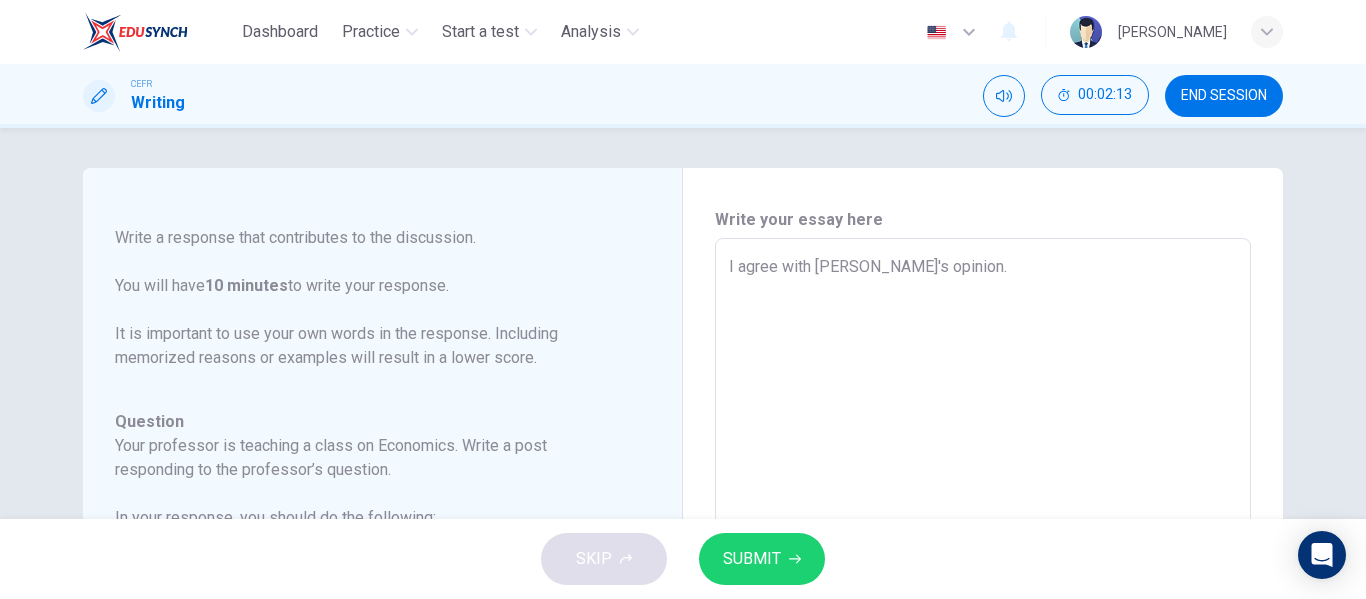 type on "I agree with [PERSON_NAME]'s opinion. S" 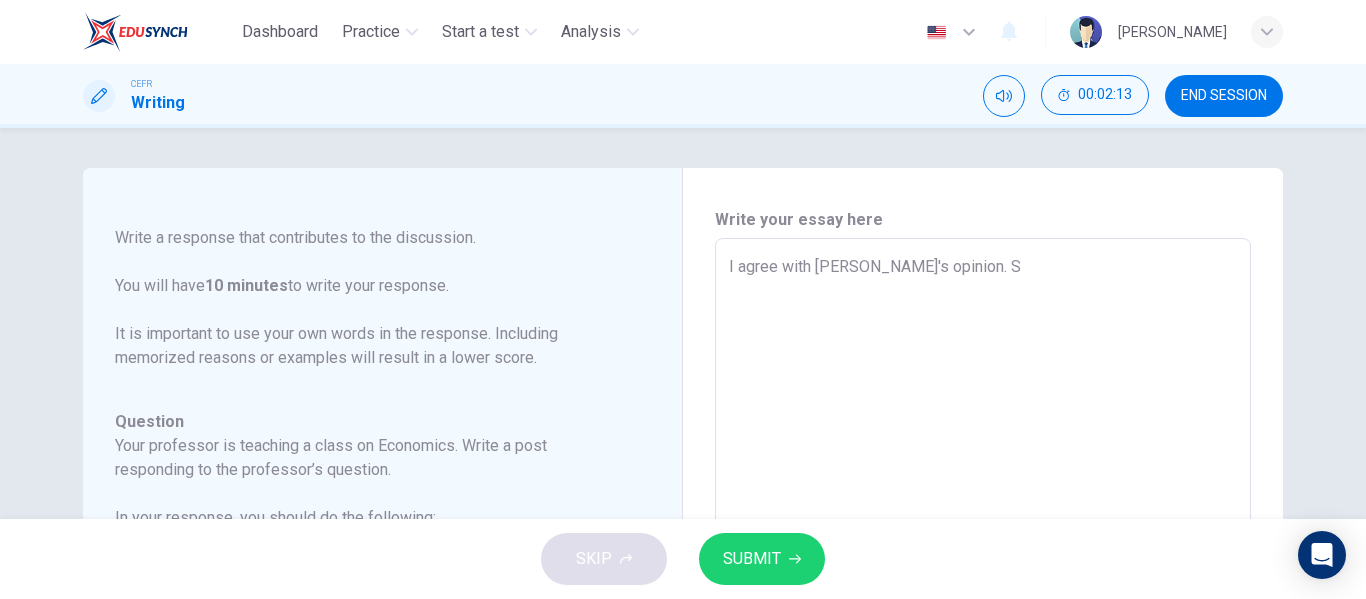 type on "x" 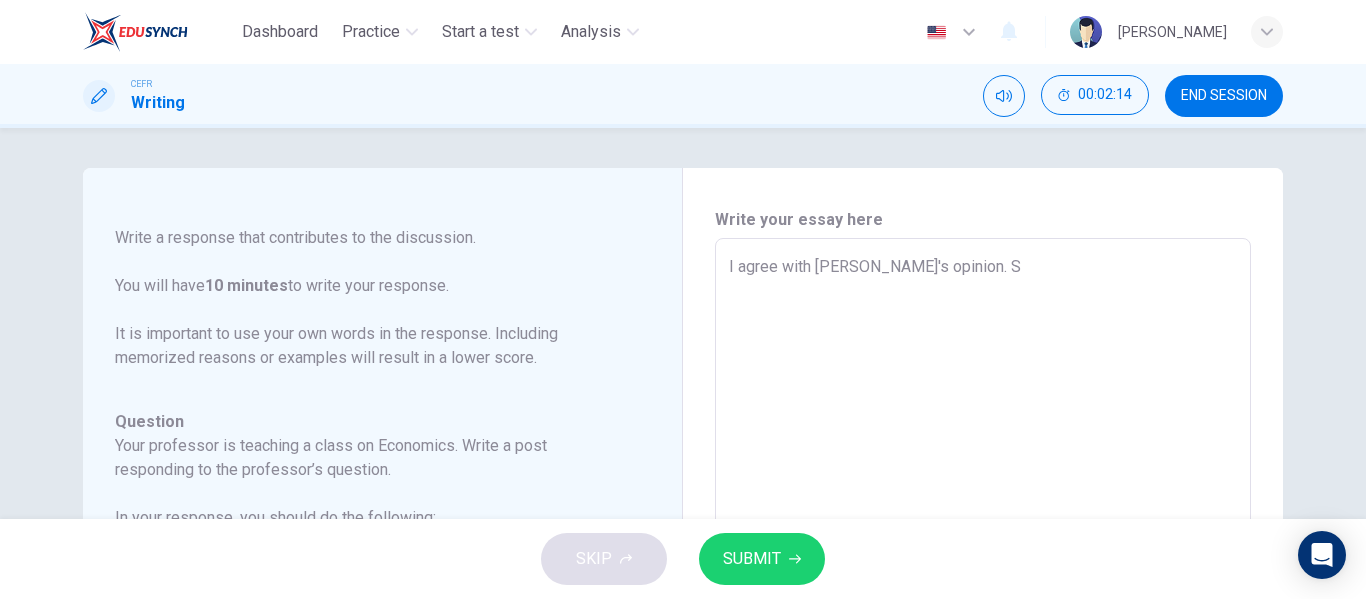 type on "I agree with [PERSON_NAME]'s opinion. So" 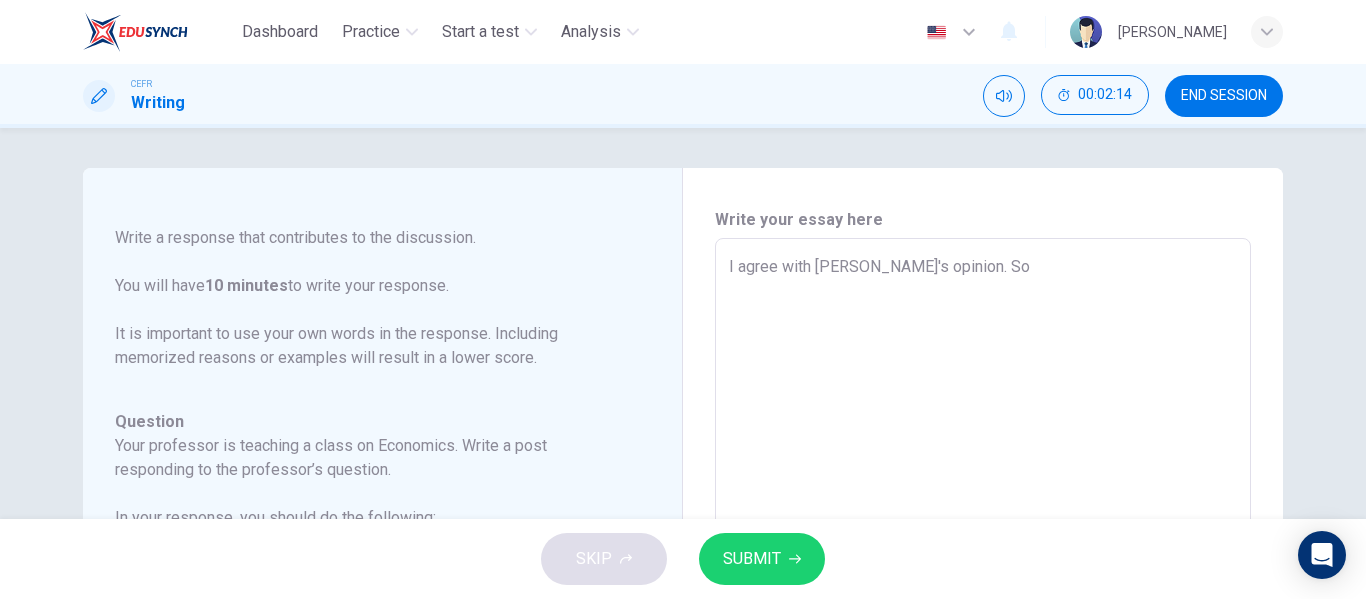 type on "x" 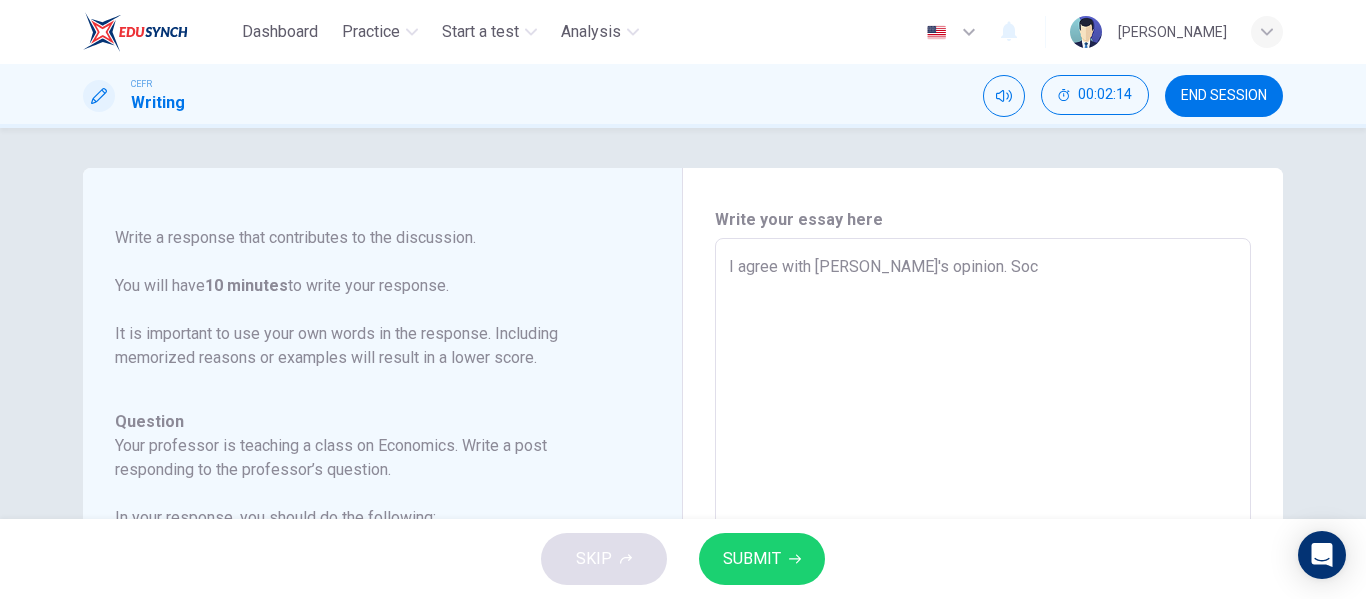 type on "I agree with [PERSON_NAME]'s opinion. Soci" 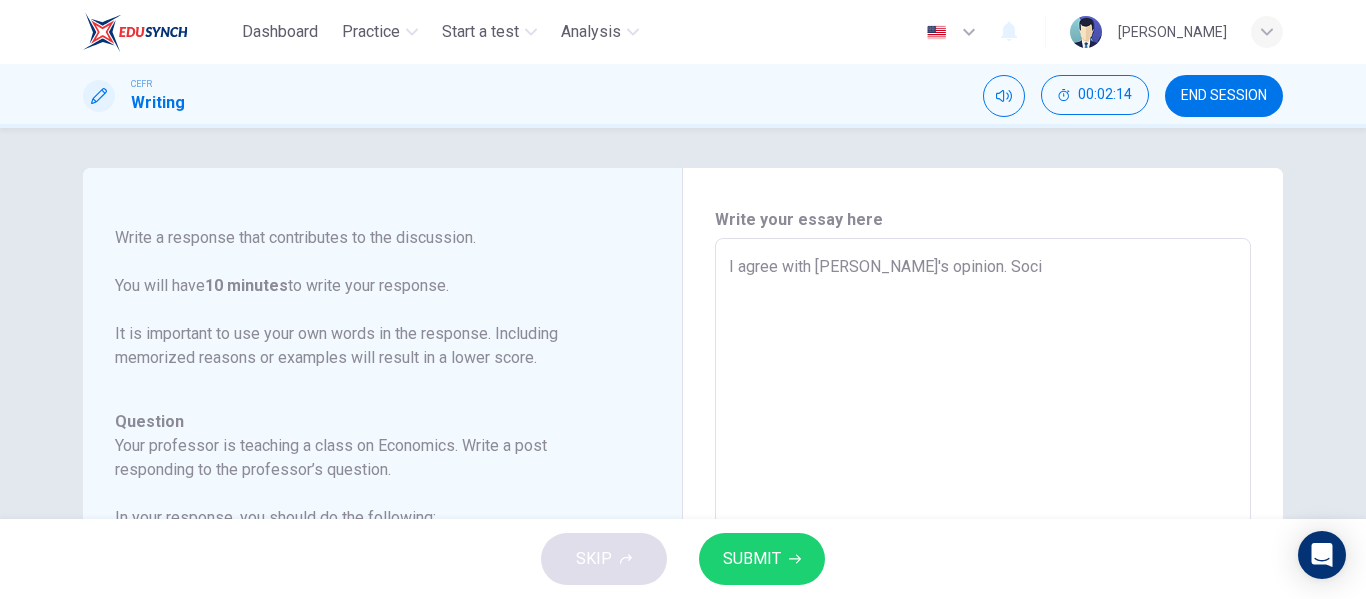 type on "x" 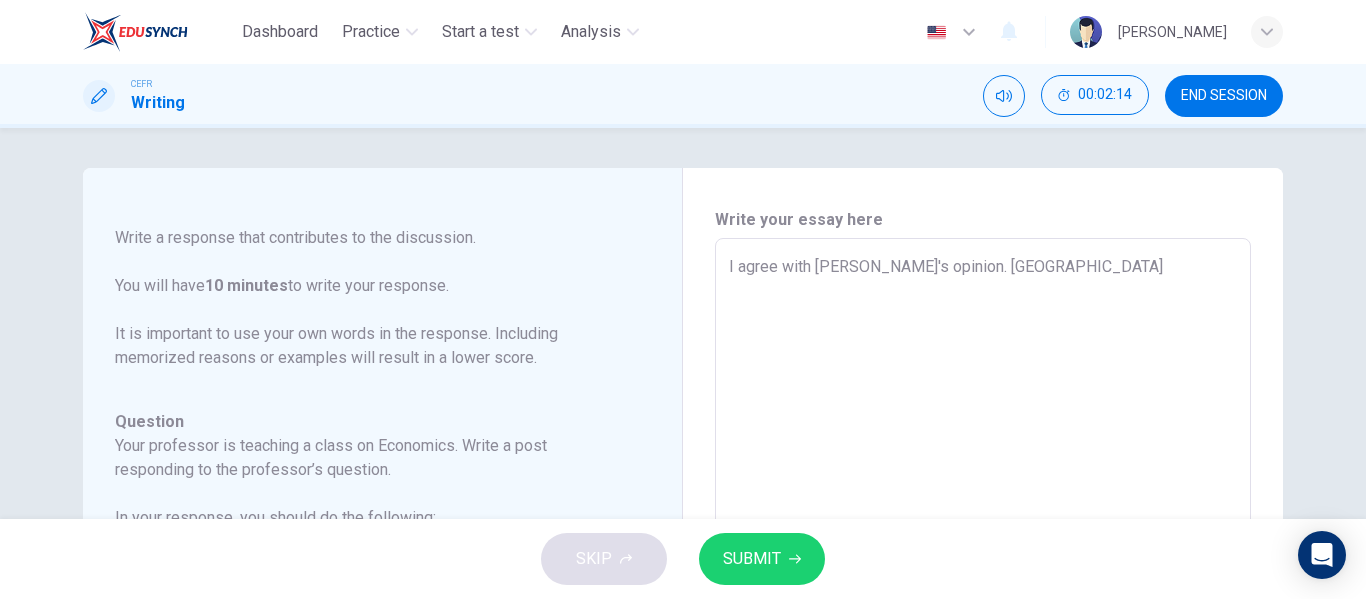 type on "x" 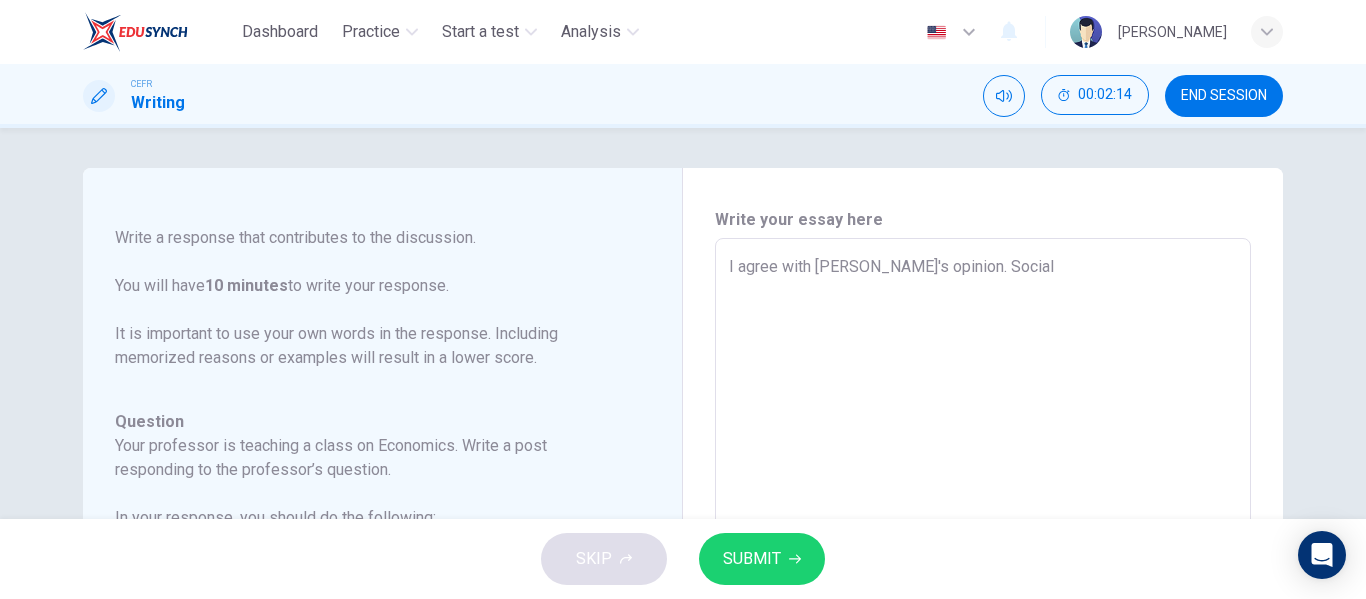 type on "x" 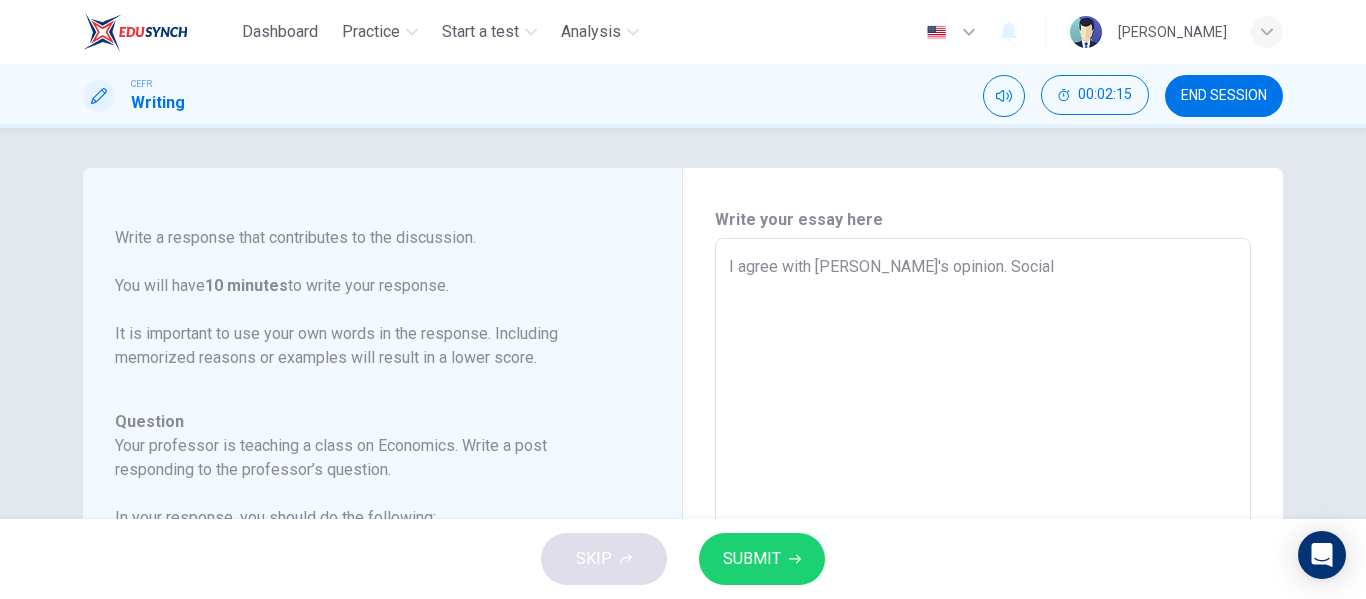 type on "I agree with [PERSON_NAME]'s opinion. Sociali" 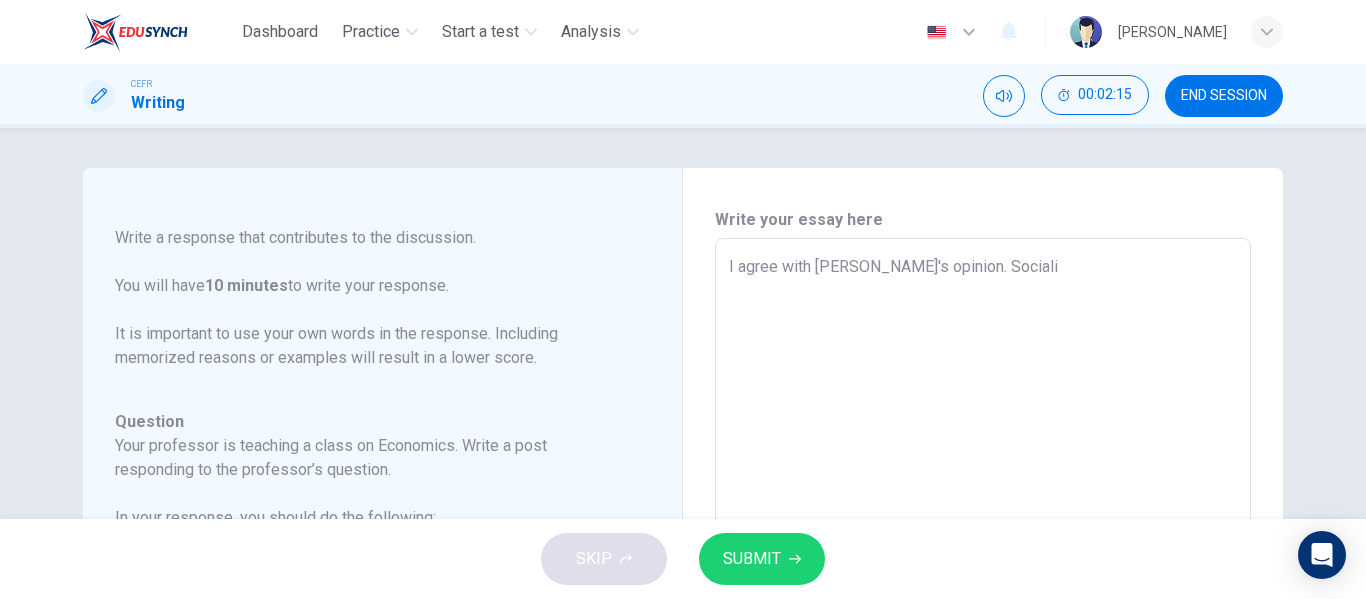 type on "x" 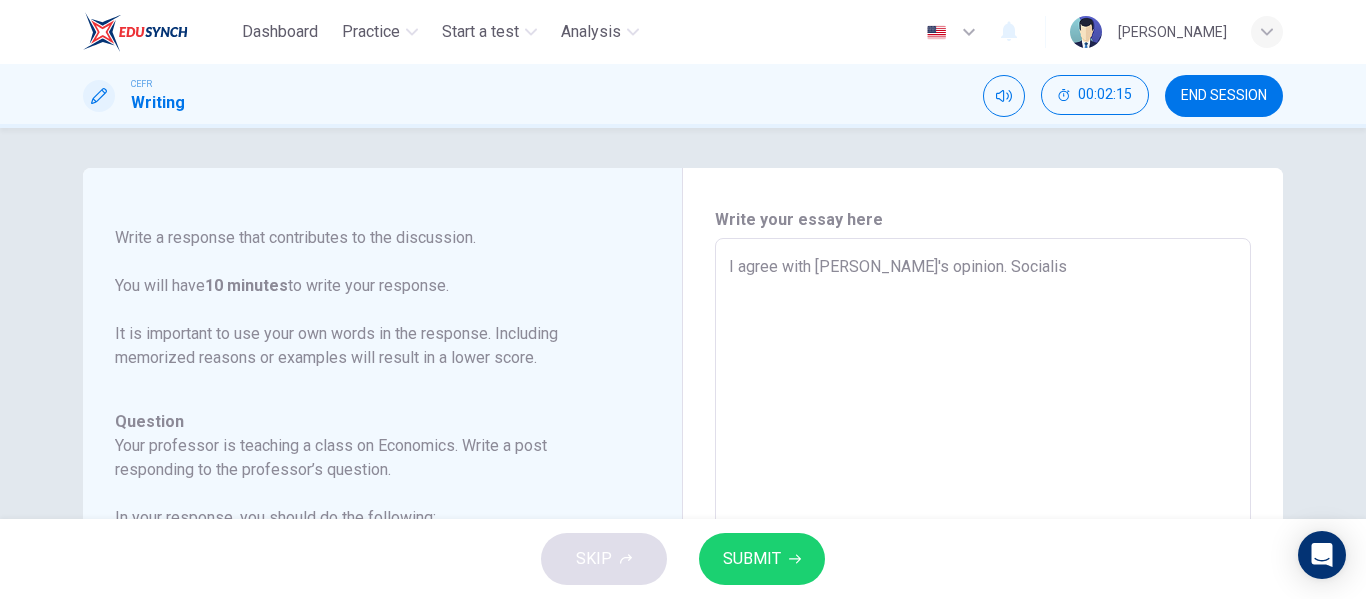 type on "I agree with [PERSON_NAME]'s opinion. Socialism" 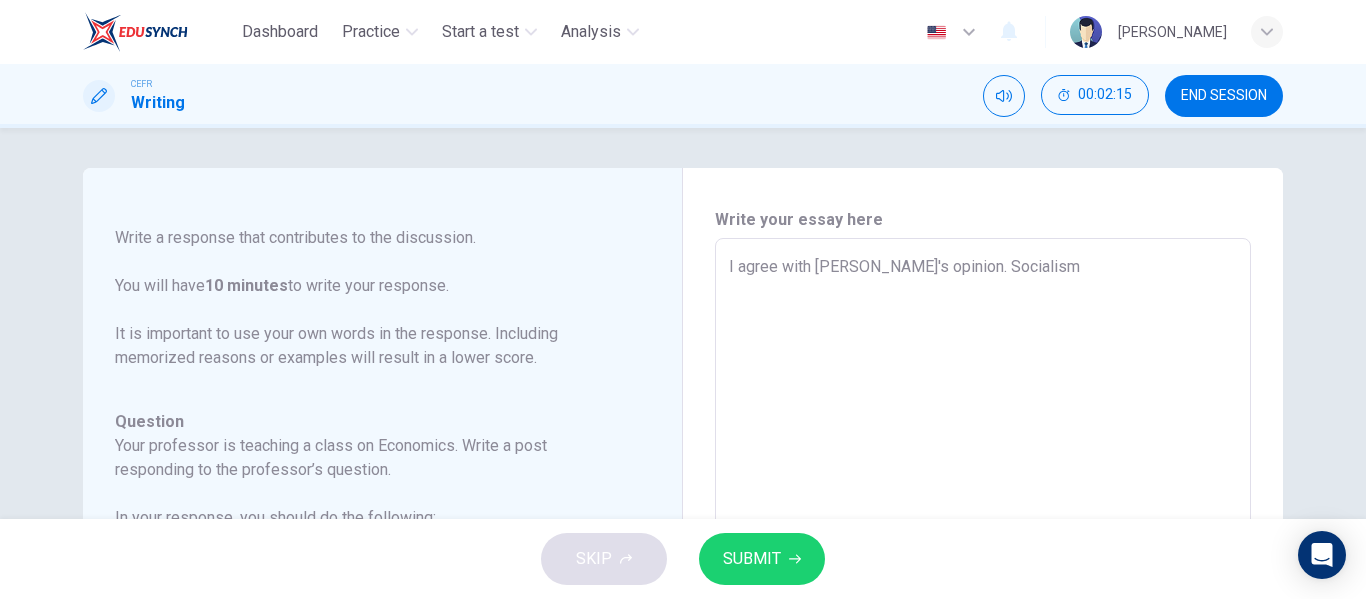 type on "x" 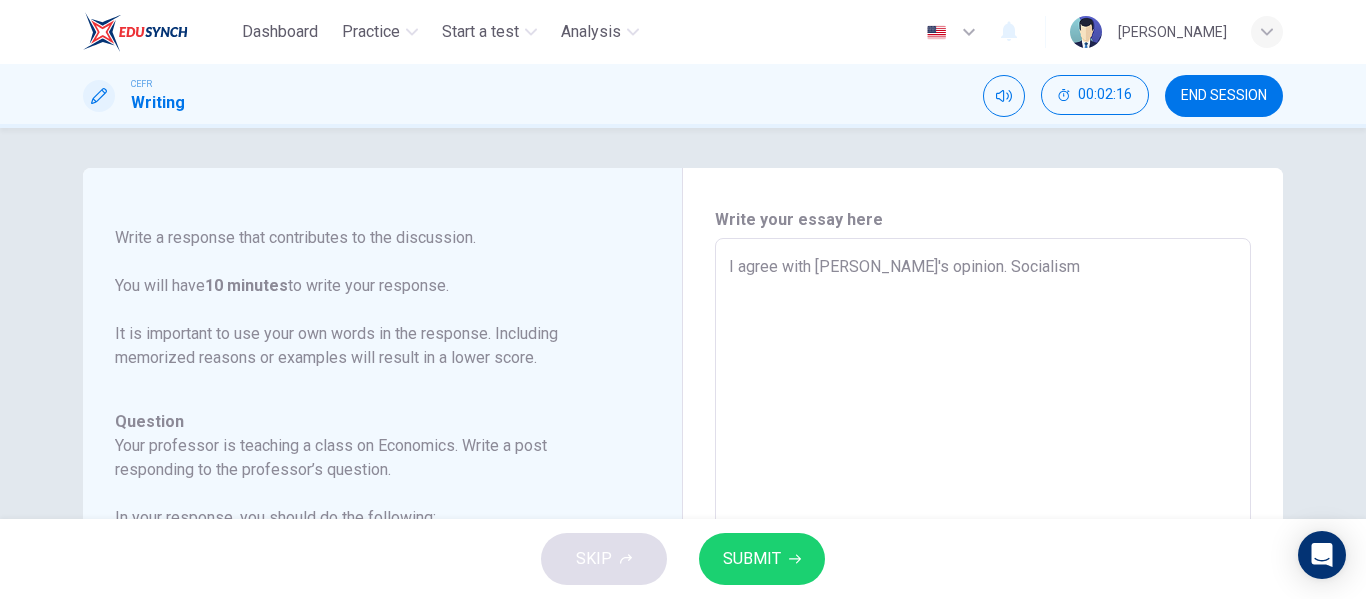 type on "I agree with [PERSON_NAME]'s opinion. Socialism p" 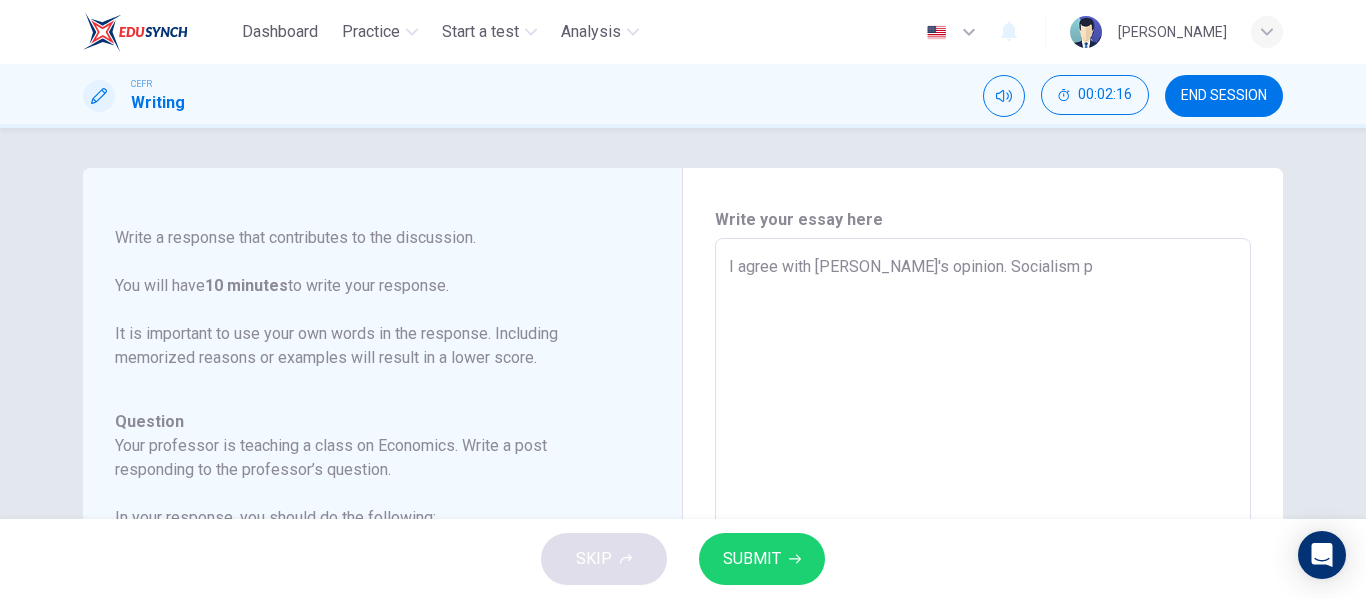type on "I agree with [PERSON_NAME]'s opinion. Socialism pr" 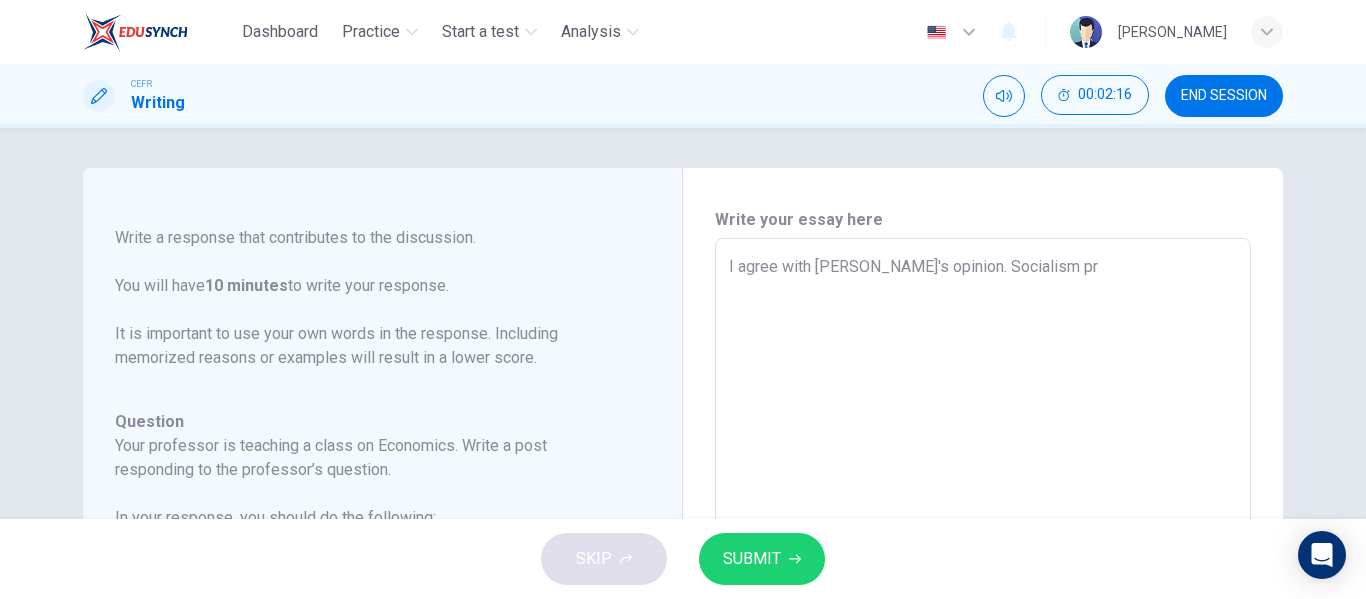 type on "x" 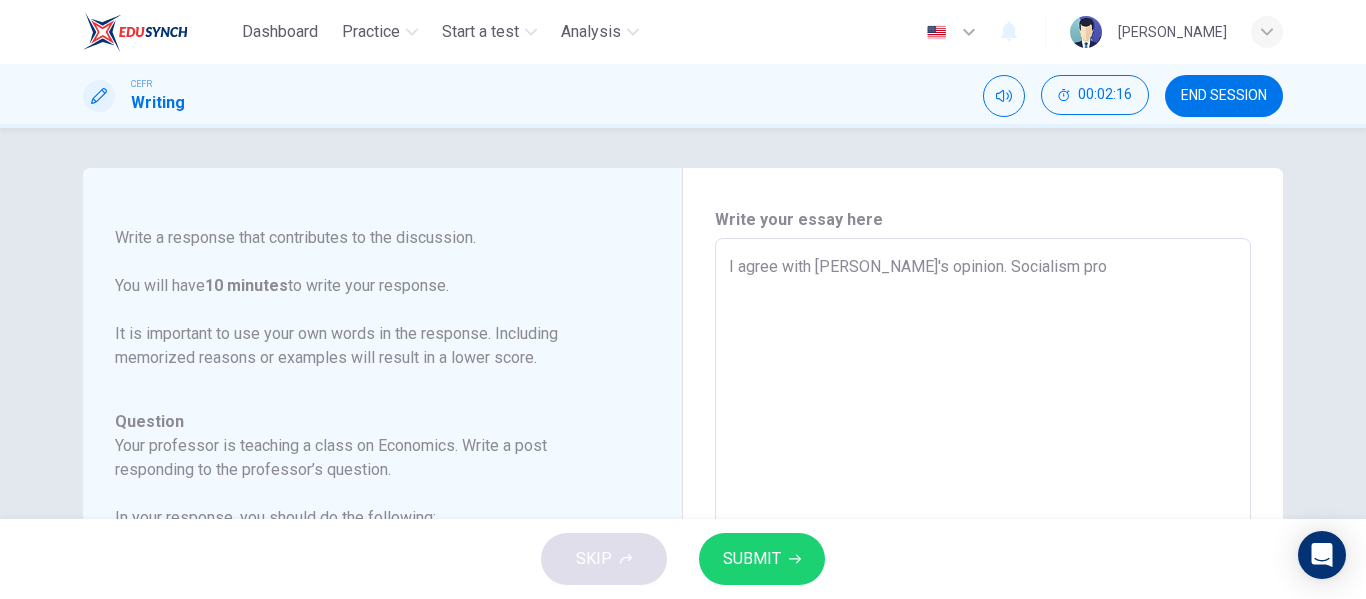 type on "x" 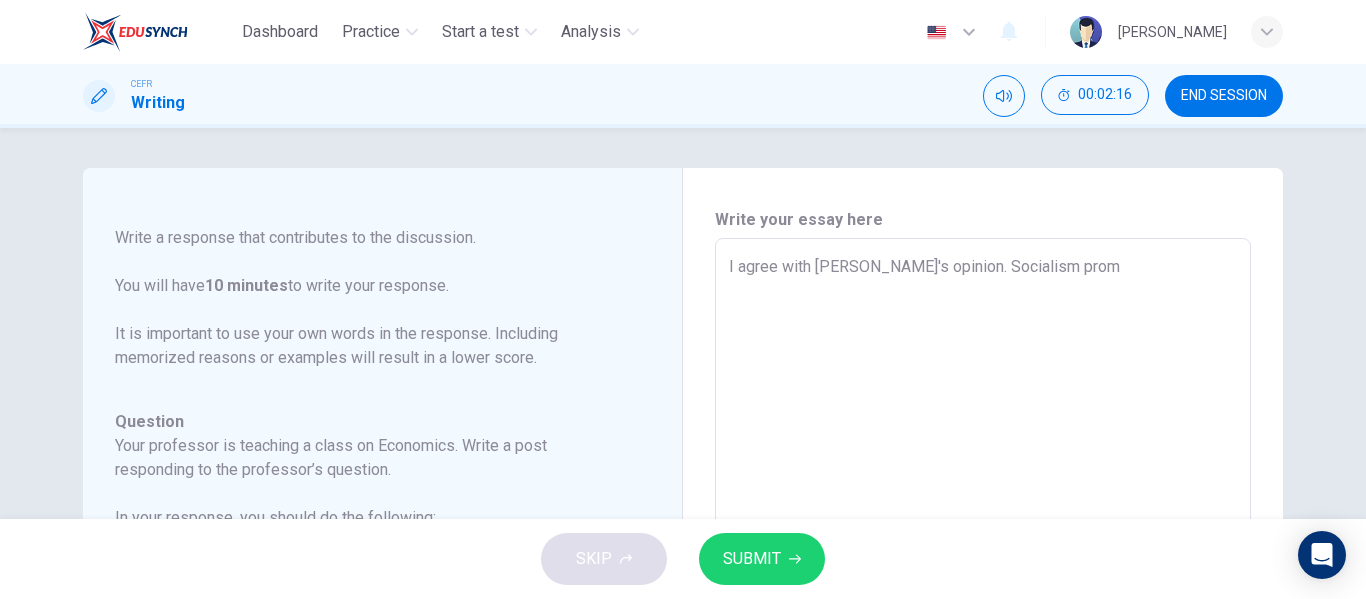 type on "x" 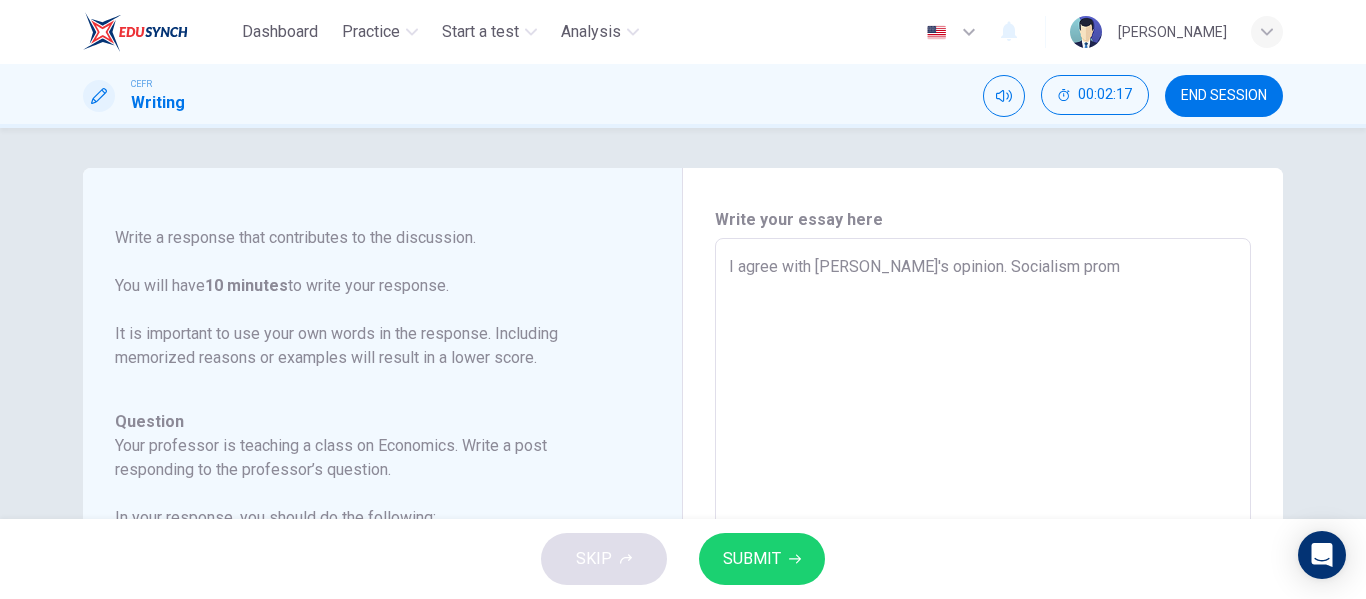 type on "I agree with [PERSON_NAME]'s opinion. Socialism promo" 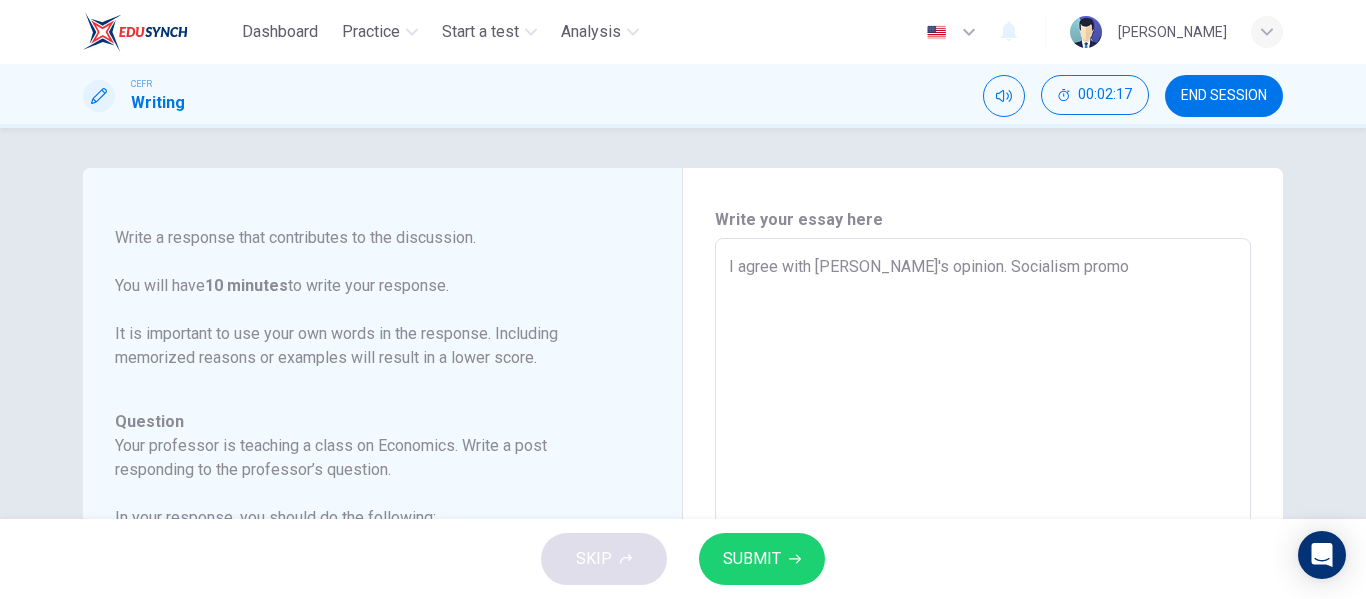 type on "I agree with [PERSON_NAME]'s opinion. Socialism promot" 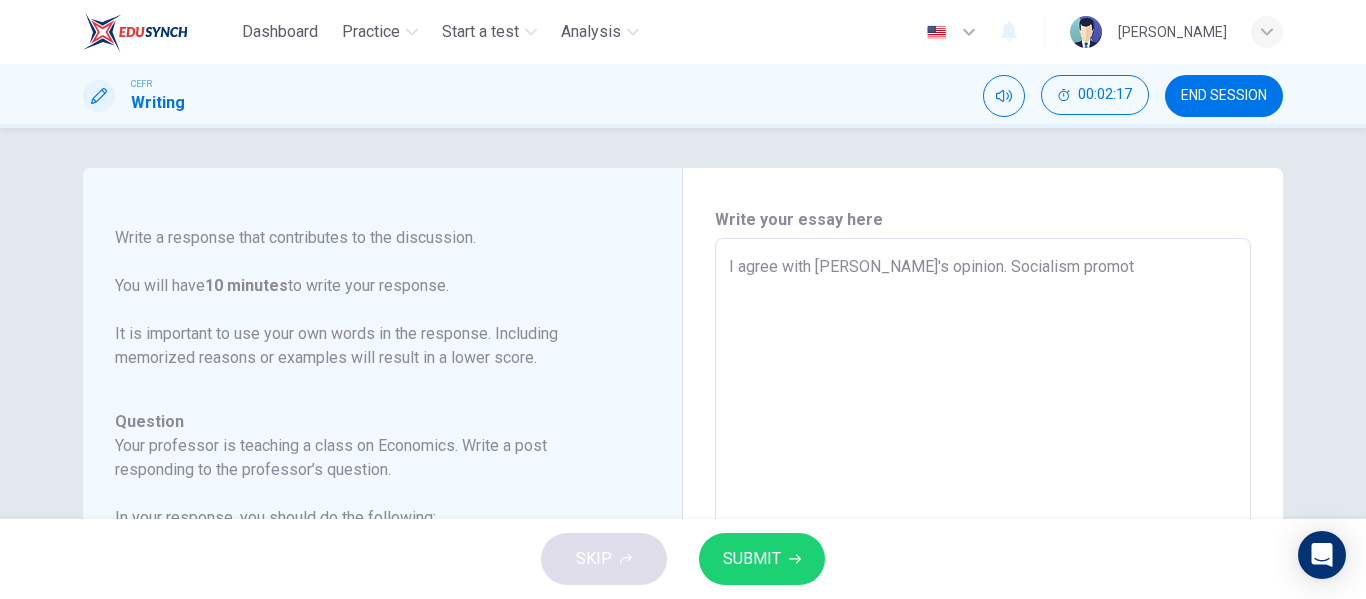 type on "x" 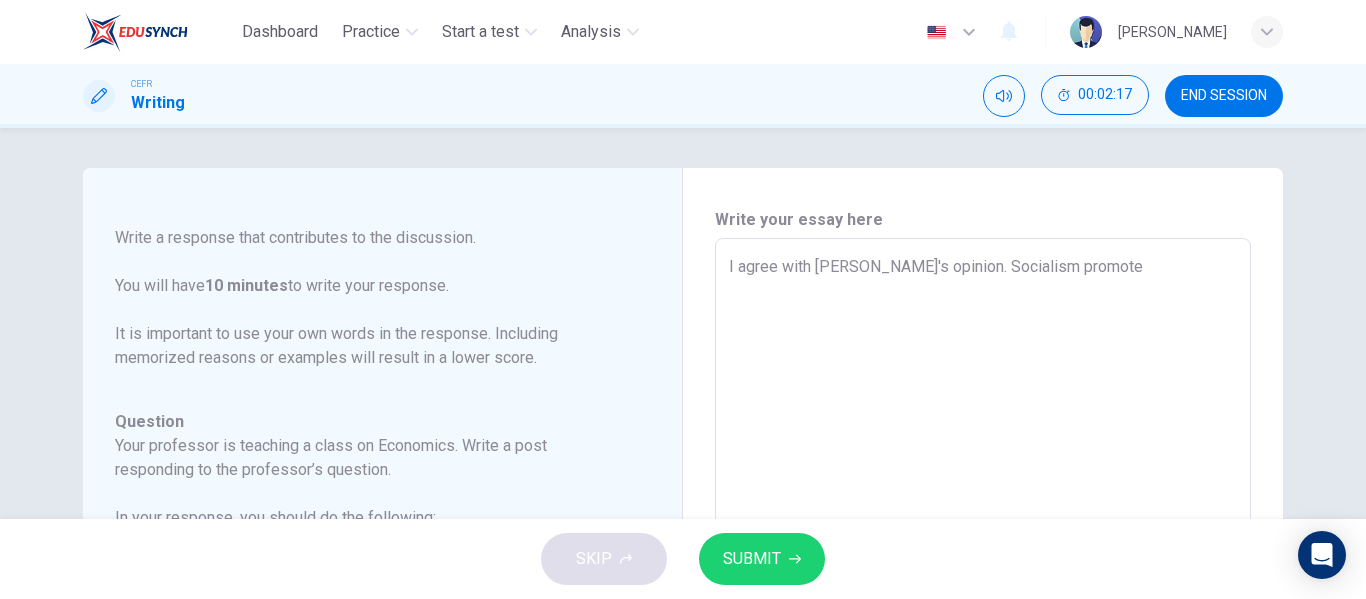 type on "x" 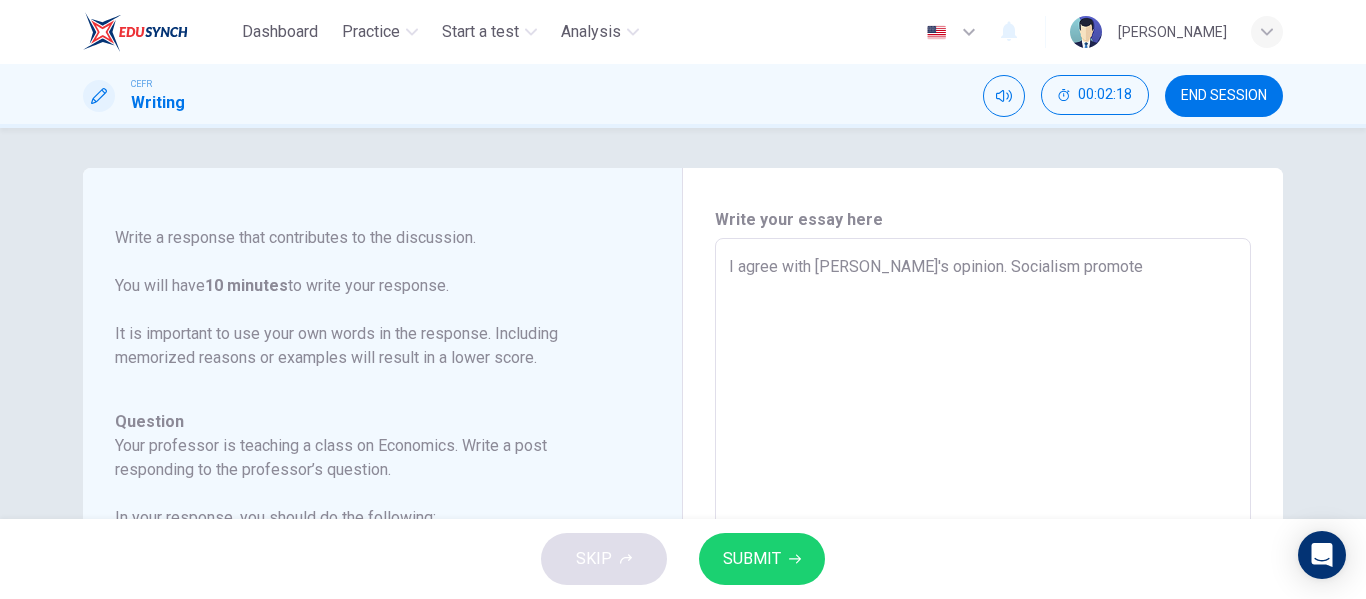 type on "I agree with [PERSON_NAME]'s opinion. Socialism promotes" 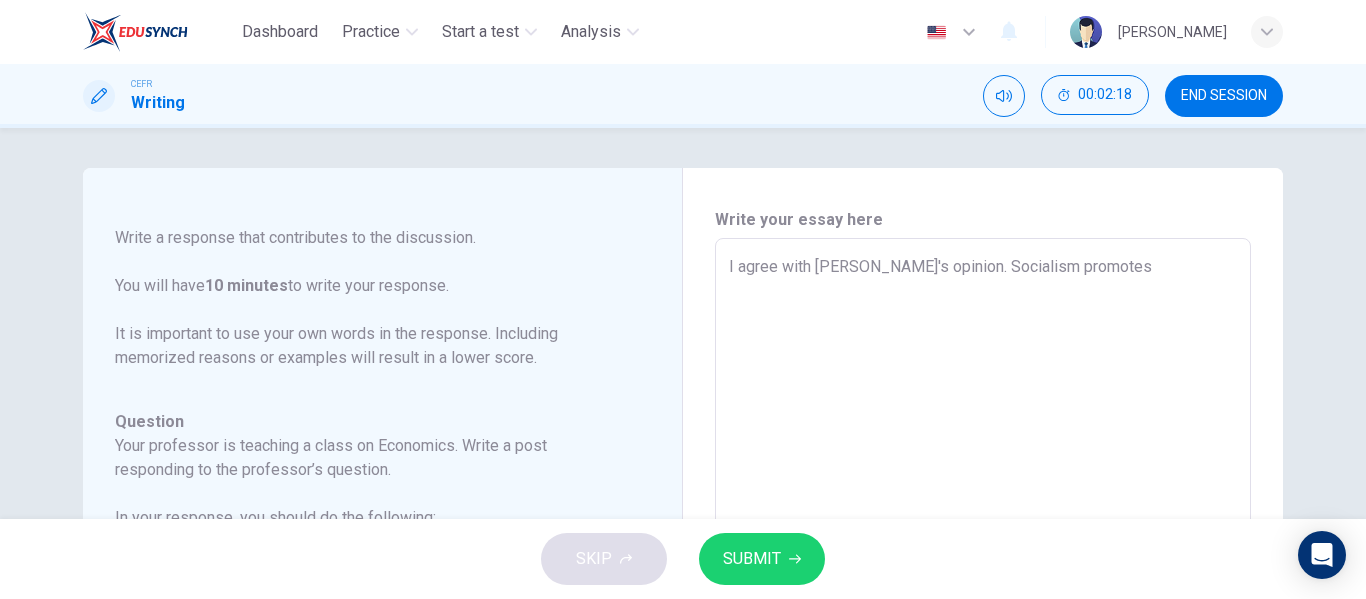 type on "I agree with [PERSON_NAME]'s opinion. Socialism promotes" 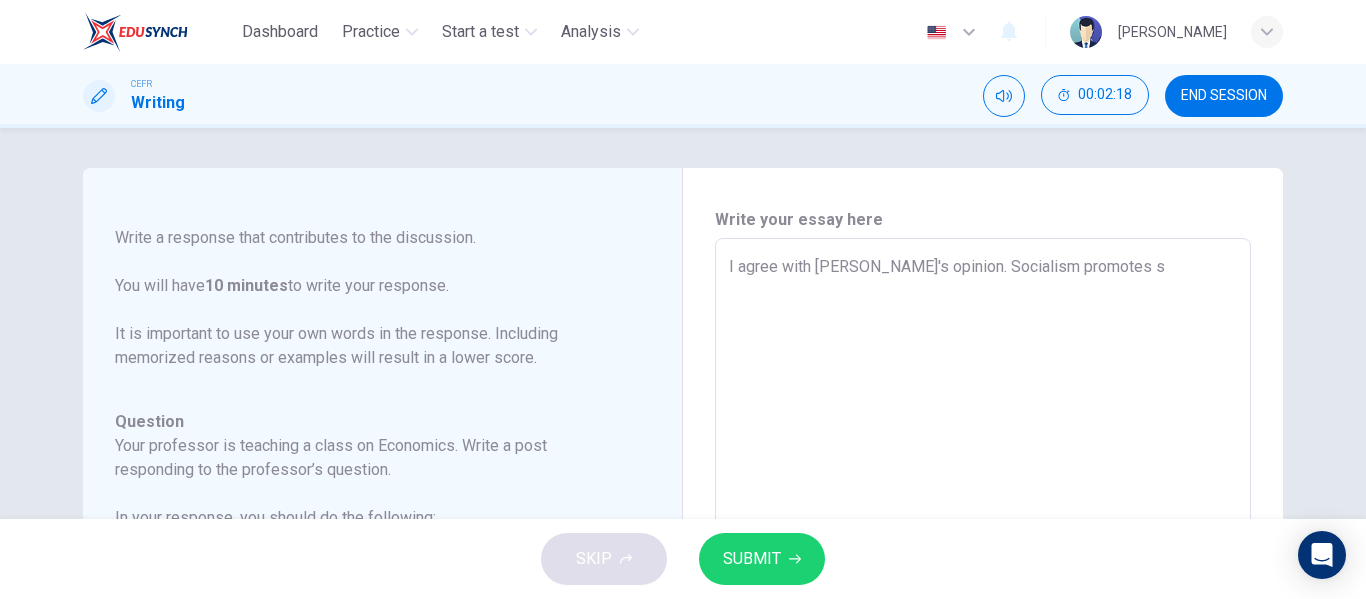 type on "x" 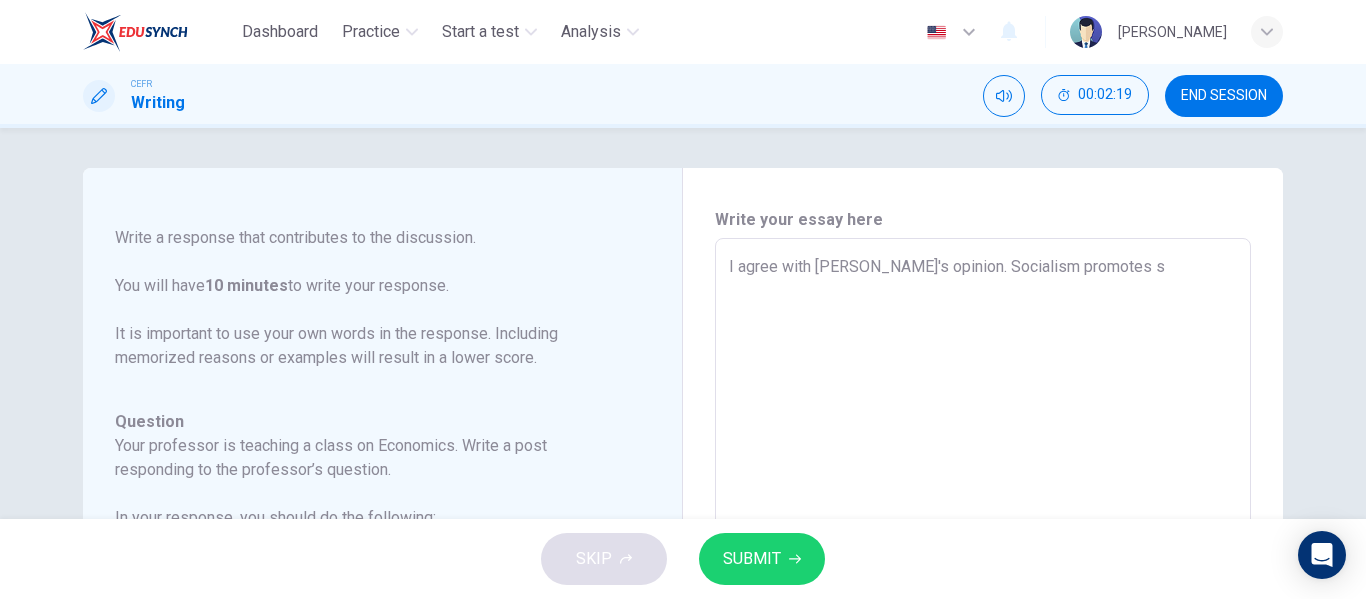 type on "I agree with [PERSON_NAME]'s opinion. Socialism promotes so" 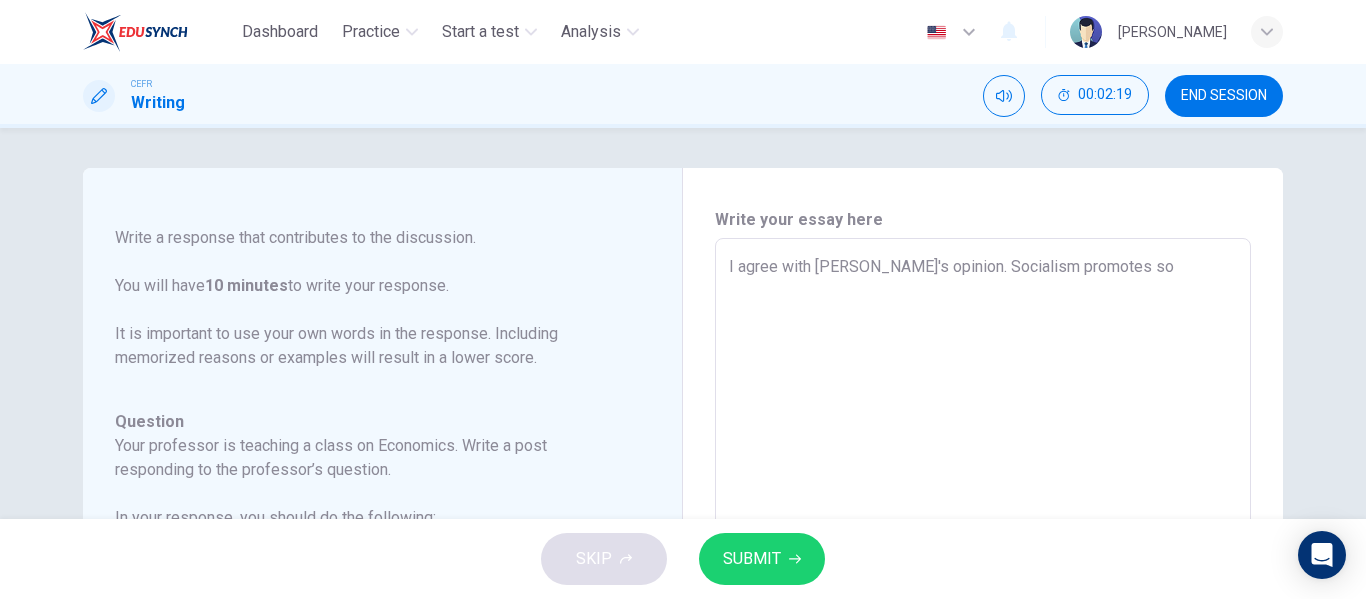 type on "I agree with [PERSON_NAME]'s opinion. Socialism promotes soc" 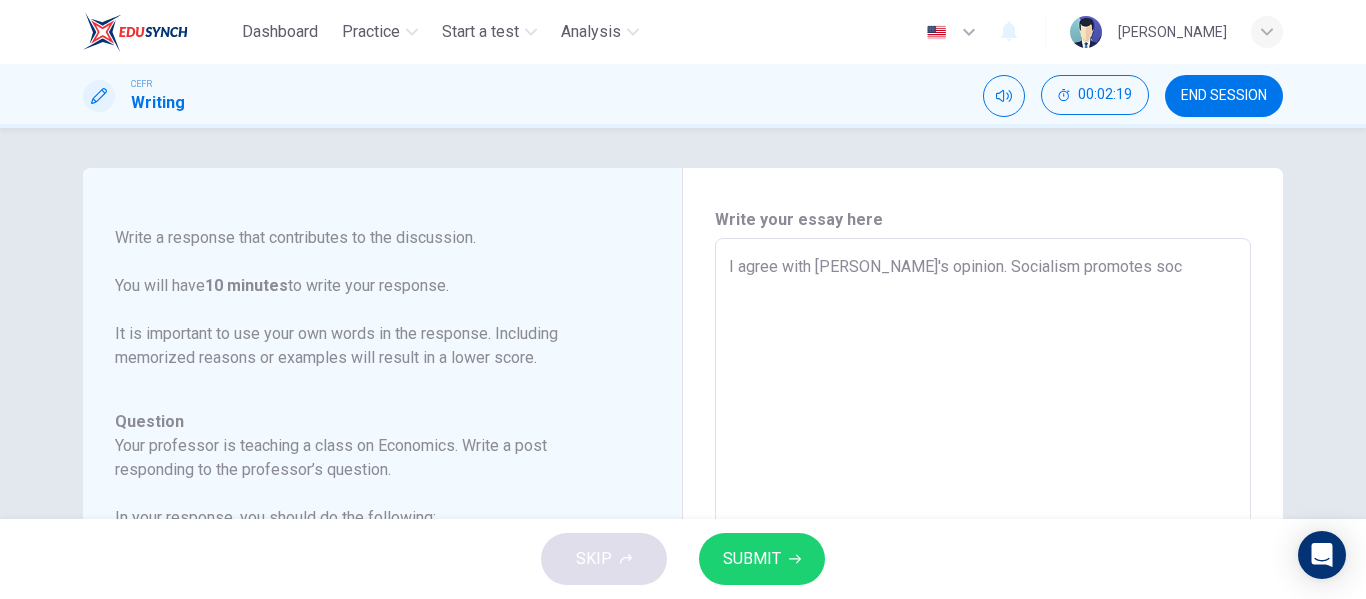type on "x" 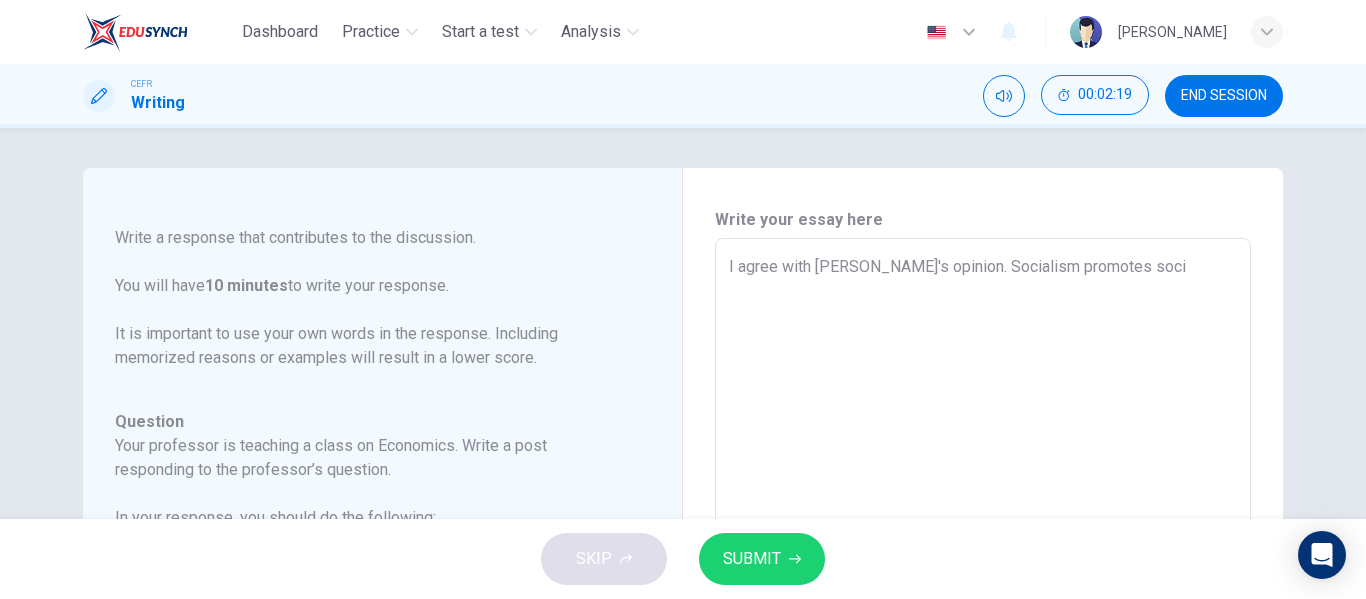 type on "x" 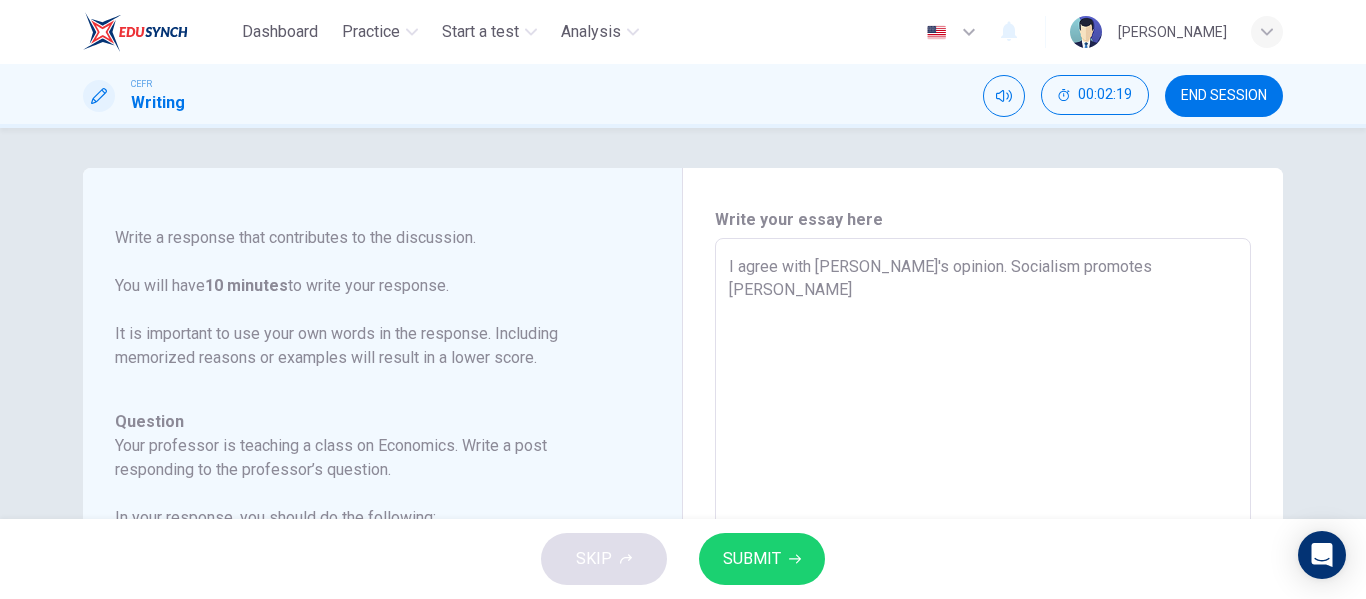 type on "x" 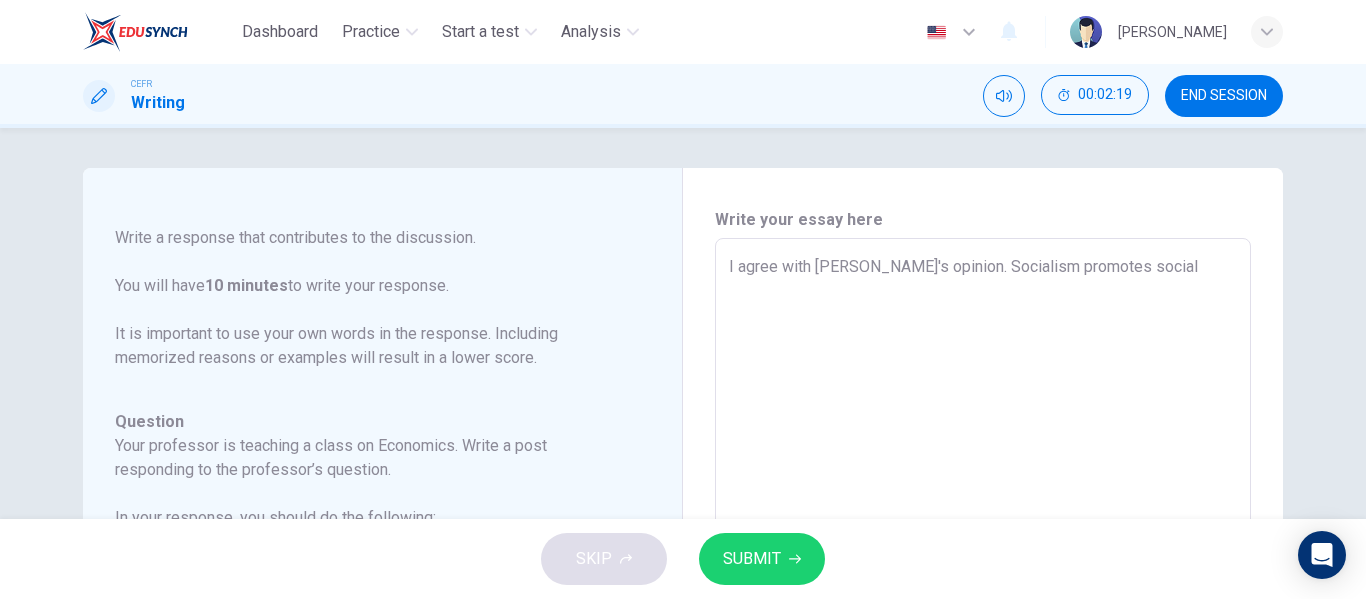 type on "x" 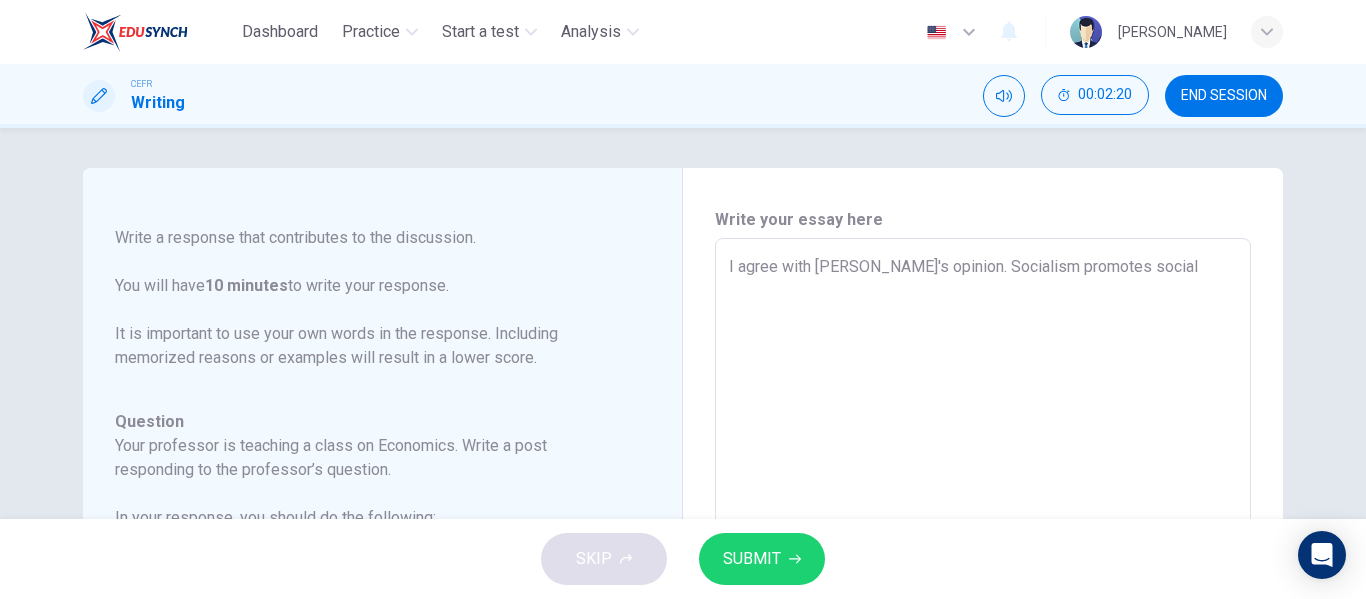 type on "I agree with [PERSON_NAME]'s opinion. Socialism promotes social" 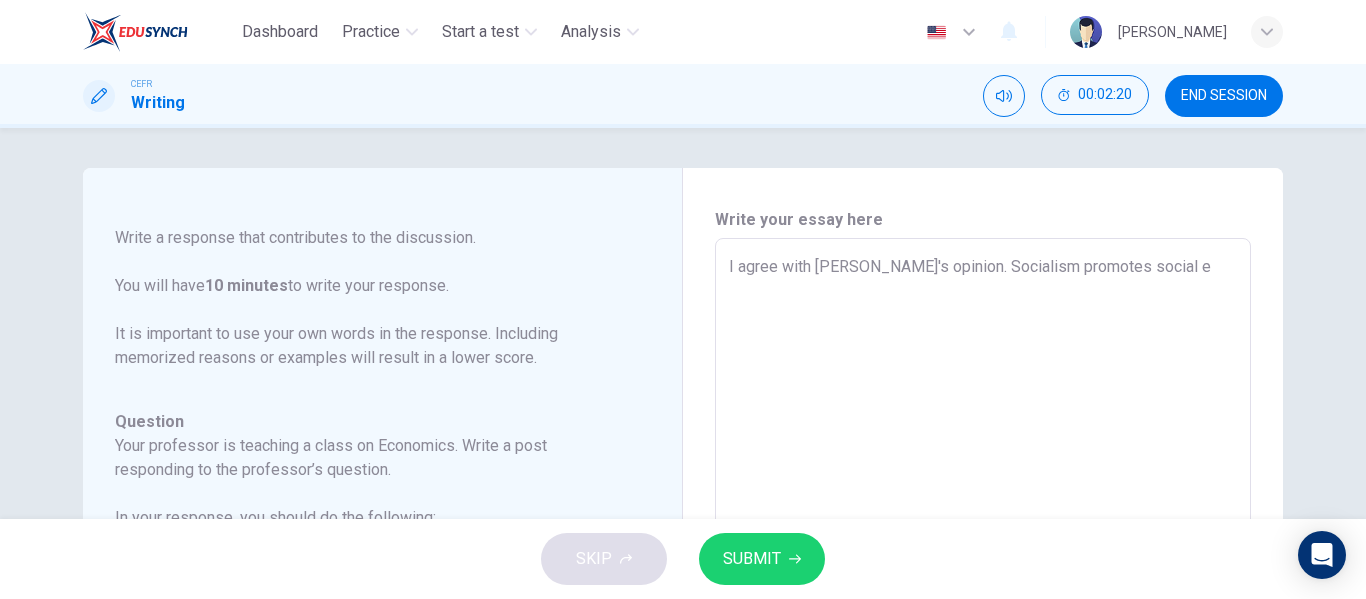 type on "x" 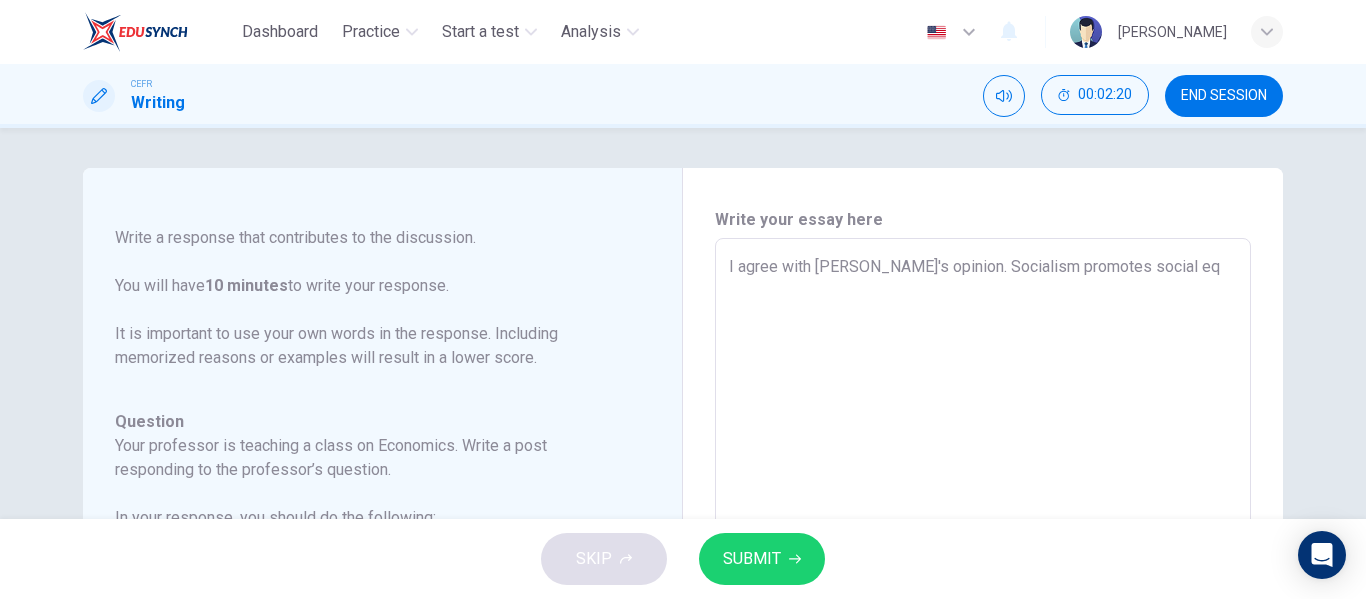 type on "x" 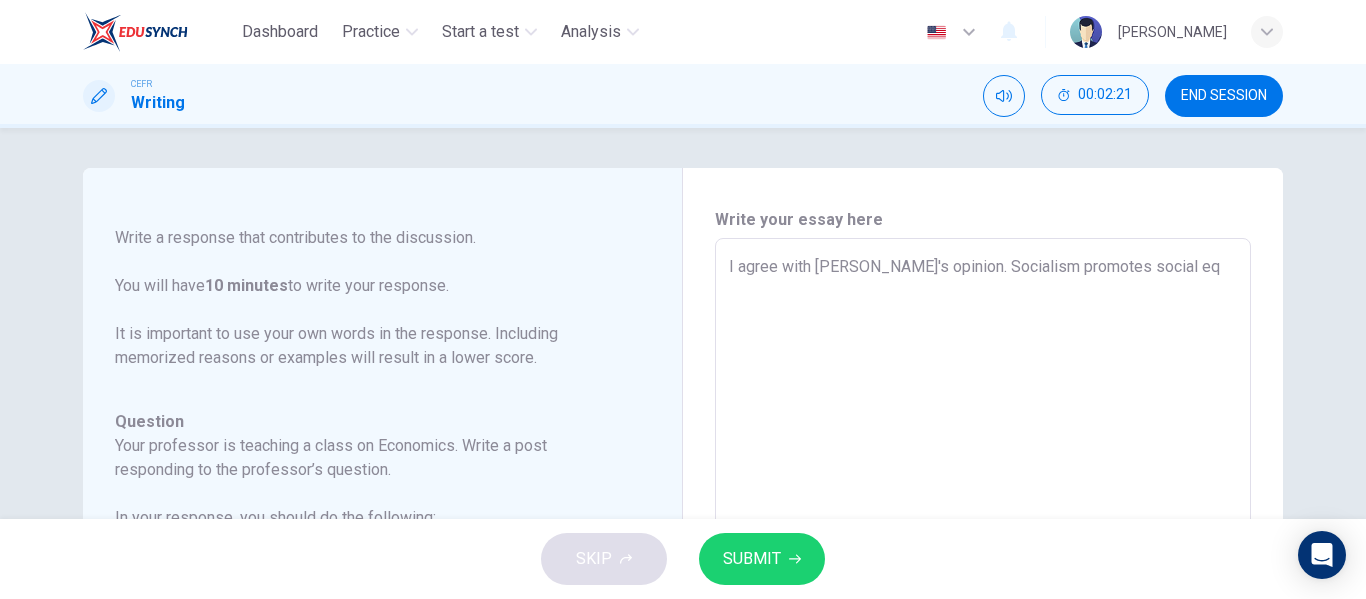 type on "I agree with [PERSON_NAME]'s opinion. Socialism promotes social equ" 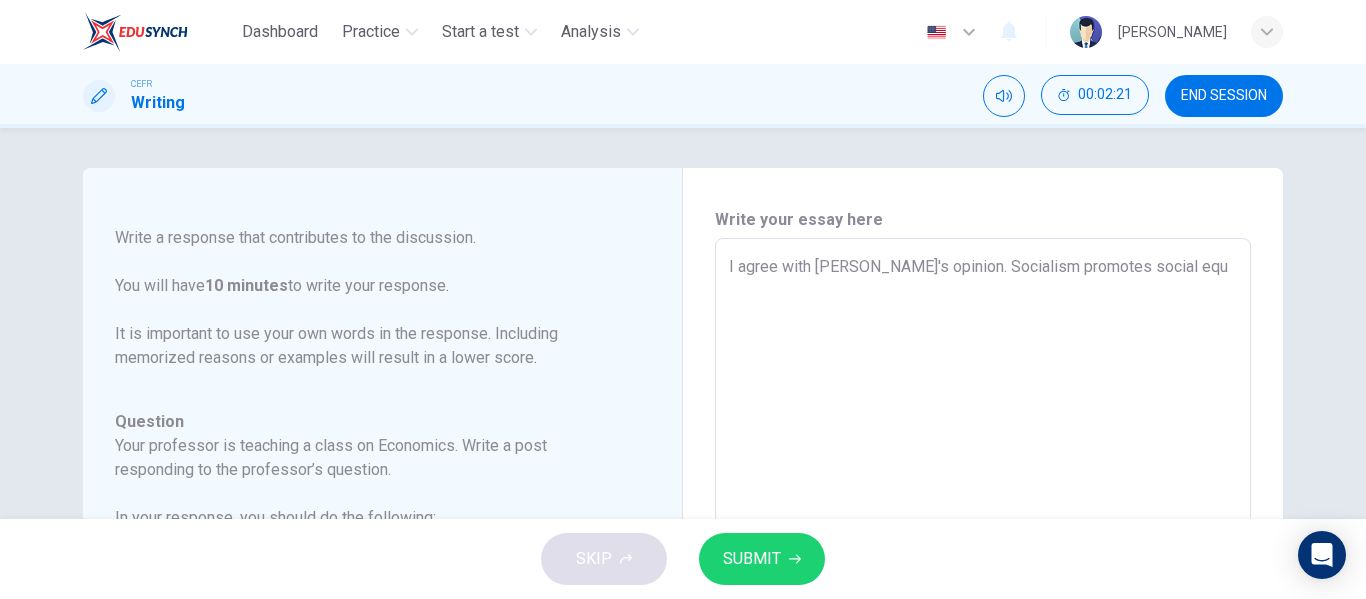 type on "I agree with [PERSON_NAME]'s opinion. Socialism promotes social equa" 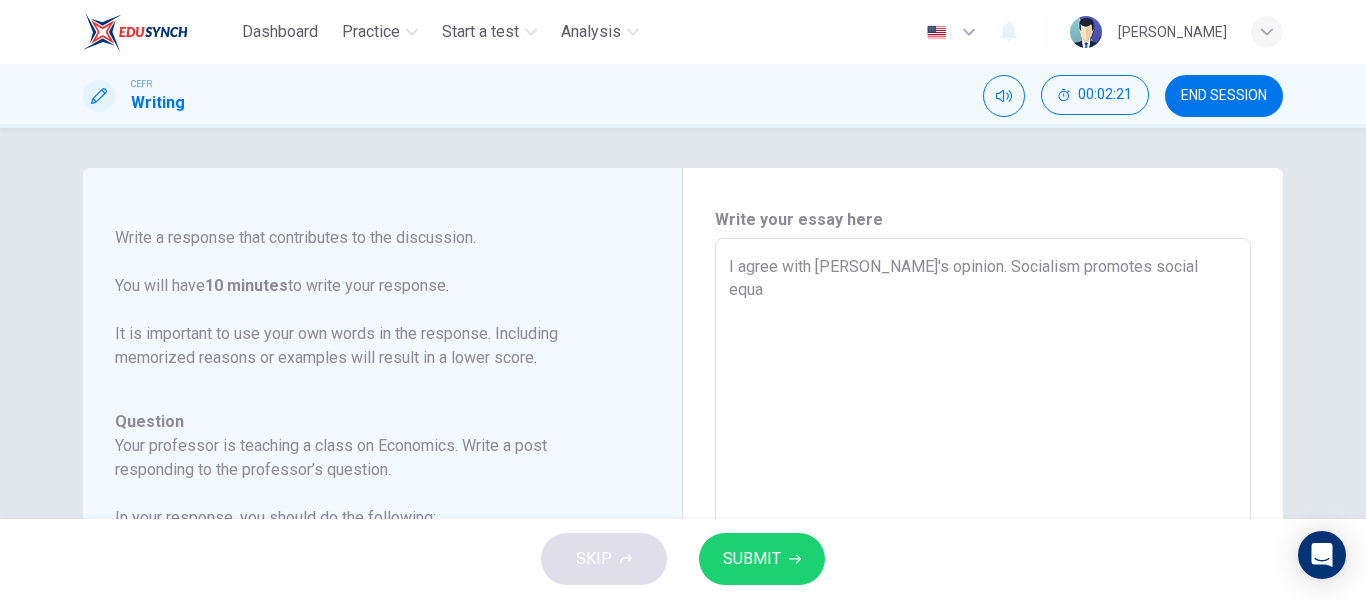 type on "x" 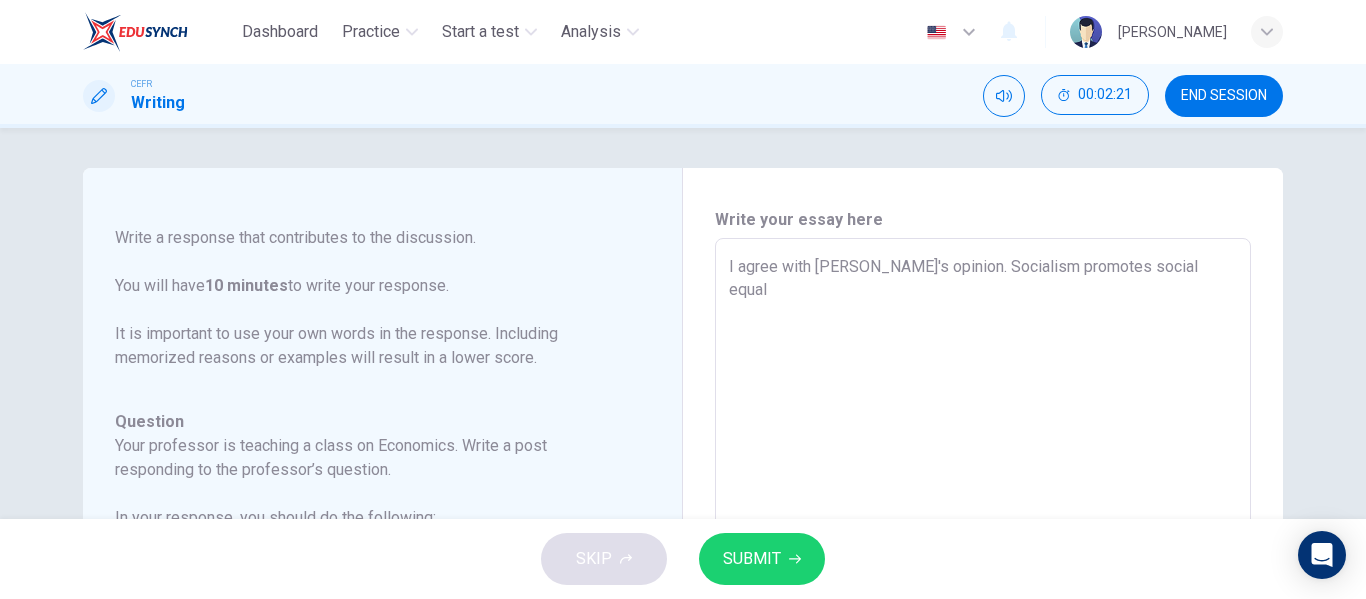 type on "x" 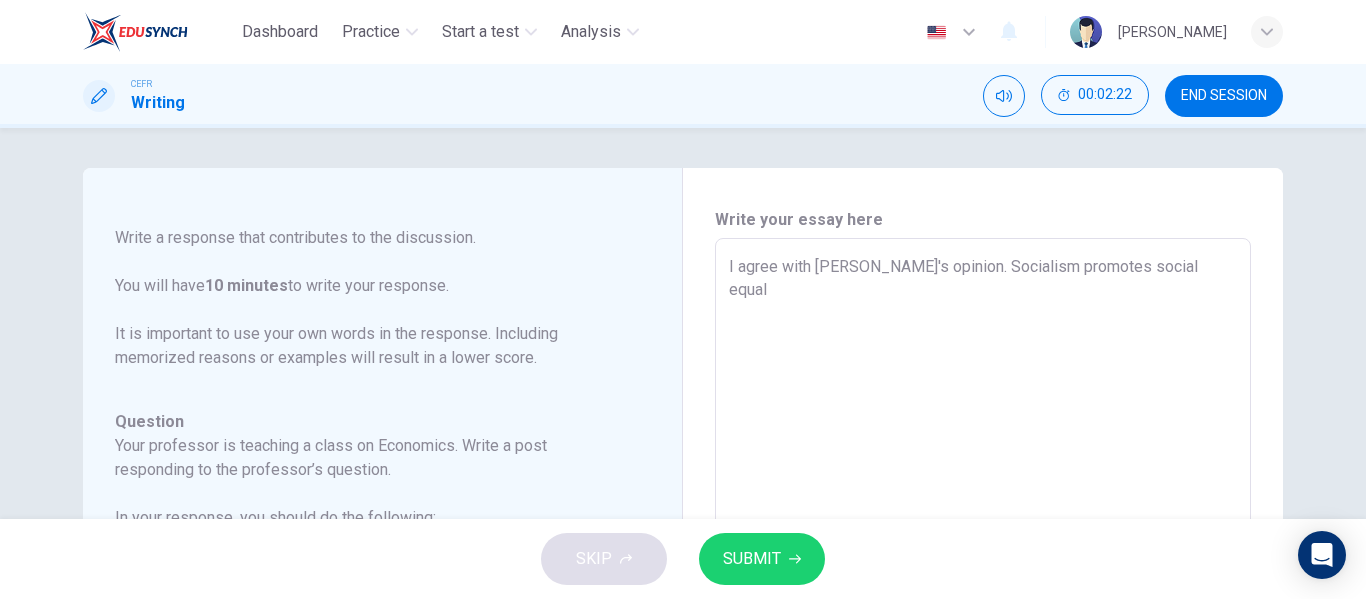 type on "I agree with [PERSON_NAME]'s opinion. Socialism promotes social equali" 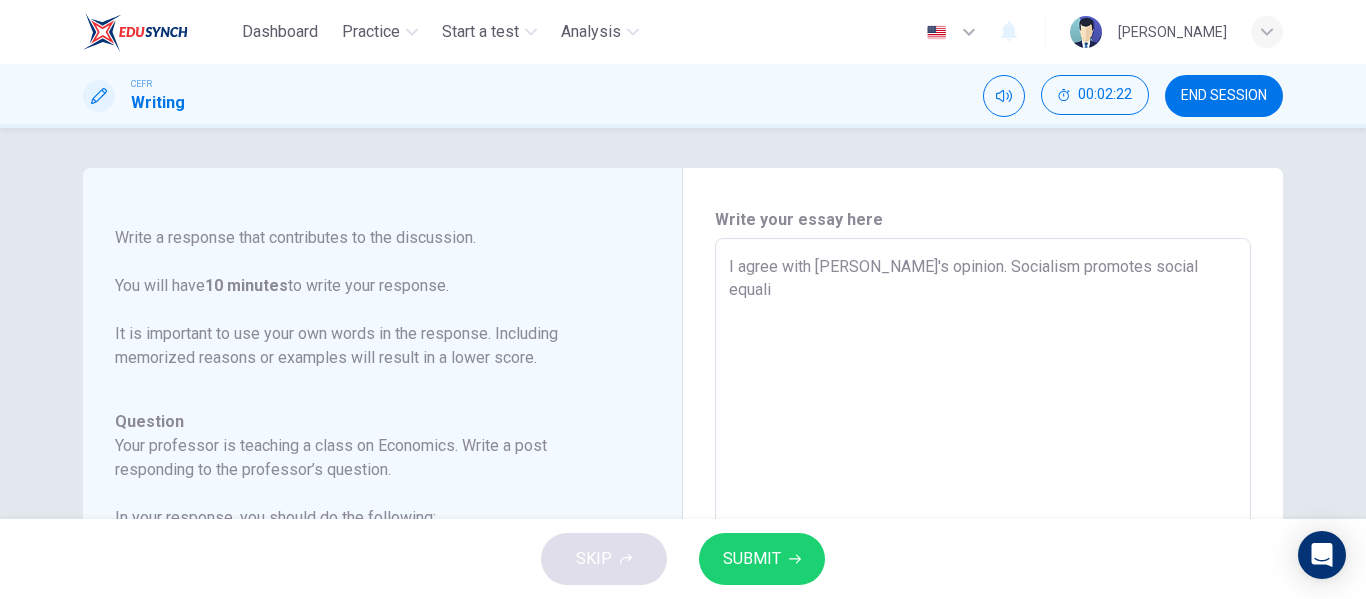 type on "I agree with [PERSON_NAME]'s opinion. Socialism promotes social equalit" 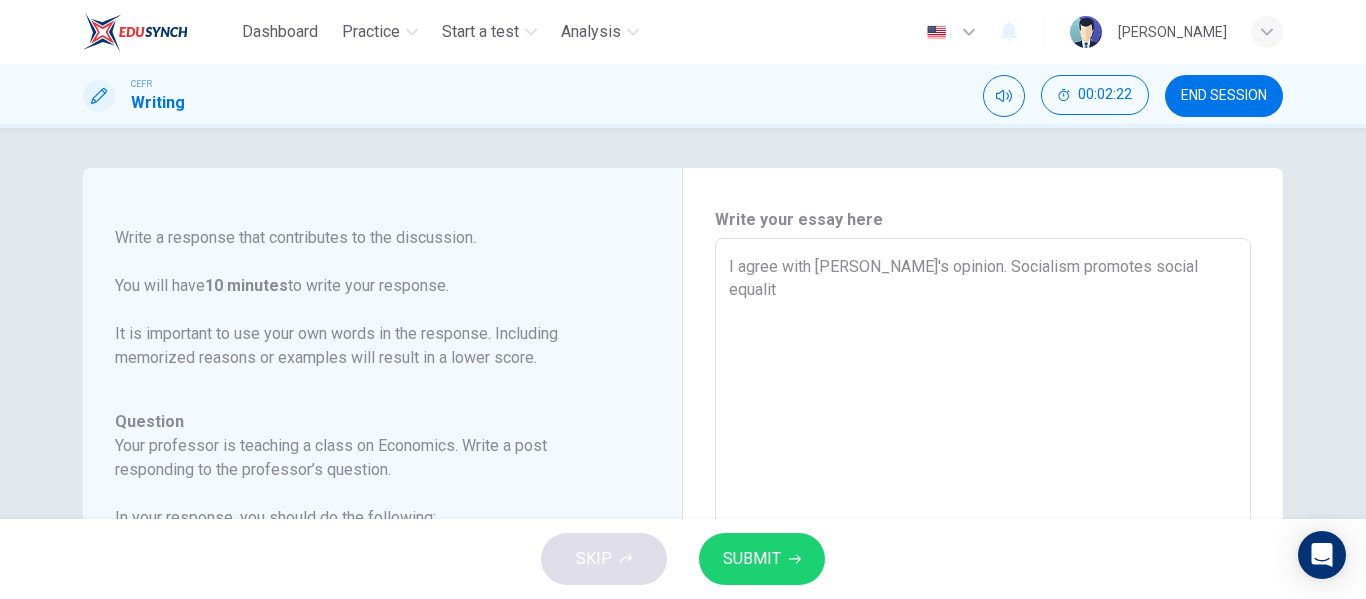 type on "x" 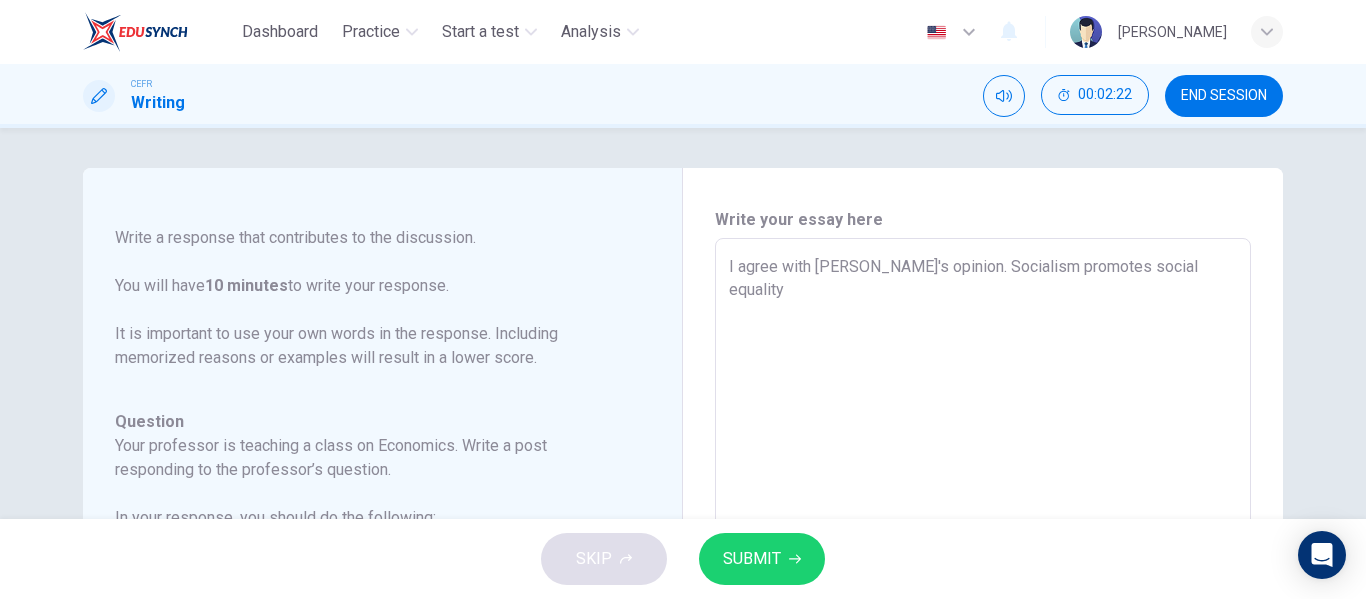 type on "x" 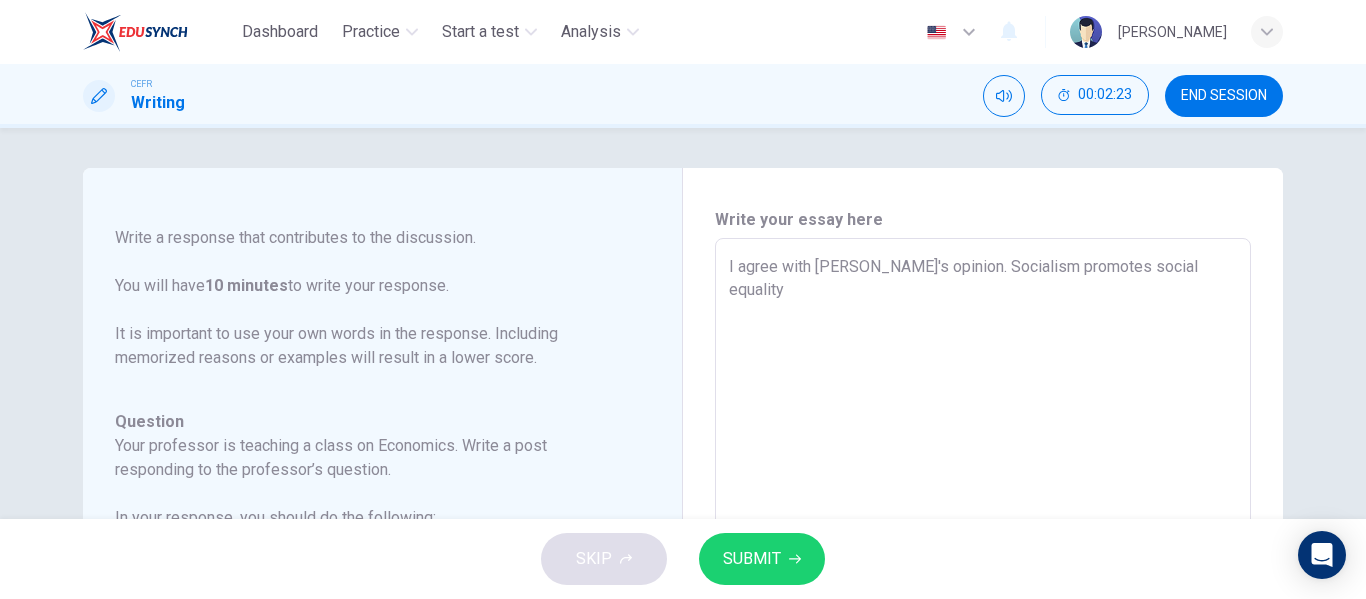 type on "I agree with [PERSON_NAME]'s opinion. Socialism promotes social equality" 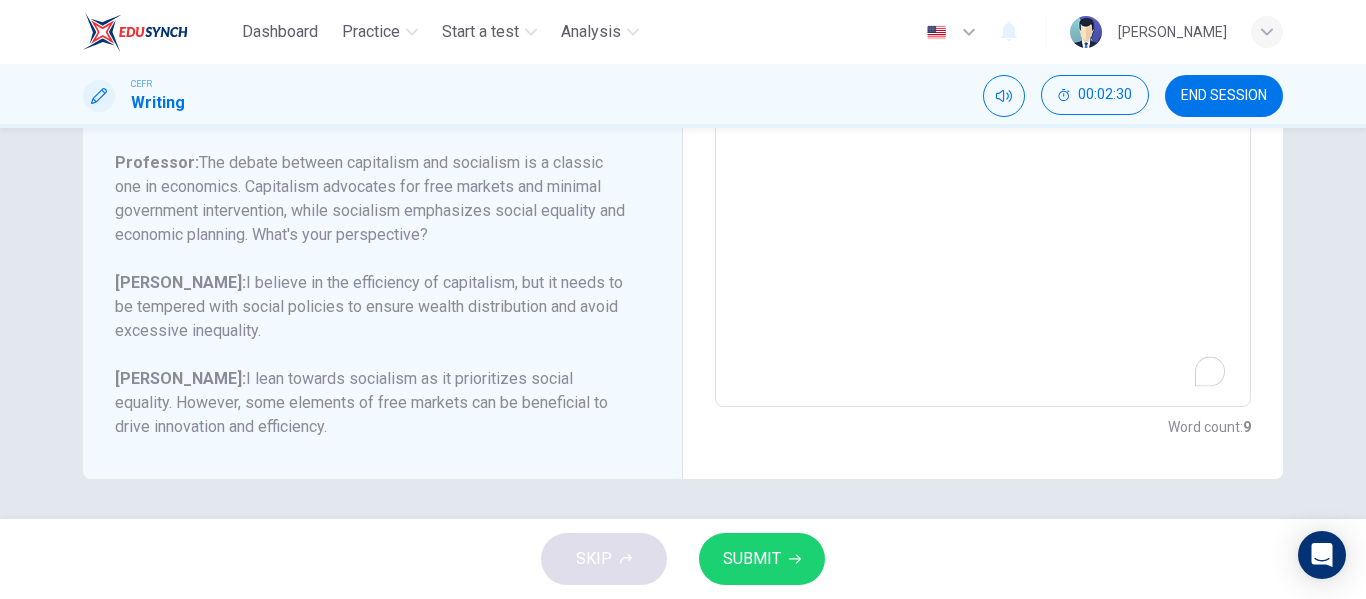 scroll, scrollTop: 0, scrollLeft: 0, axis: both 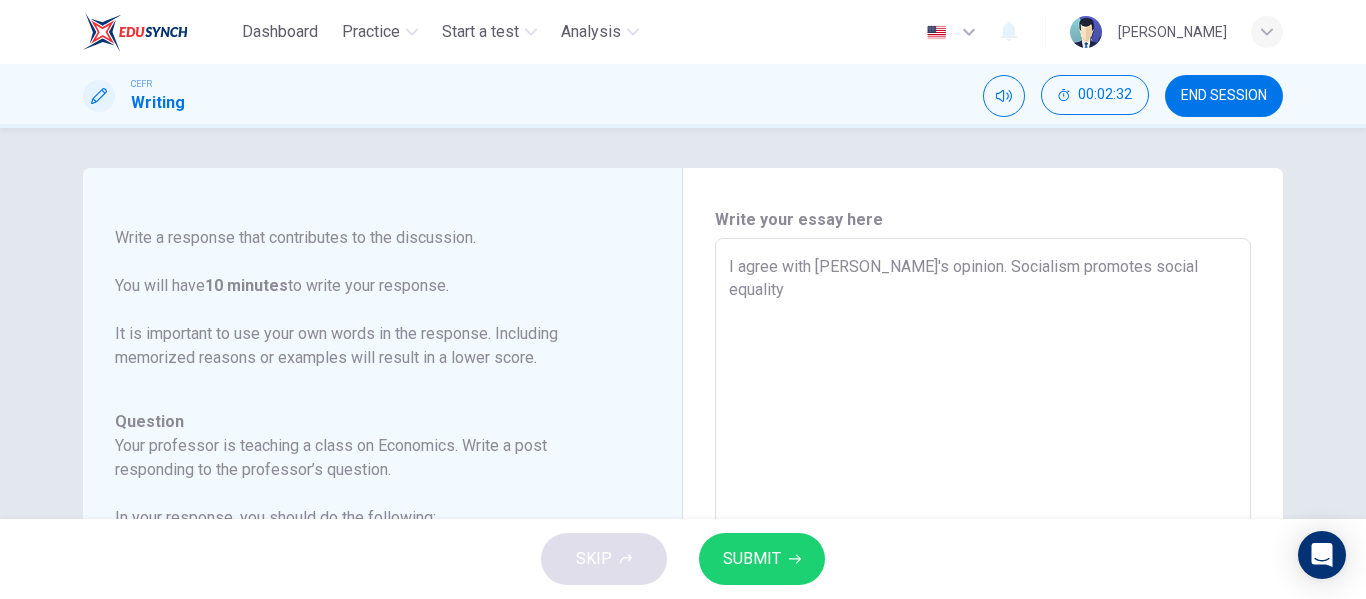 type on "I agree with [PERSON_NAME]'s opinion. Socialism promotes social equality a" 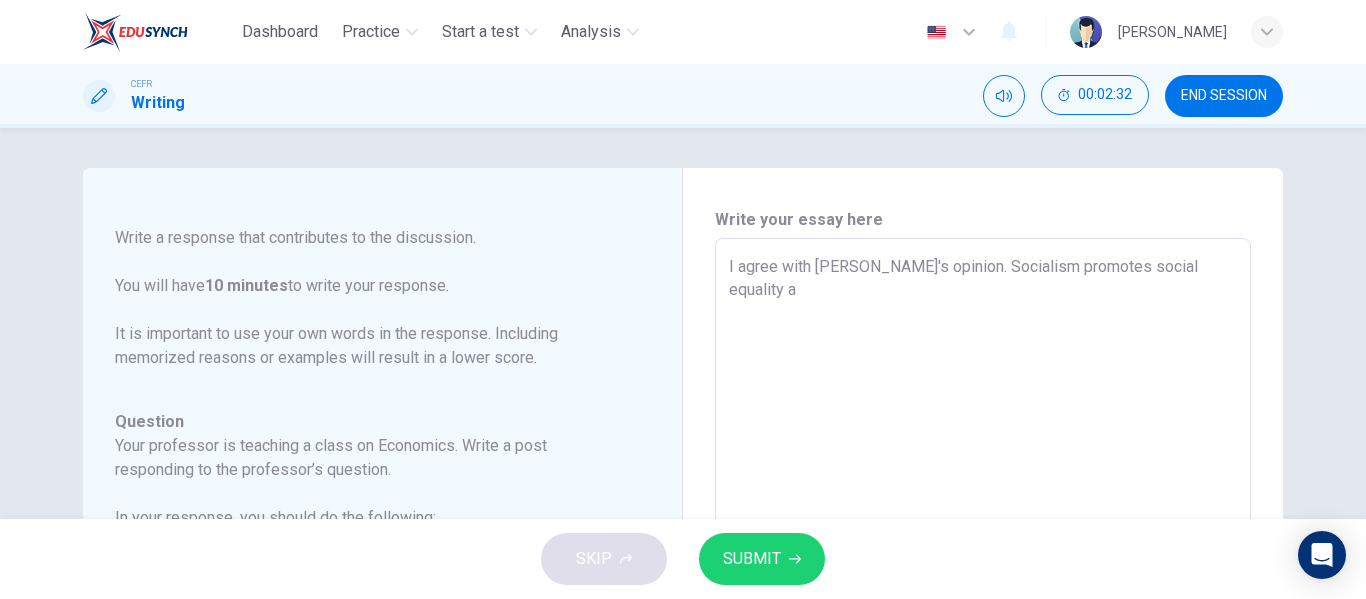type on "I agree with [PERSON_NAME]'s opinion. Socialism promotes social equality an" 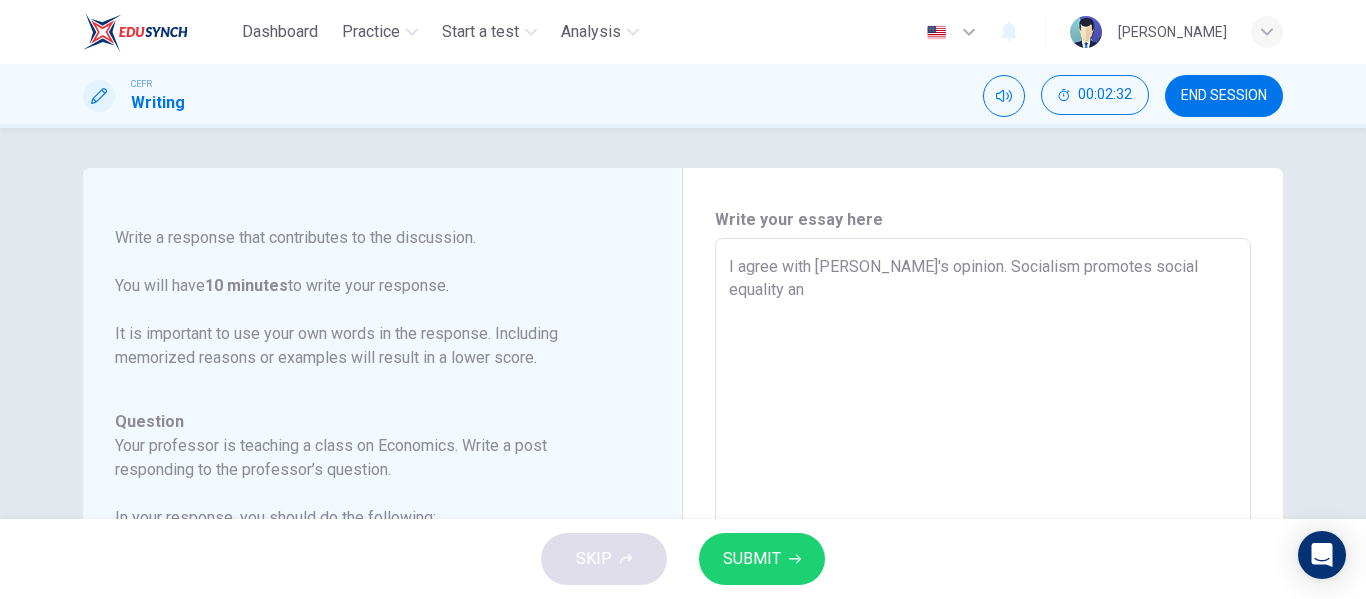 type on "x" 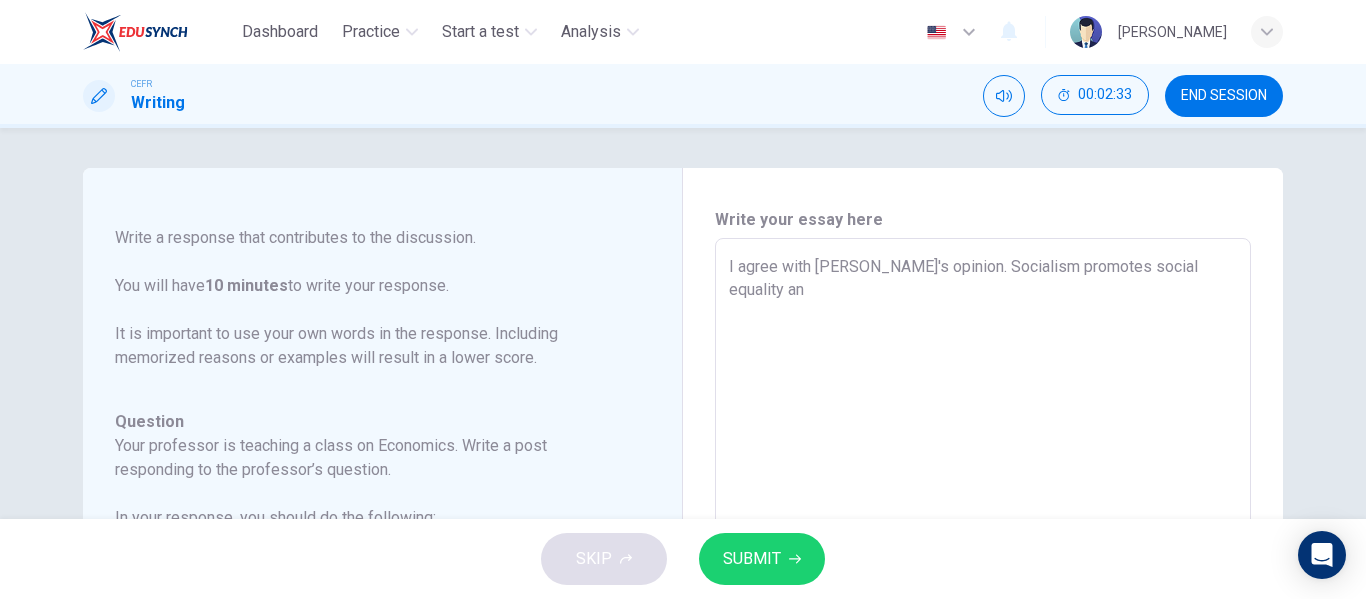 type on "I agree with [PERSON_NAME]'s opinion. Socialism promotes social equality and" 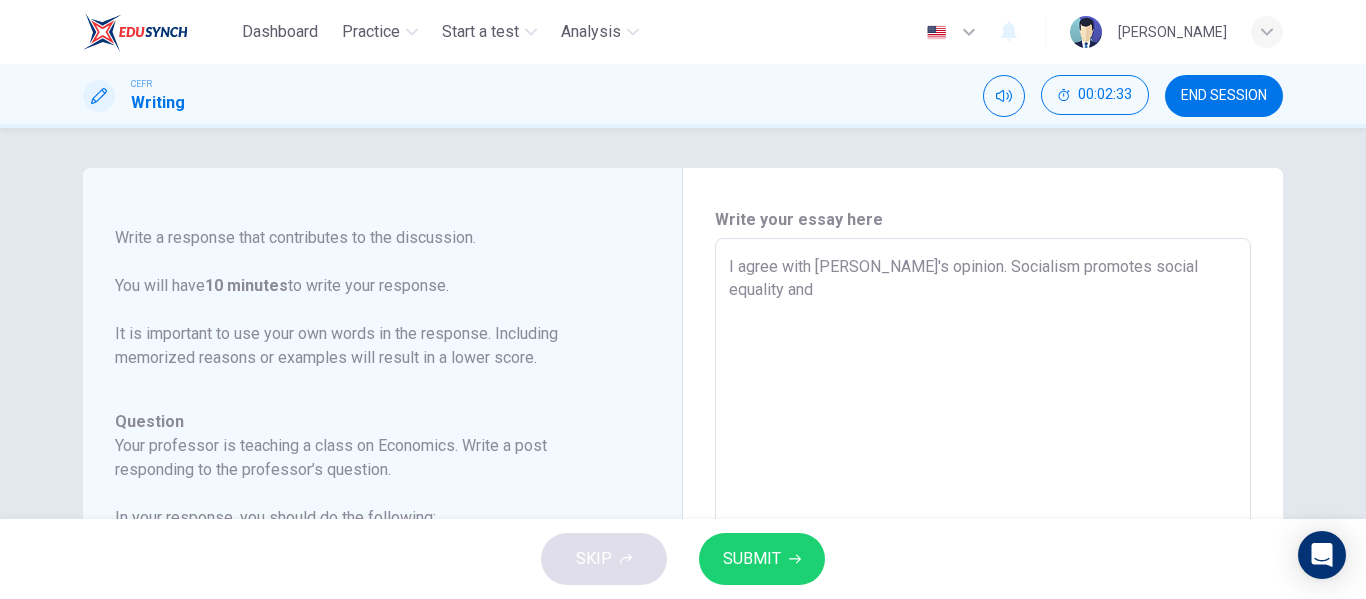 type on "I agree with [PERSON_NAME]'s opinion. Socialism promotes social equality and" 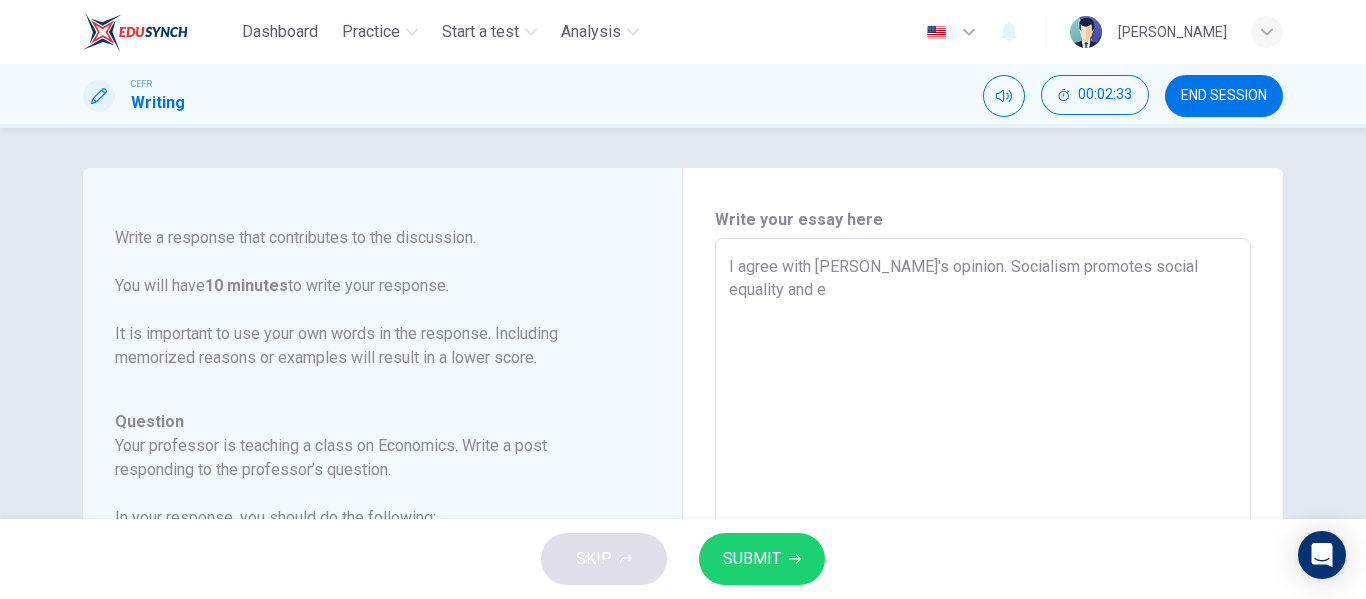 type on "x" 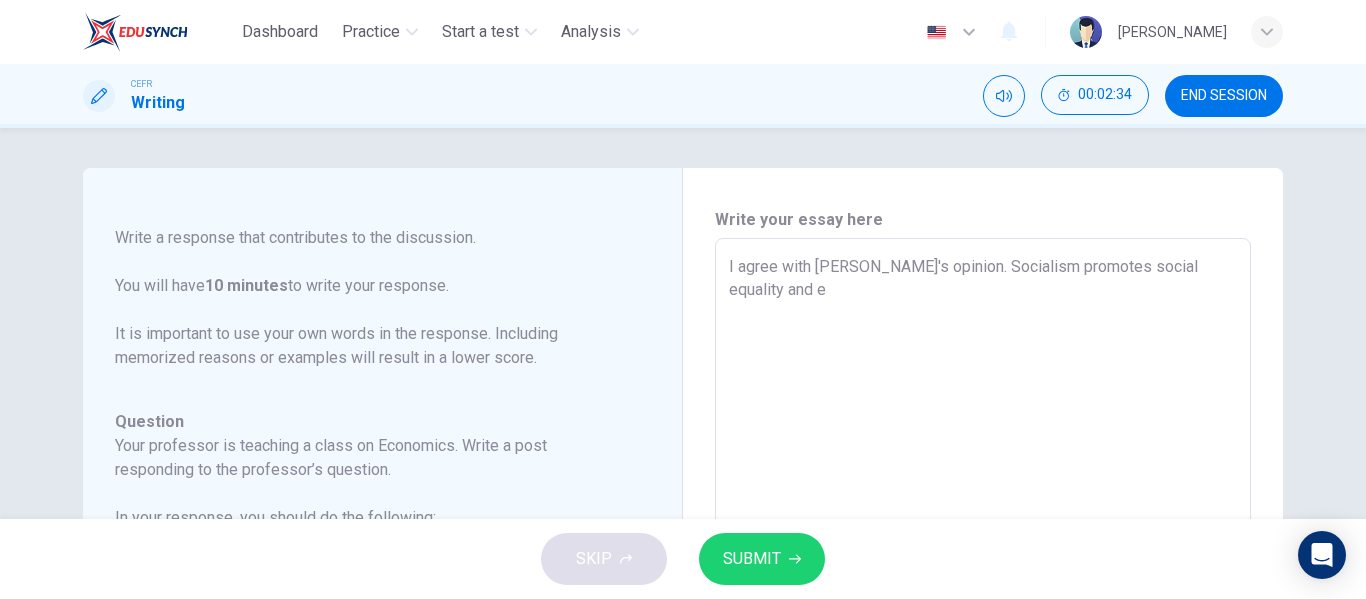 type on "I agree with [PERSON_NAME]'s opinion. Socialism promotes social equality and ec" 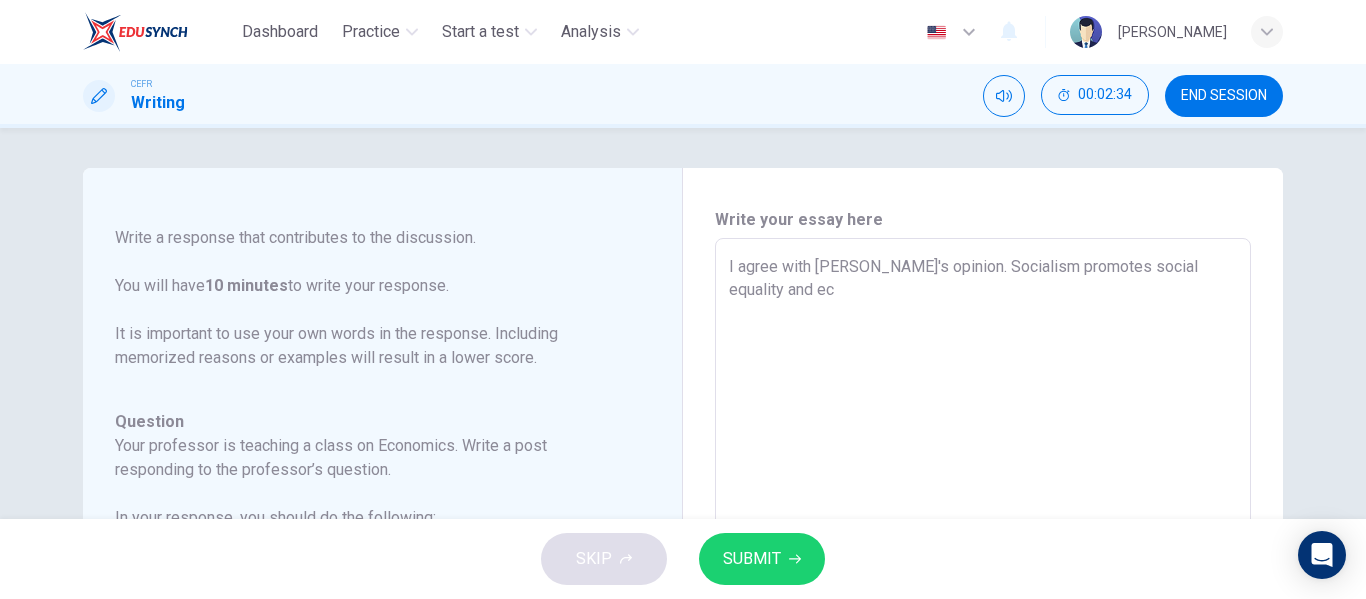 type on "I agree with [PERSON_NAME]'s opinion. Socialism promotes social equality and eco" 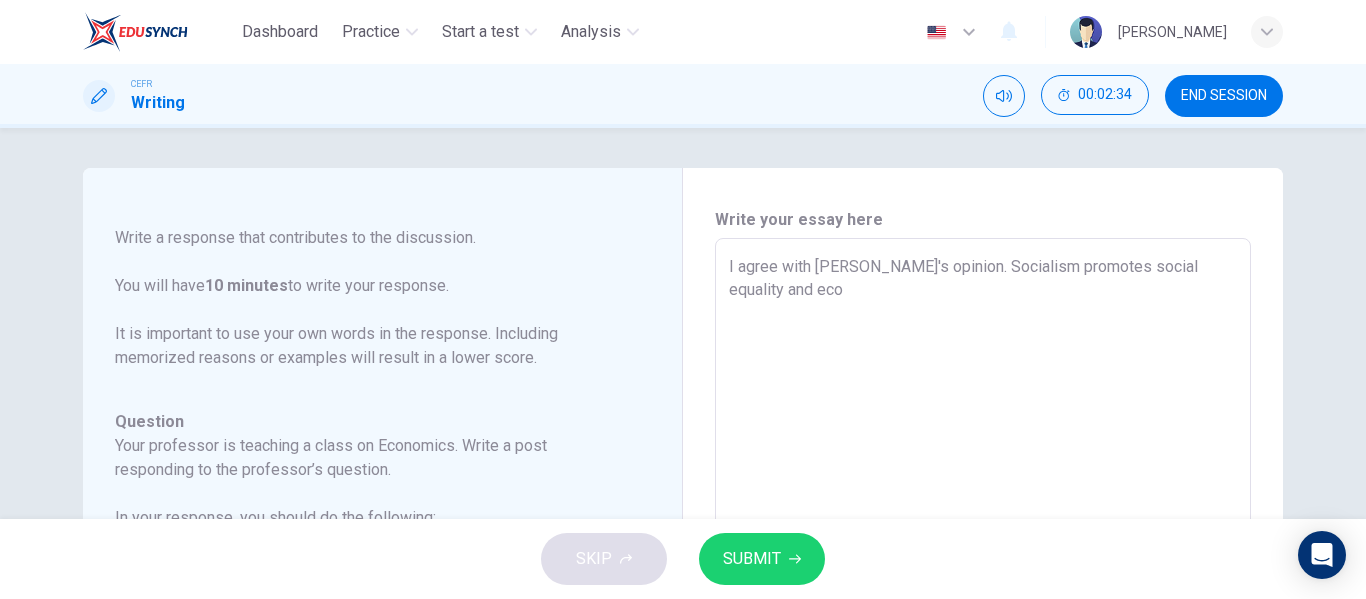 type on "x" 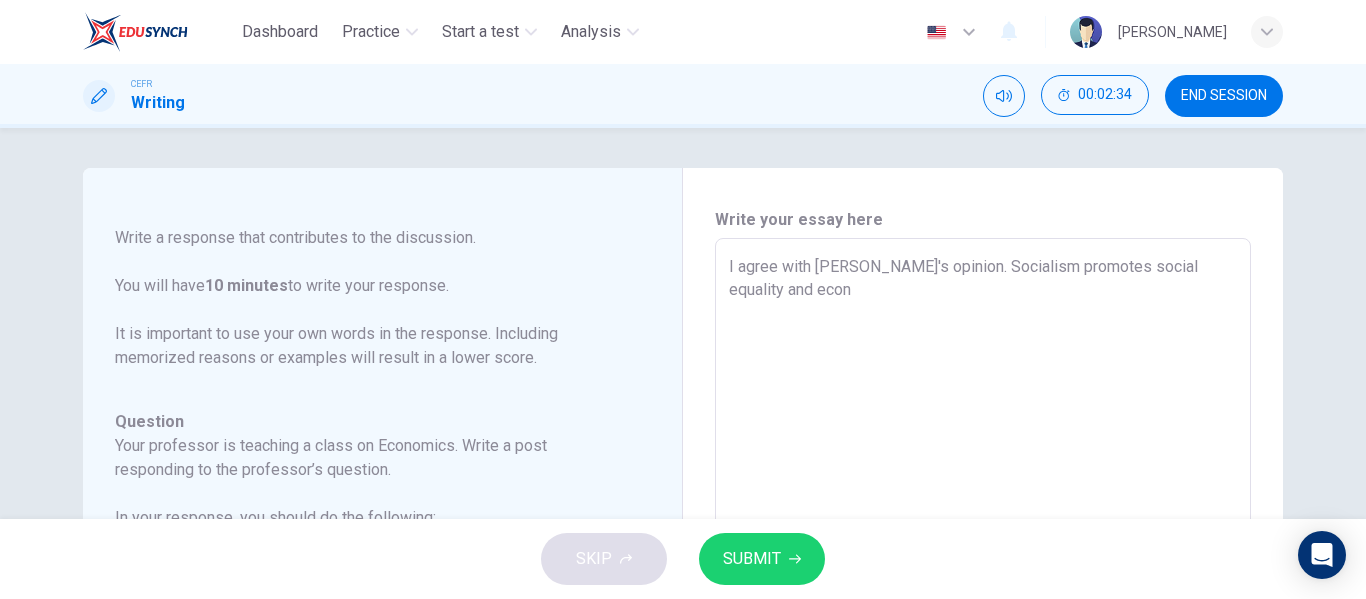 type on "x" 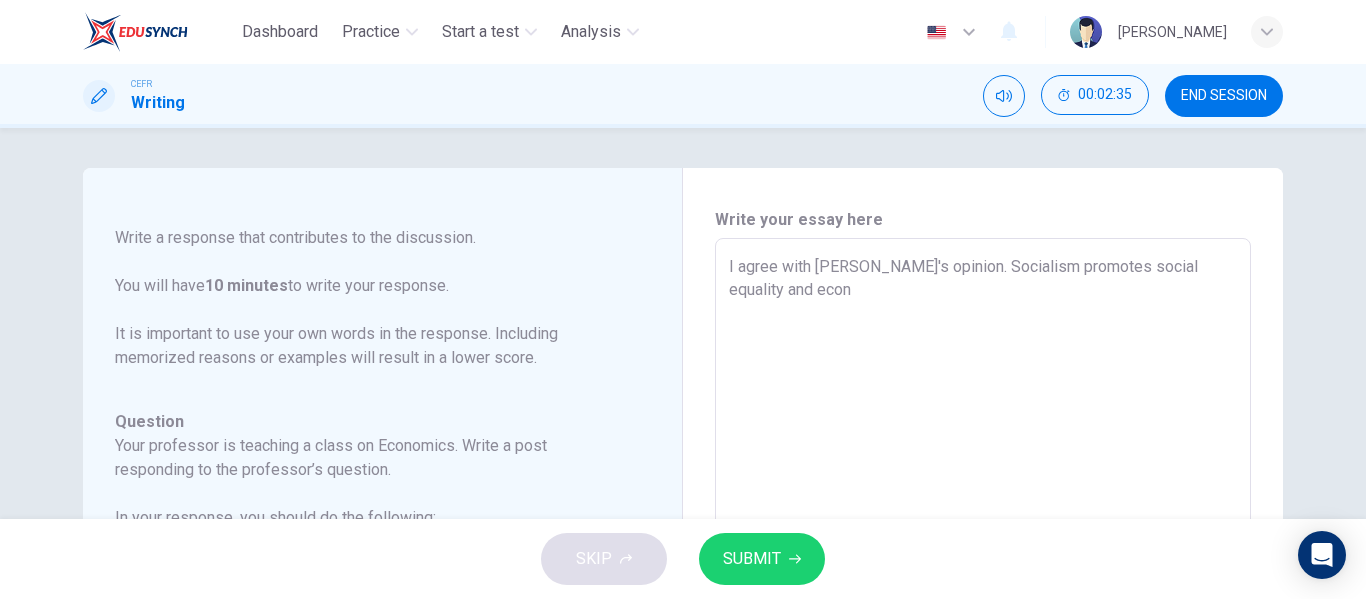 type on "I agree with [PERSON_NAME]'s opinion. Socialism promotes social equality and econo" 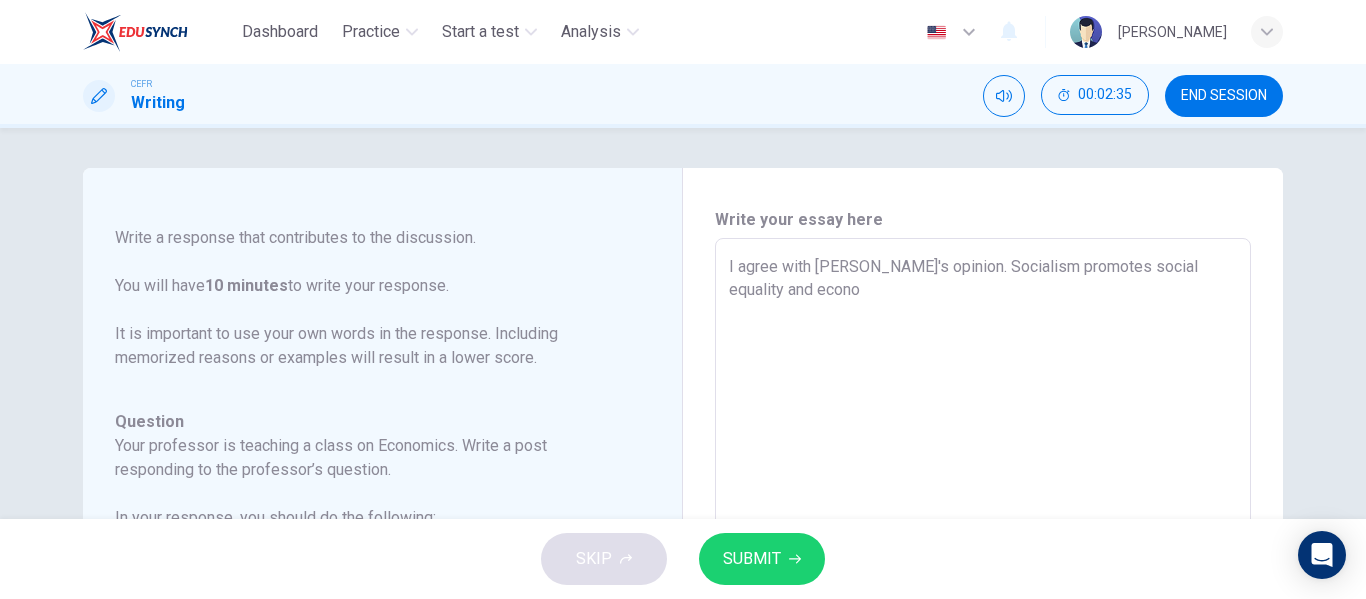 type on "I agree with [PERSON_NAME]'s opinion. Socialism promotes social equality and econom" 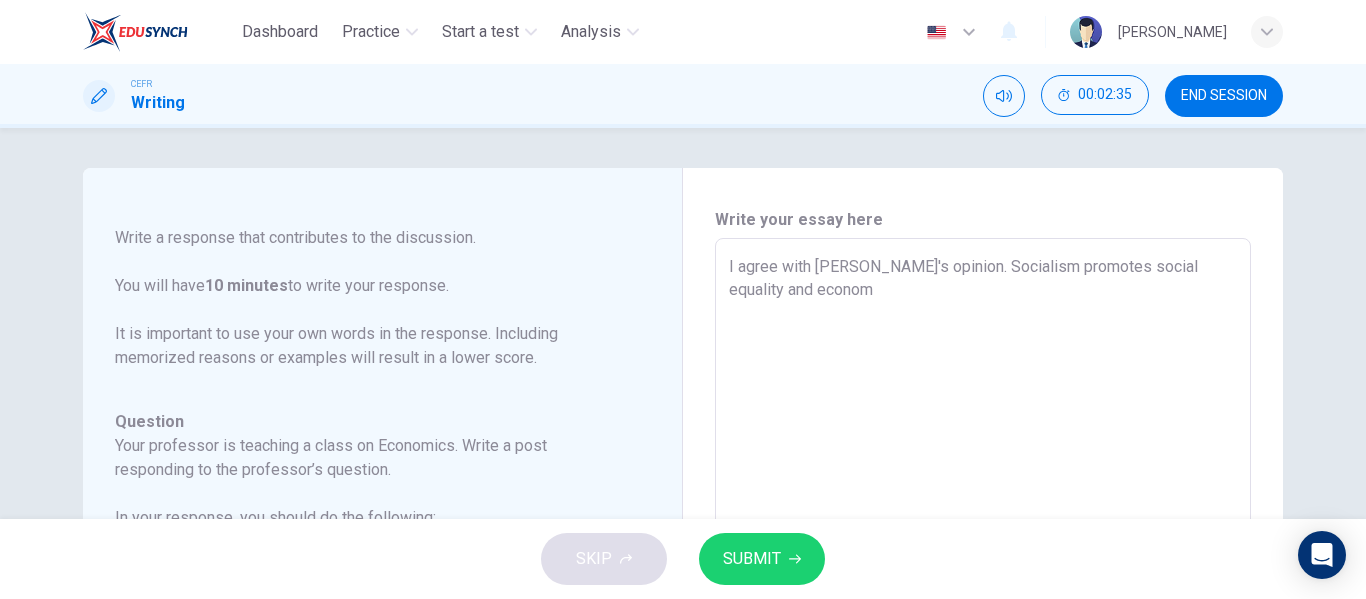 type on "x" 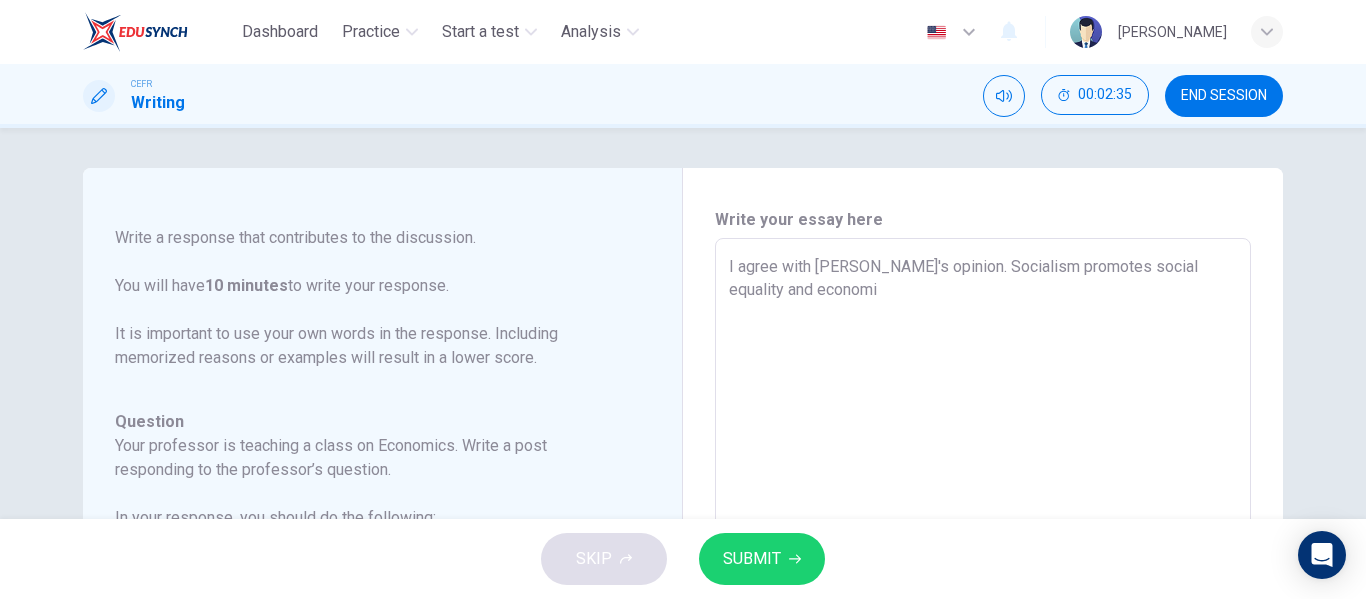 type on "x" 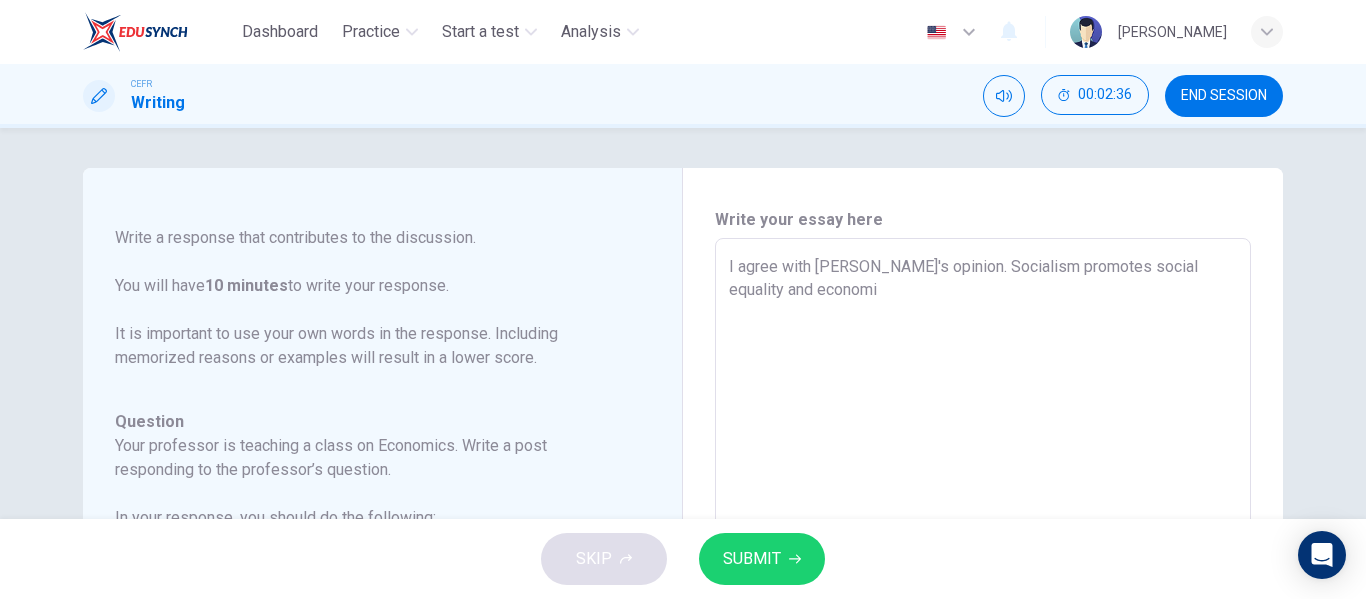 type on "I agree with [PERSON_NAME]'s opinion. Socialism promotes social equality and economic" 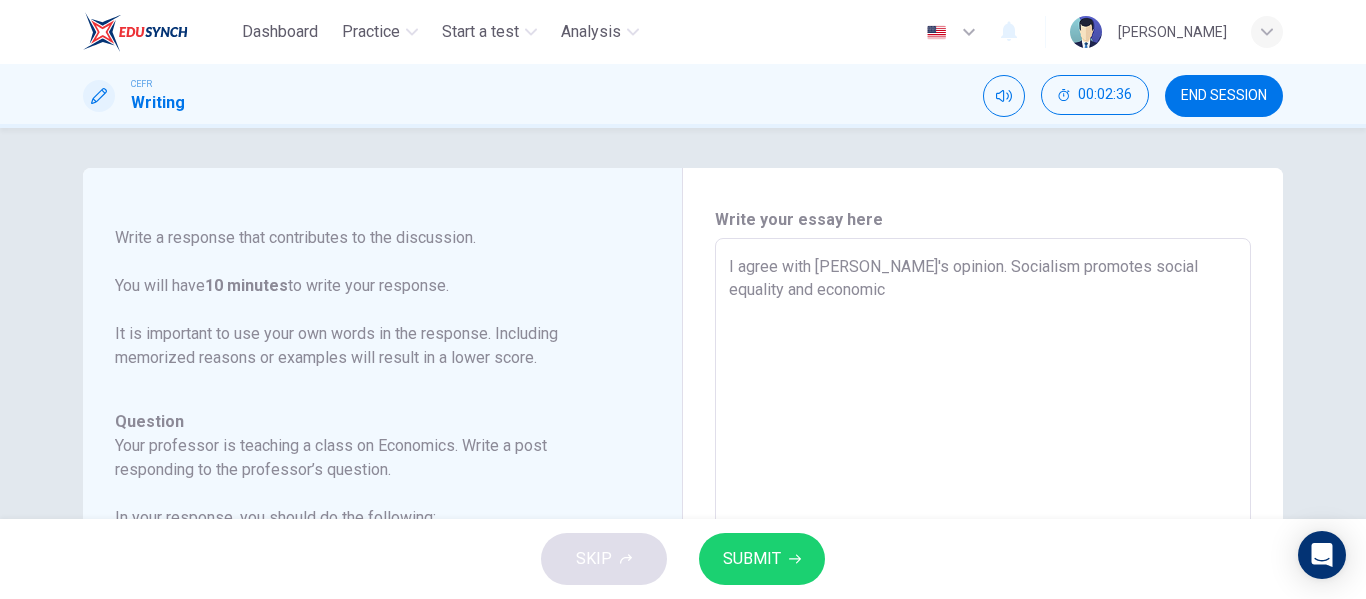 type on "I agree with [PERSON_NAME]'s opinion. Socialism promotes social equality and economic" 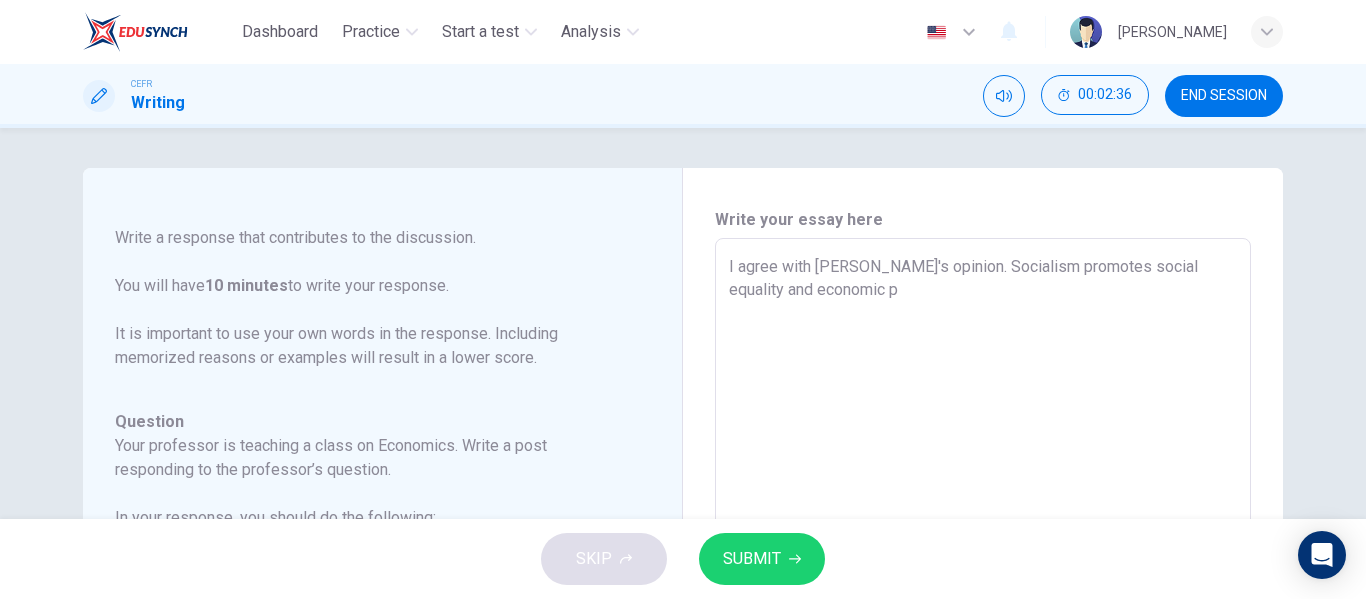type on "x" 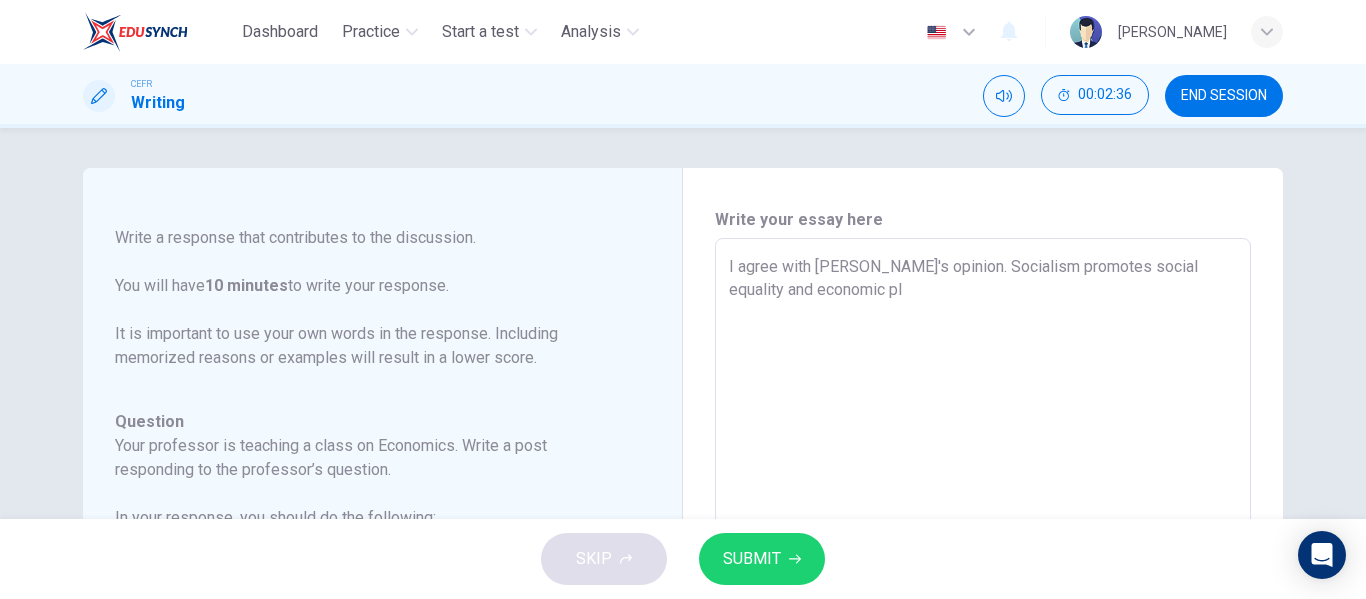 type on "x" 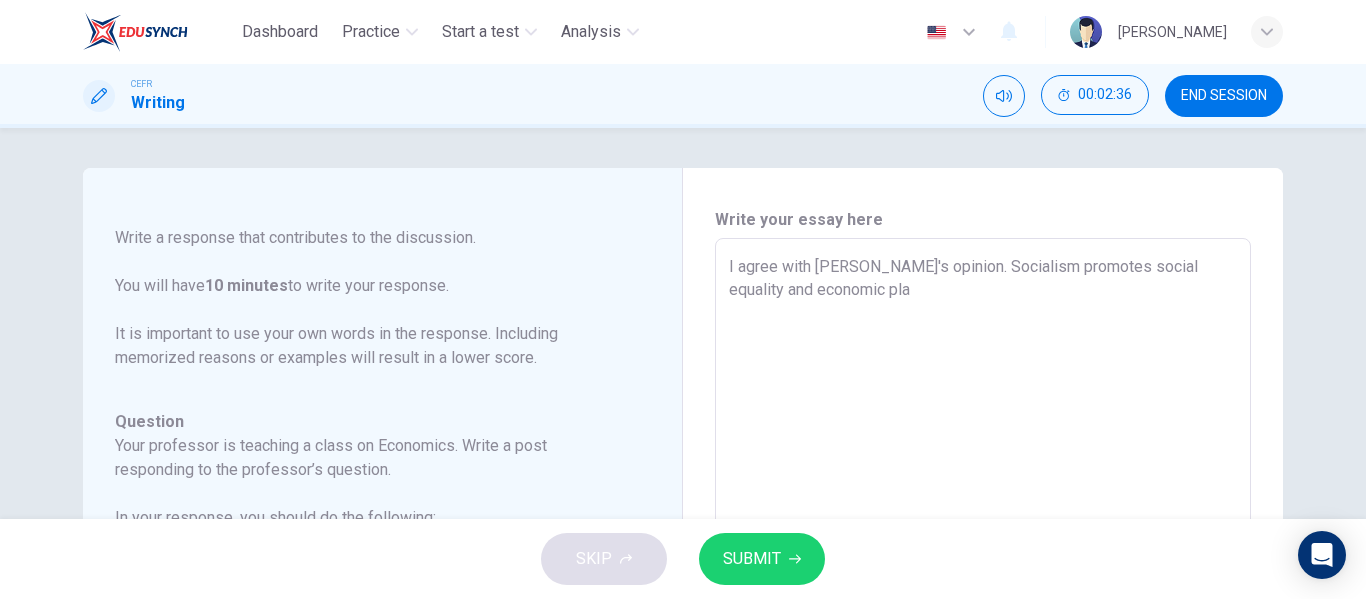type on "x" 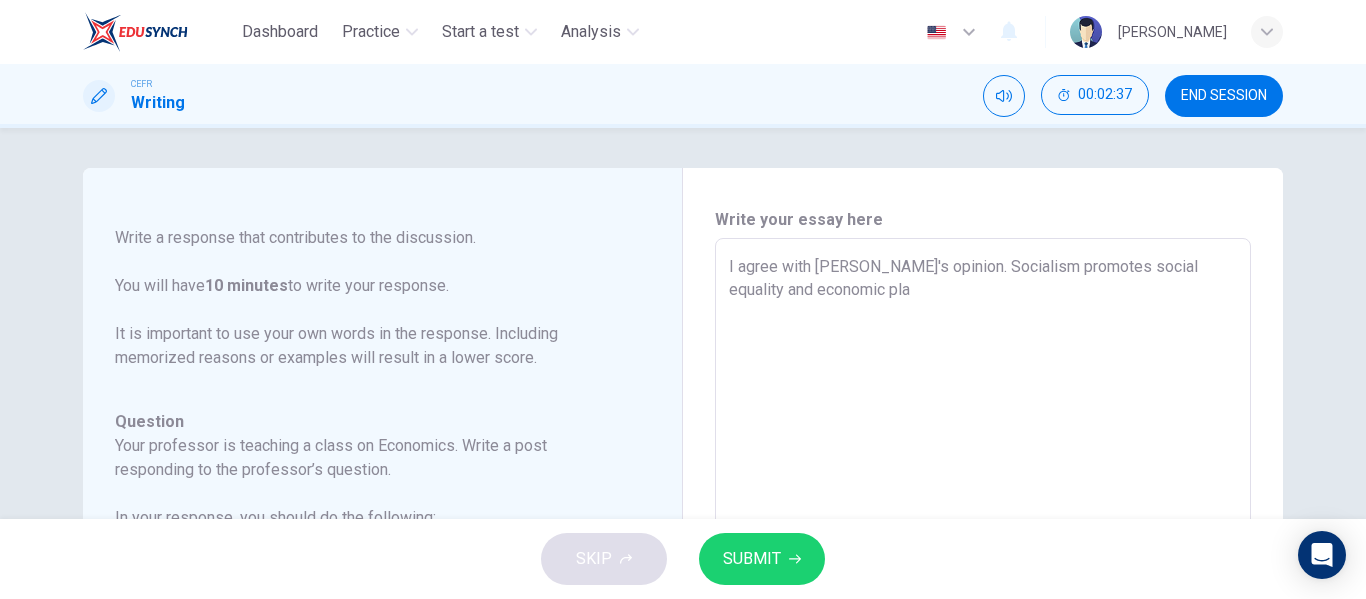 type on "I agree with [PERSON_NAME]'s opinion. Socialism promotes social equality and economic plan" 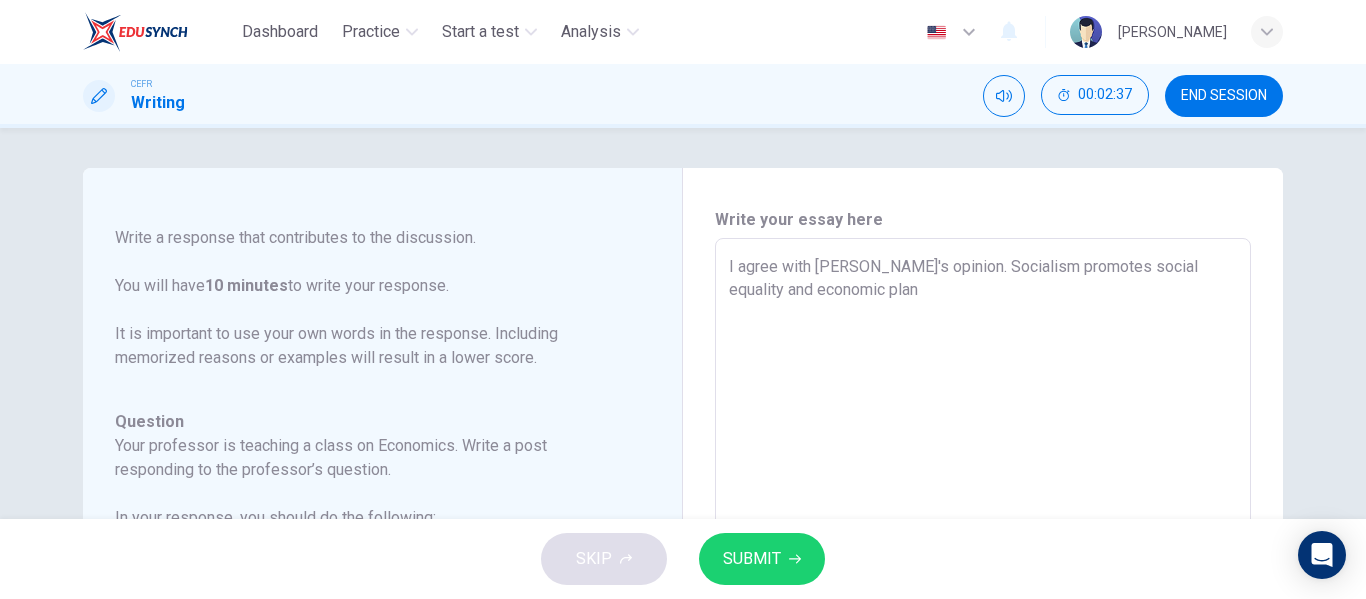 type on "I agree with [PERSON_NAME]'s opinion. Socialism promotes social equality and economic plann" 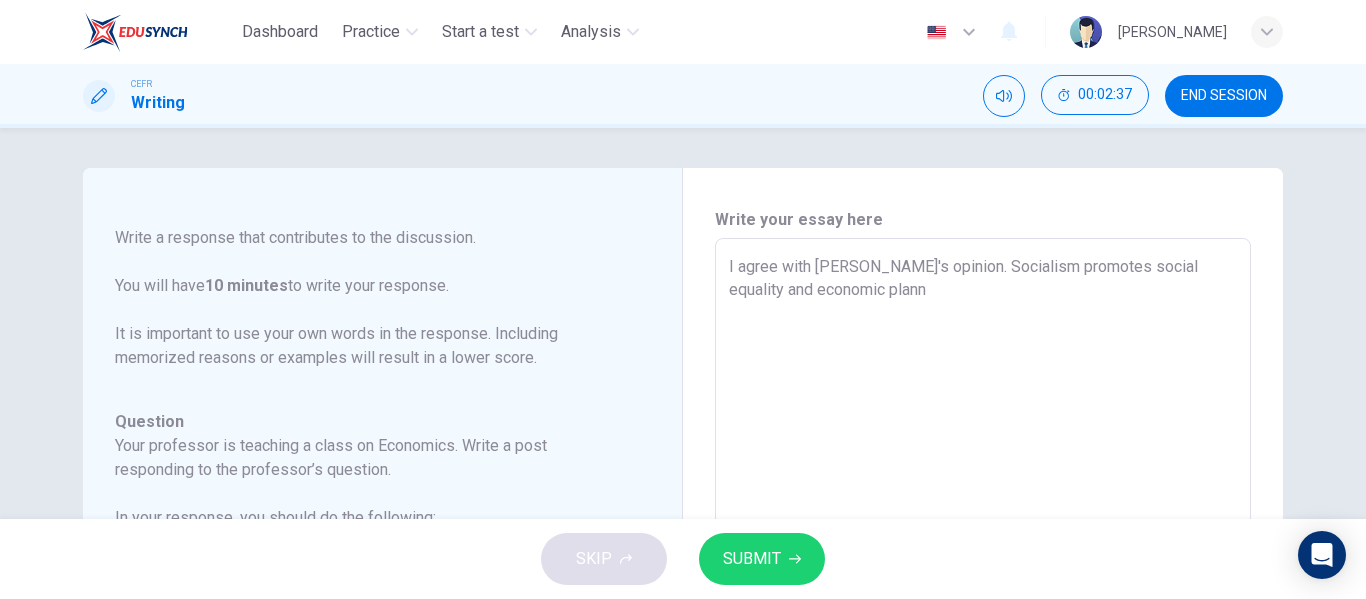 type on "x" 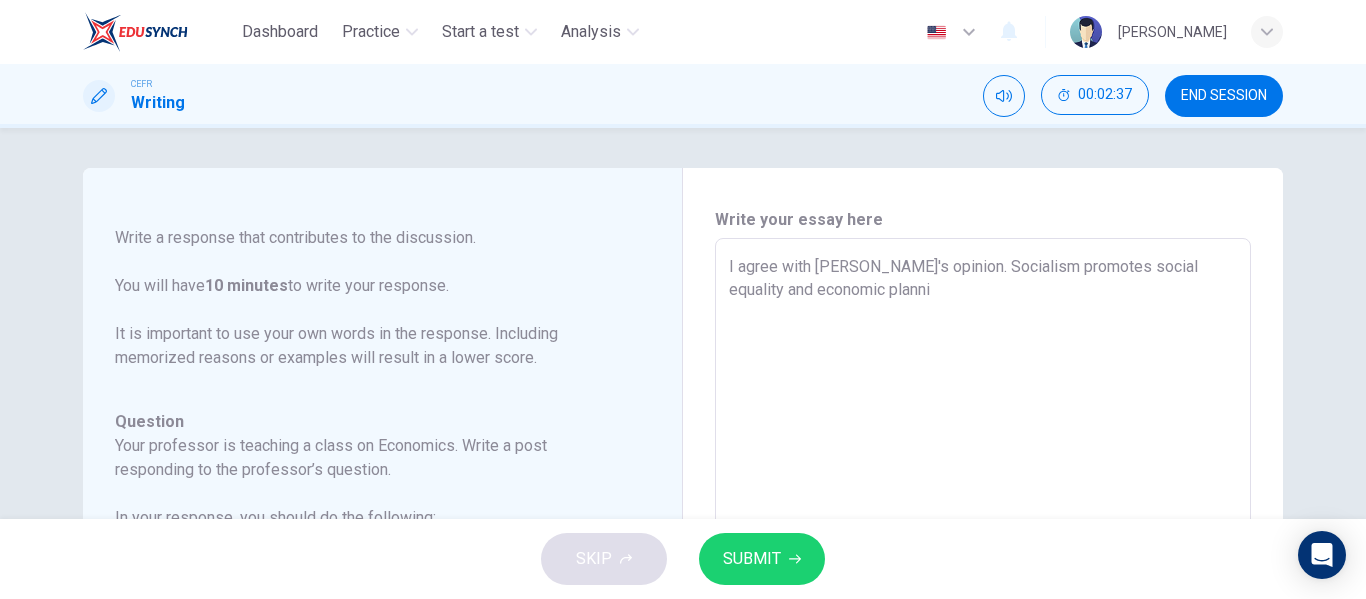 type on "x" 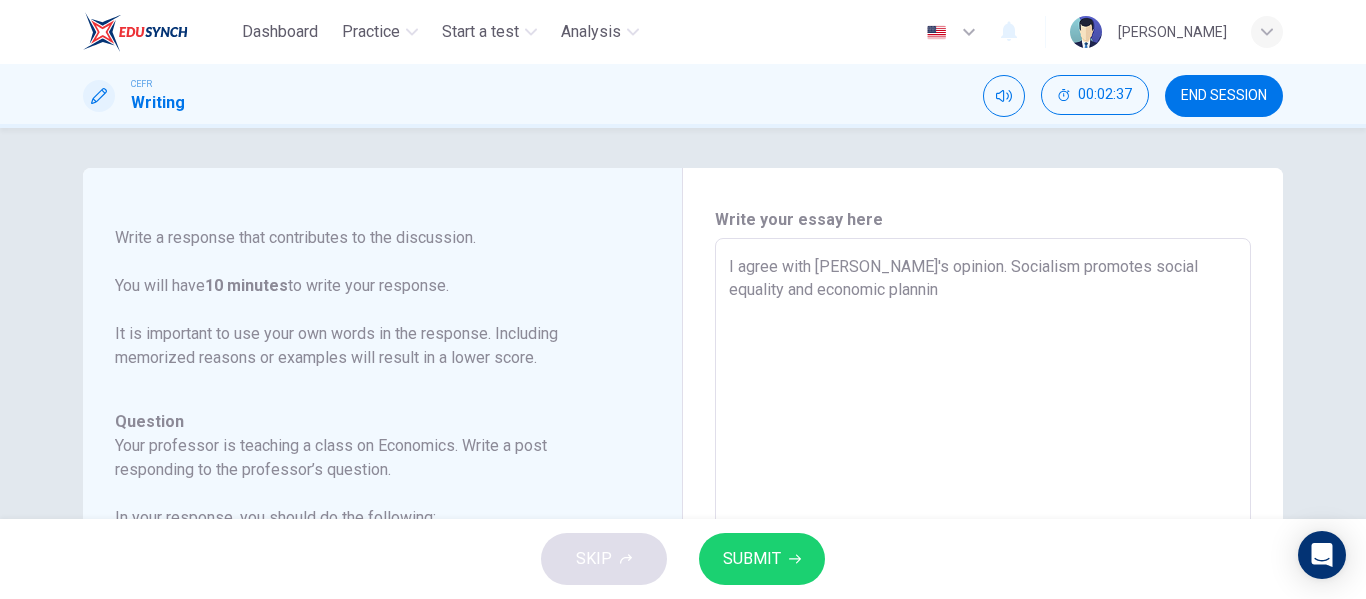 type on "x" 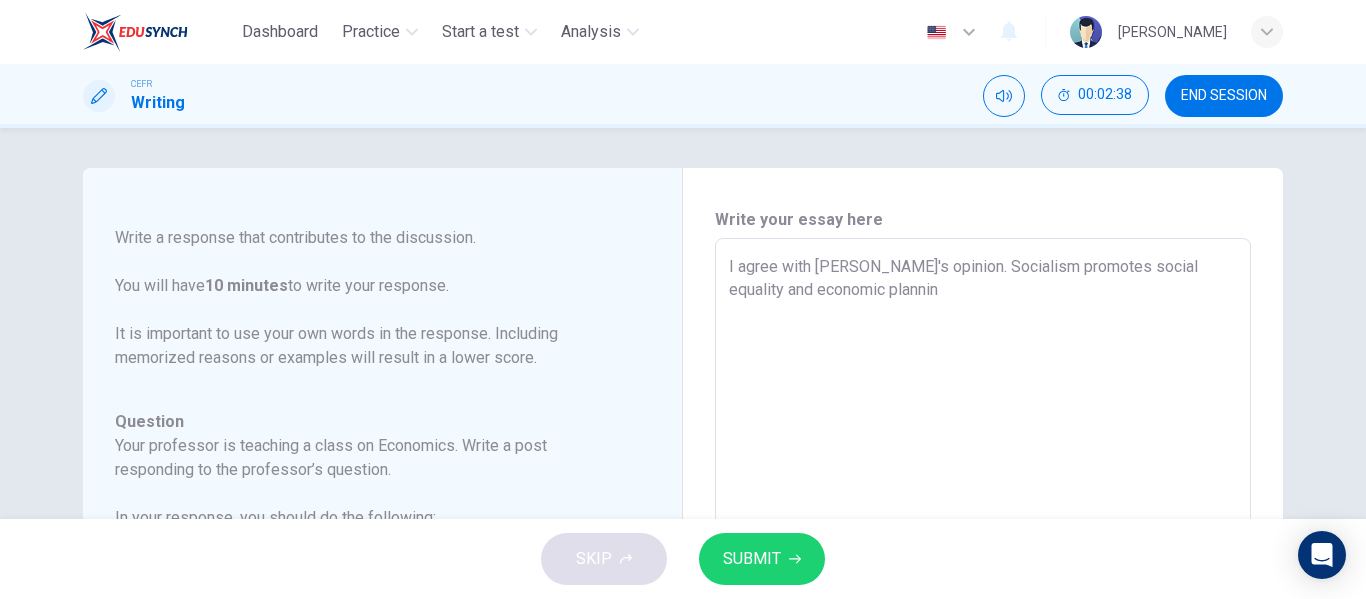 type on "I agree with [PERSON_NAME]'s opinion. Socialism promotes social equality and economic planning" 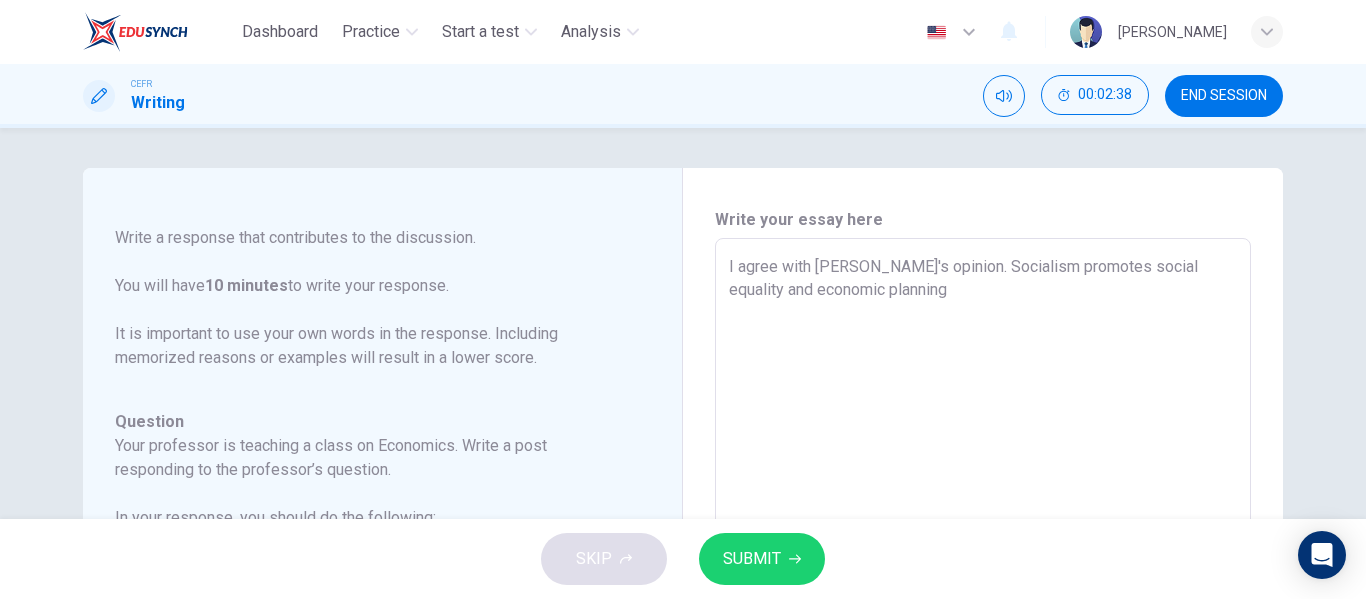 type on "I agree with [PERSON_NAME]'s opinion. Socialism promotes social equality and economic planning," 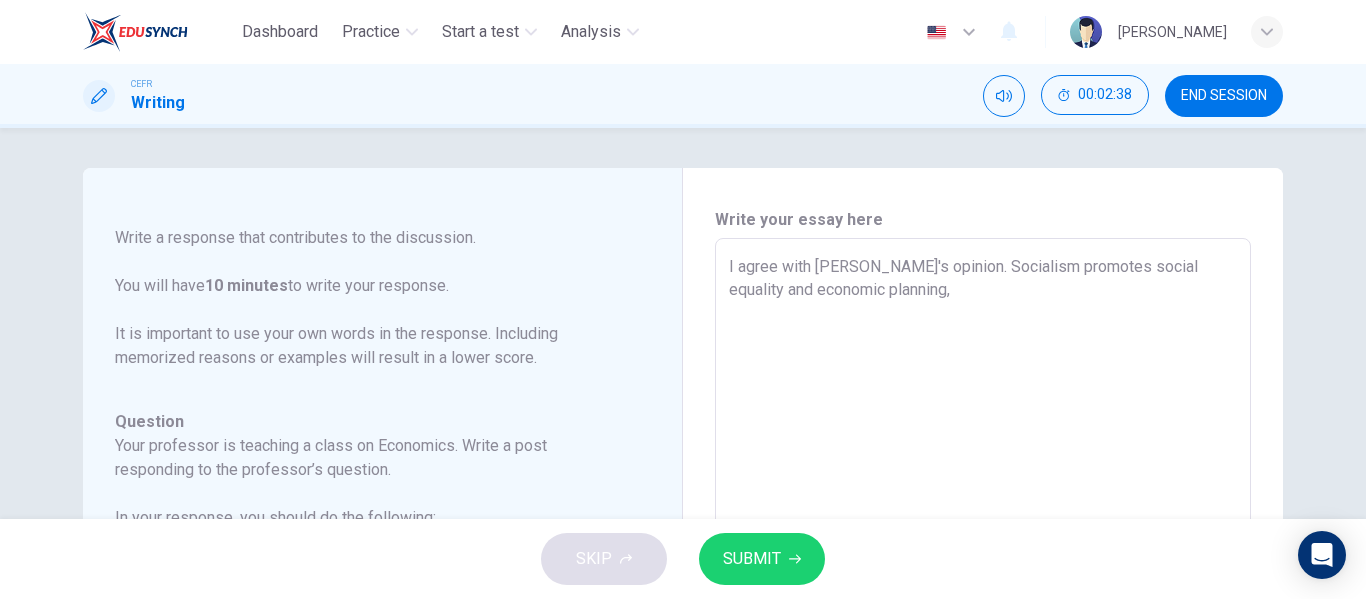 type on "x" 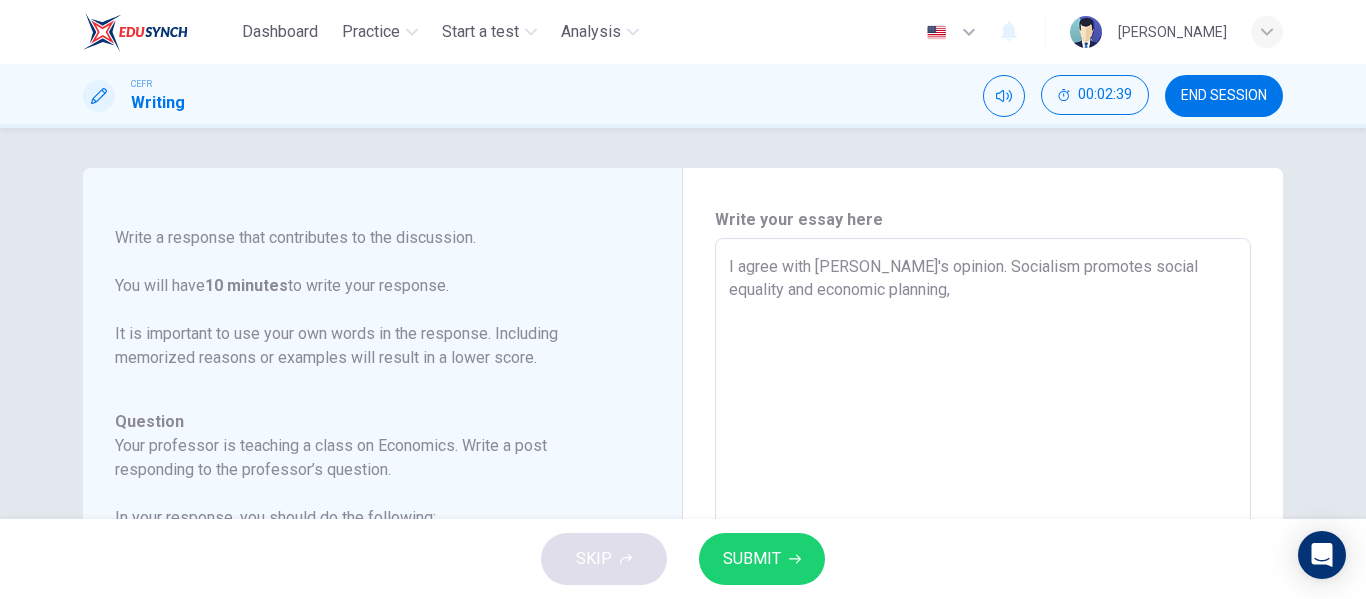 type on "I agree with [PERSON_NAME]'s opinion. Socialism promotes social equality and economic planning, w" 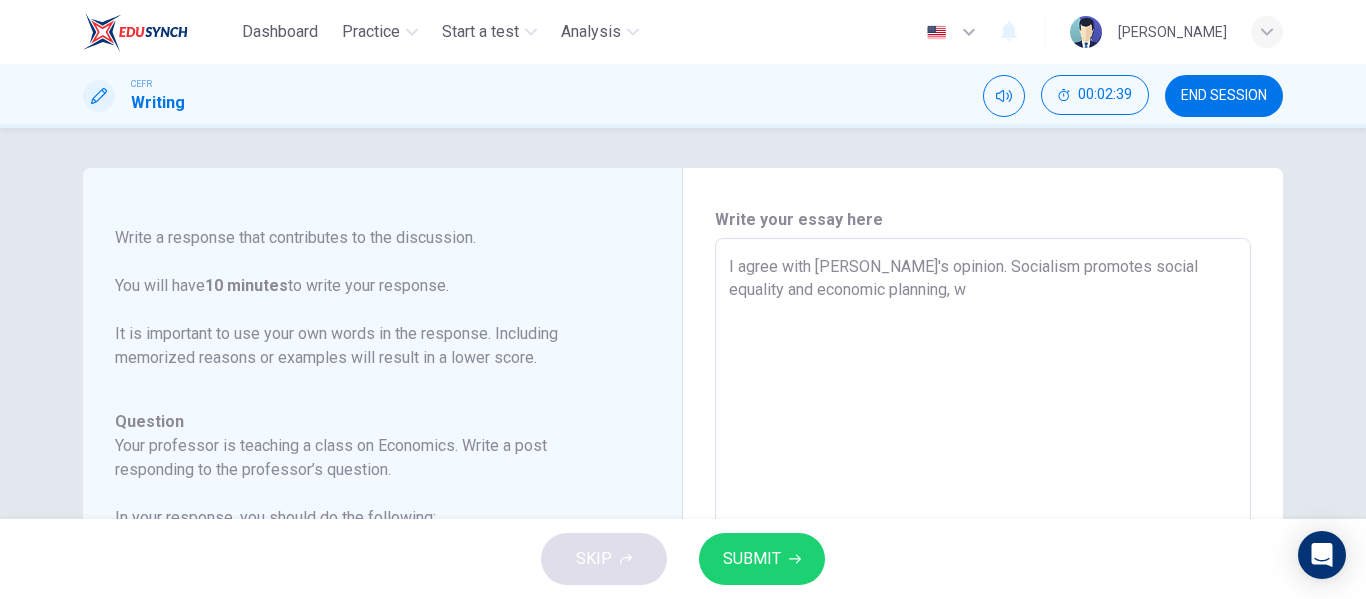 type on "I agree with [PERSON_NAME]'s opinion. Socialism promotes social equality and economic planning, wh" 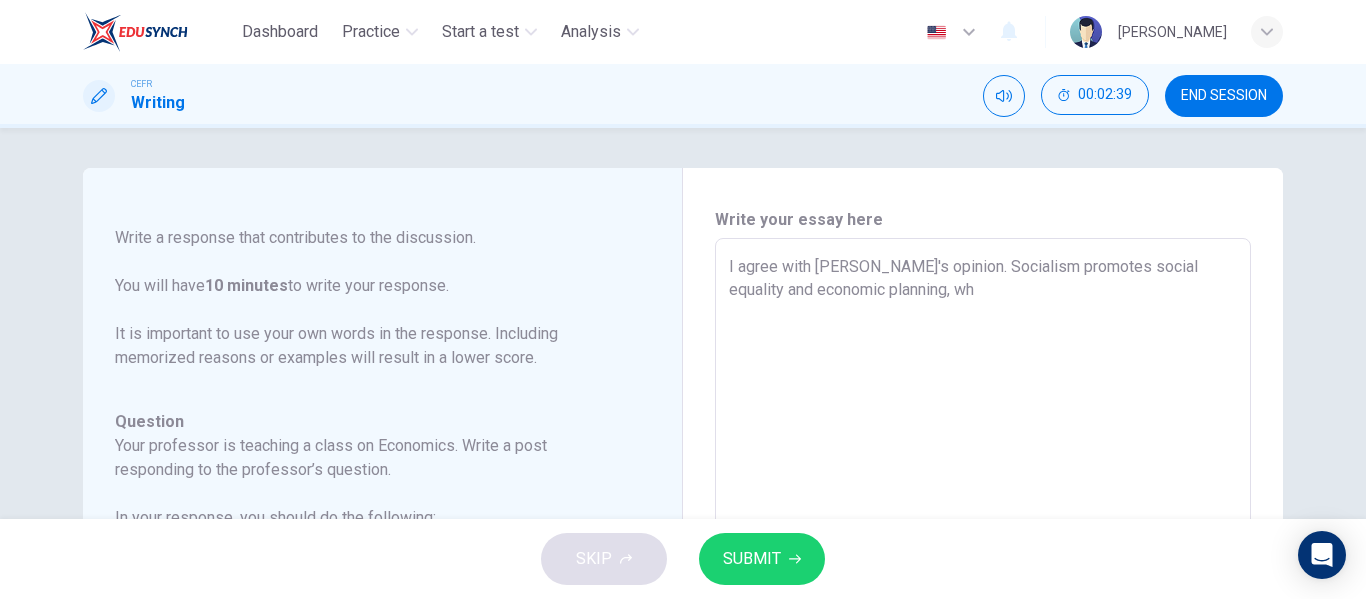 type on "x" 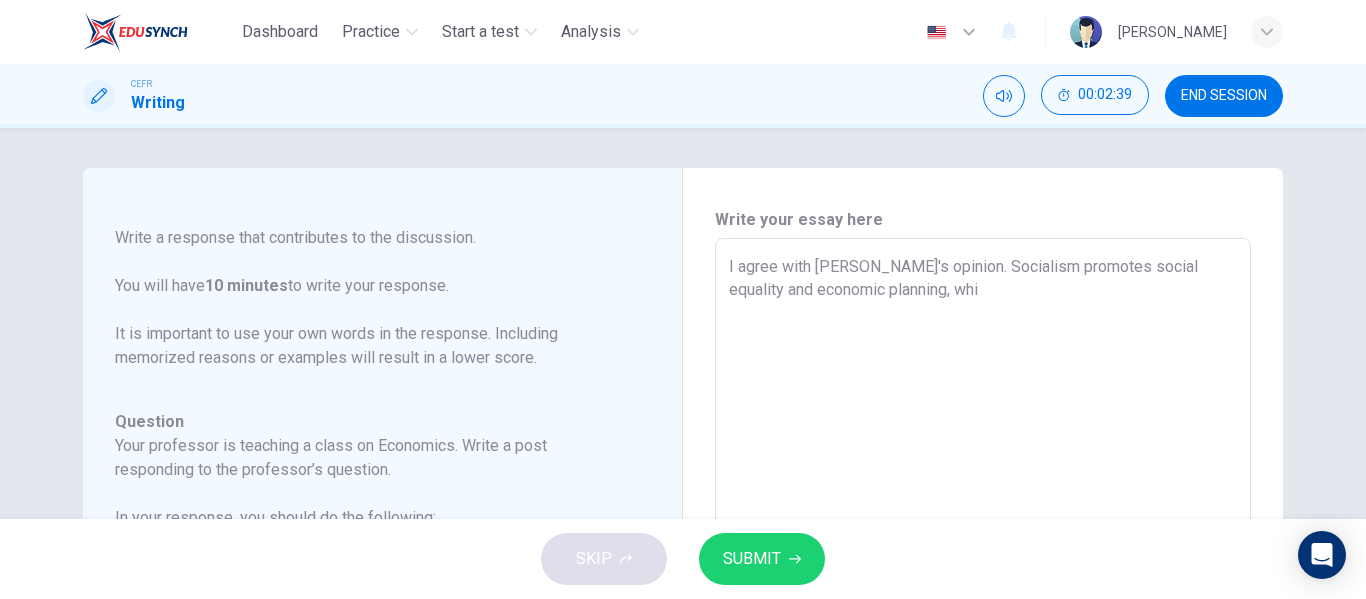 type on "x" 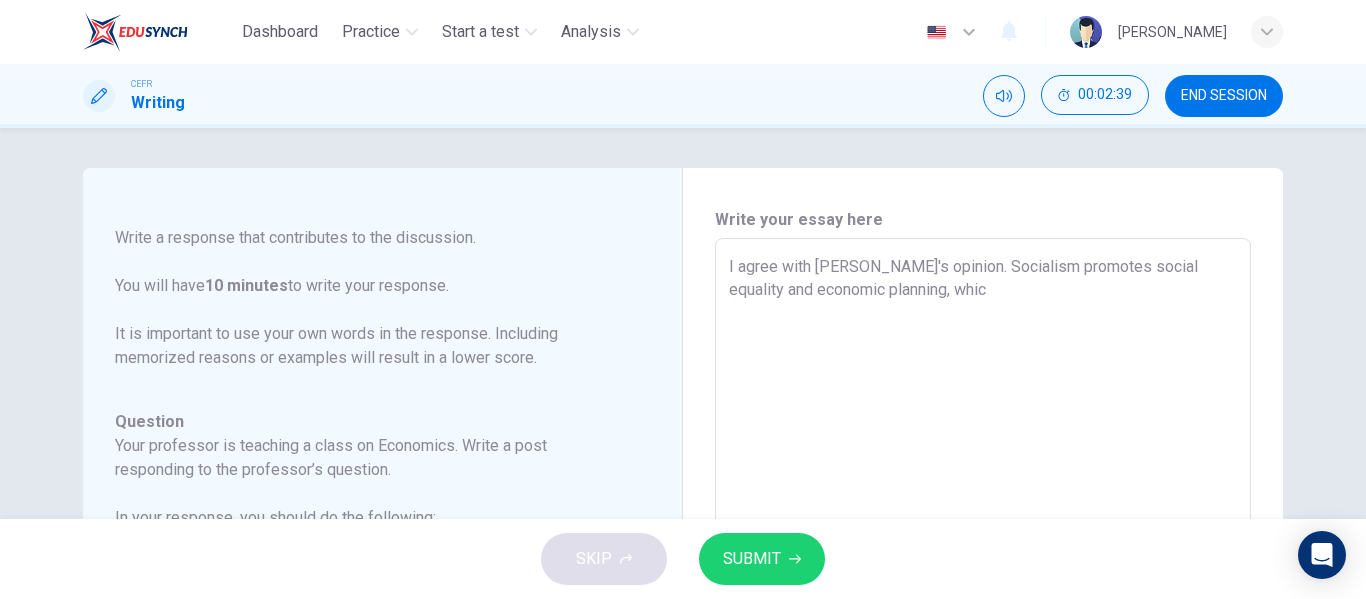 type on "x" 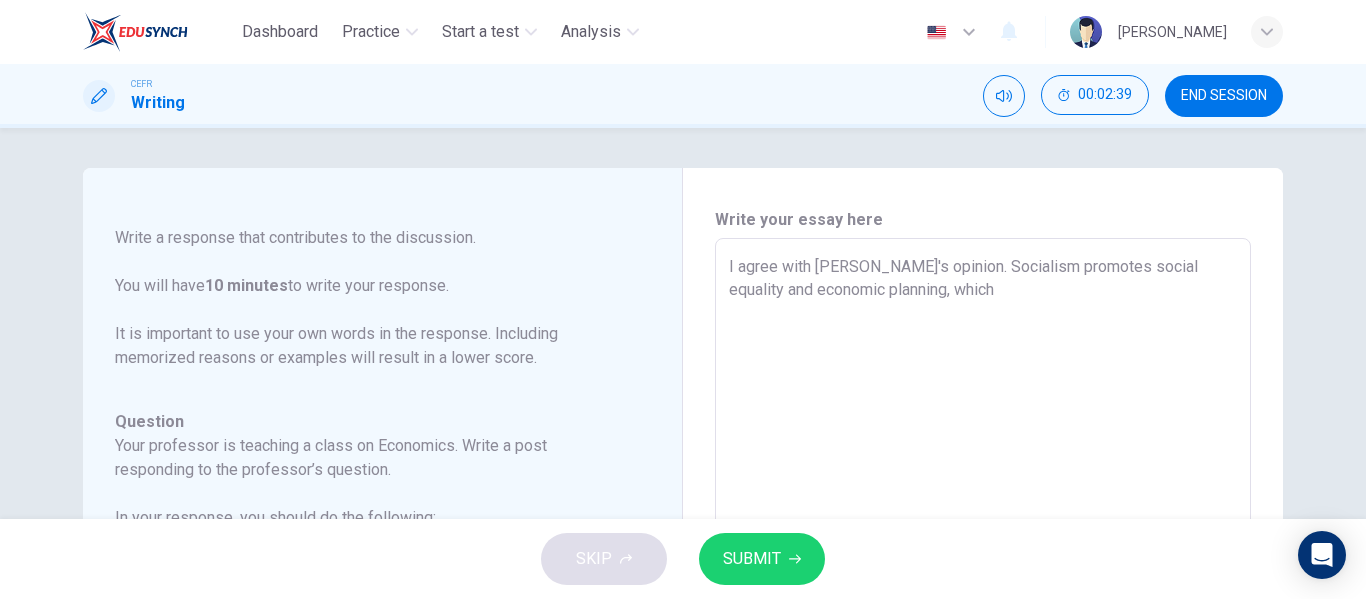 type on "x" 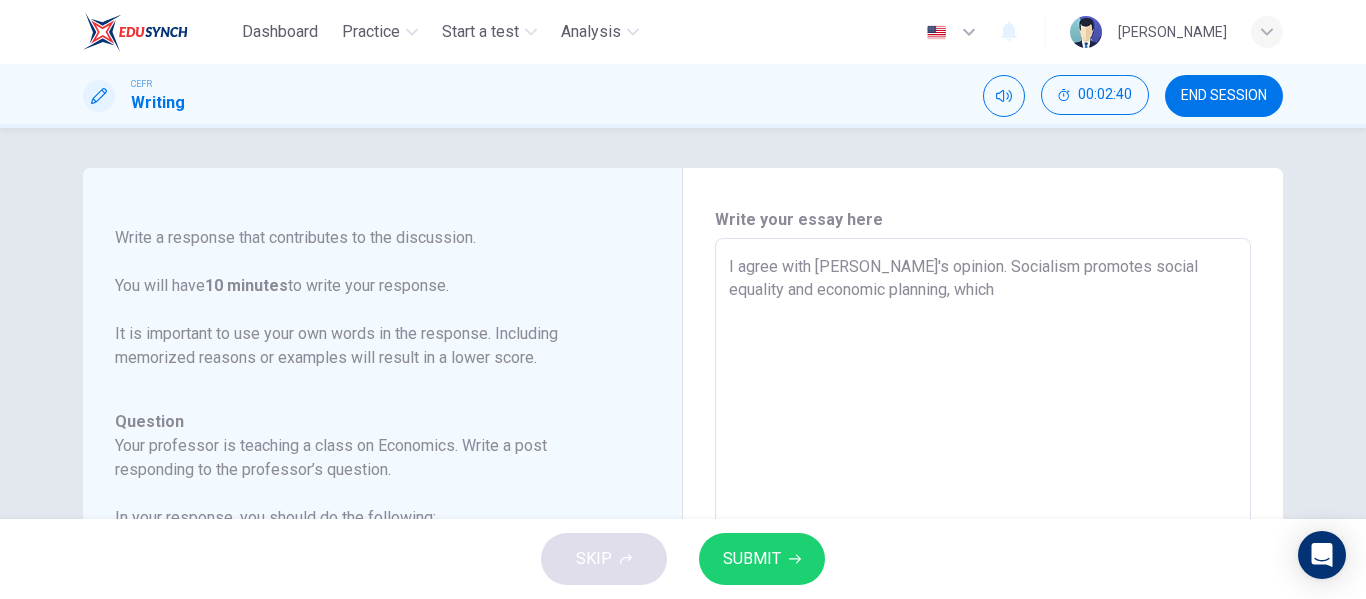 type on "I agree with [PERSON_NAME]'s opinion. Socialism promotes social equality and economic planning, which" 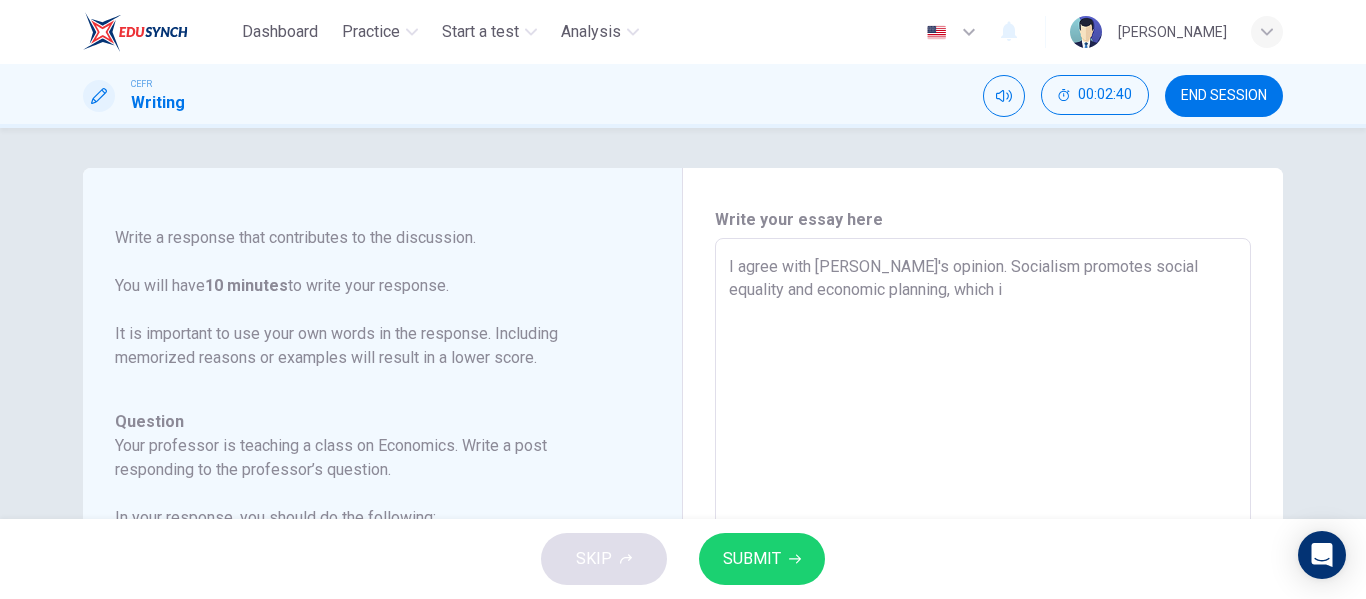type on "x" 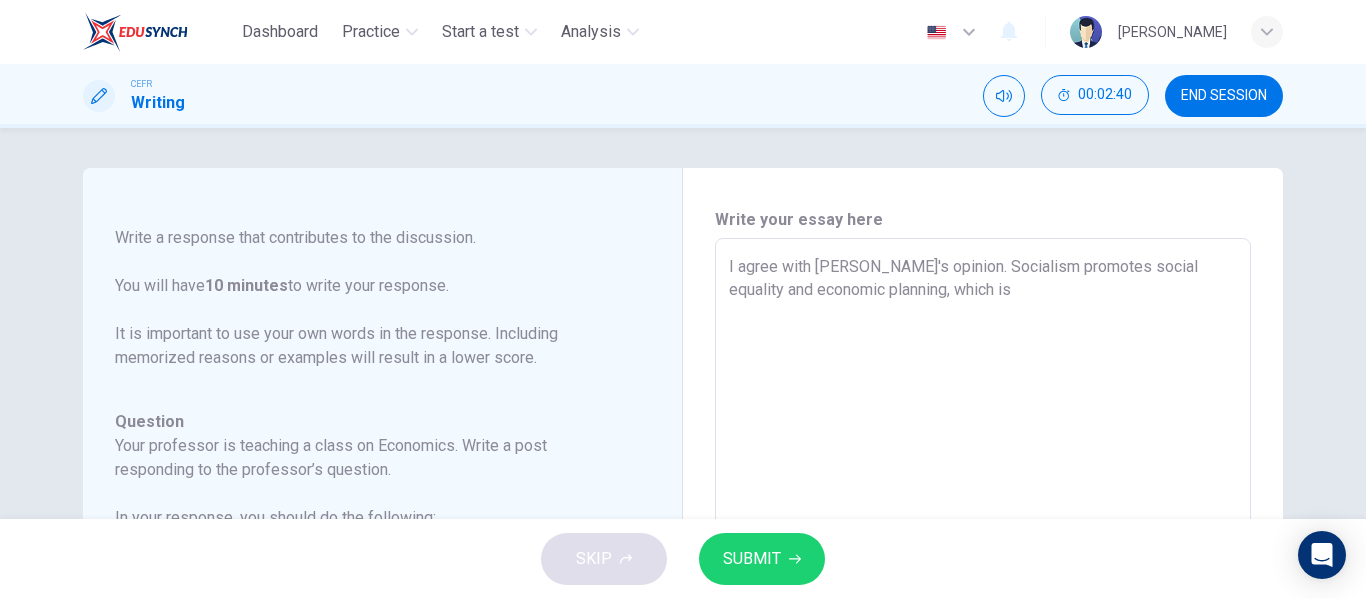 type on "x" 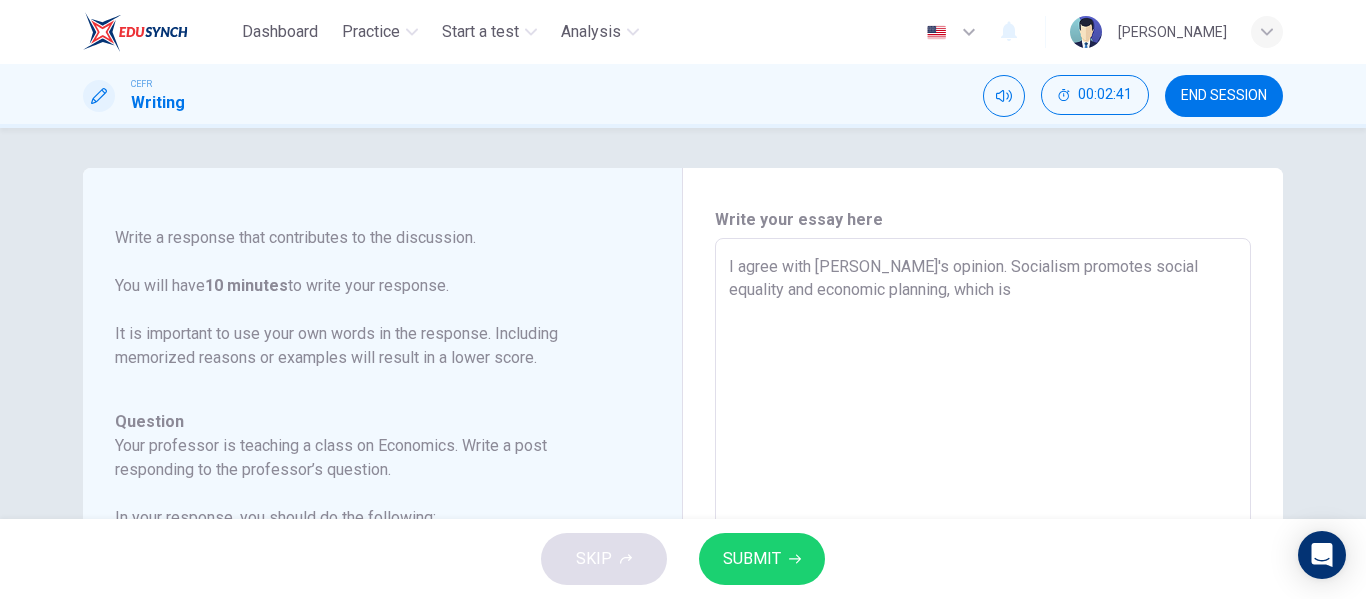 type on "I agree with [PERSON_NAME]'s opinion. Socialism promotes social equality and economic planning, which is g" 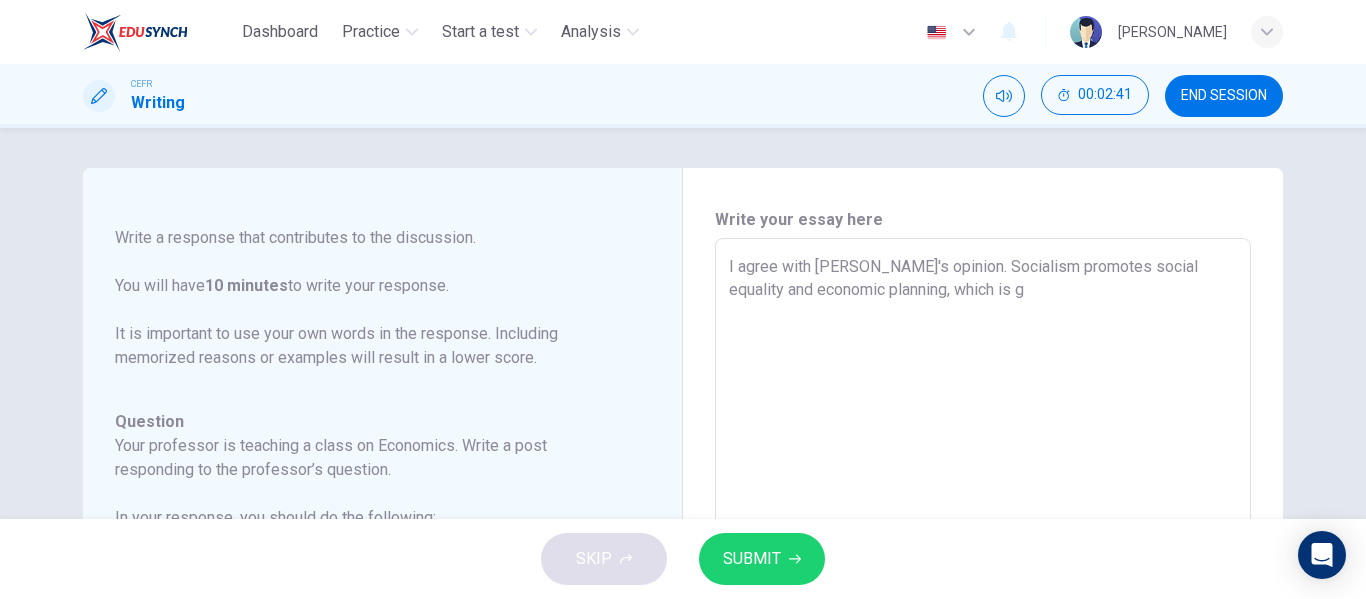 type on "x" 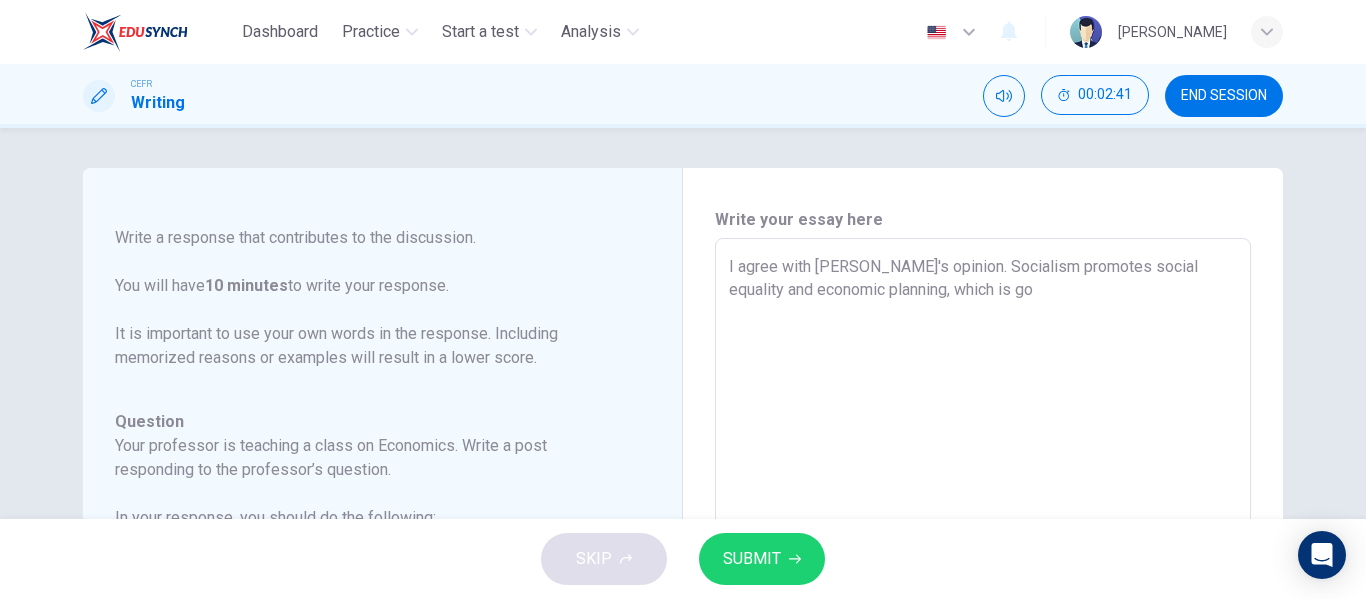 type on "I agree with [PERSON_NAME]'s opinion. Socialism promotes social equality and economic planning, which is goo" 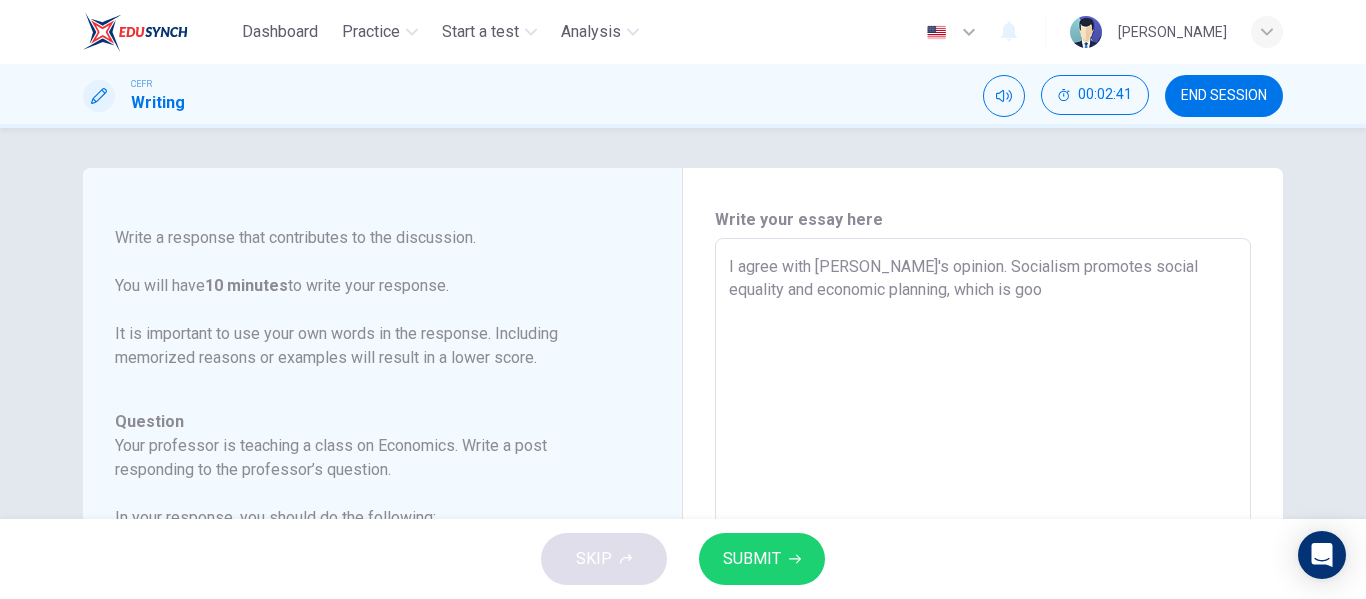 type 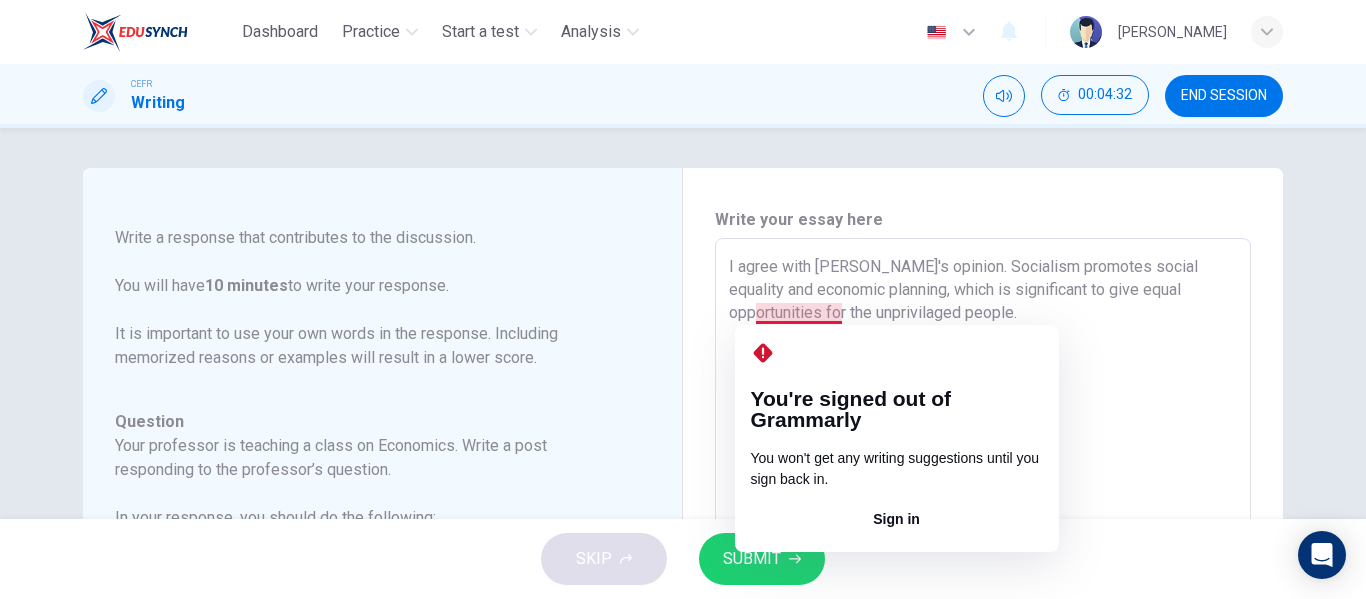 click on "I agree with [PERSON_NAME]'s opinion. Socialism promotes social equality and economic planning, which is significant to give equal opportunities for the unprivilaged people." at bounding box center [983, 572] 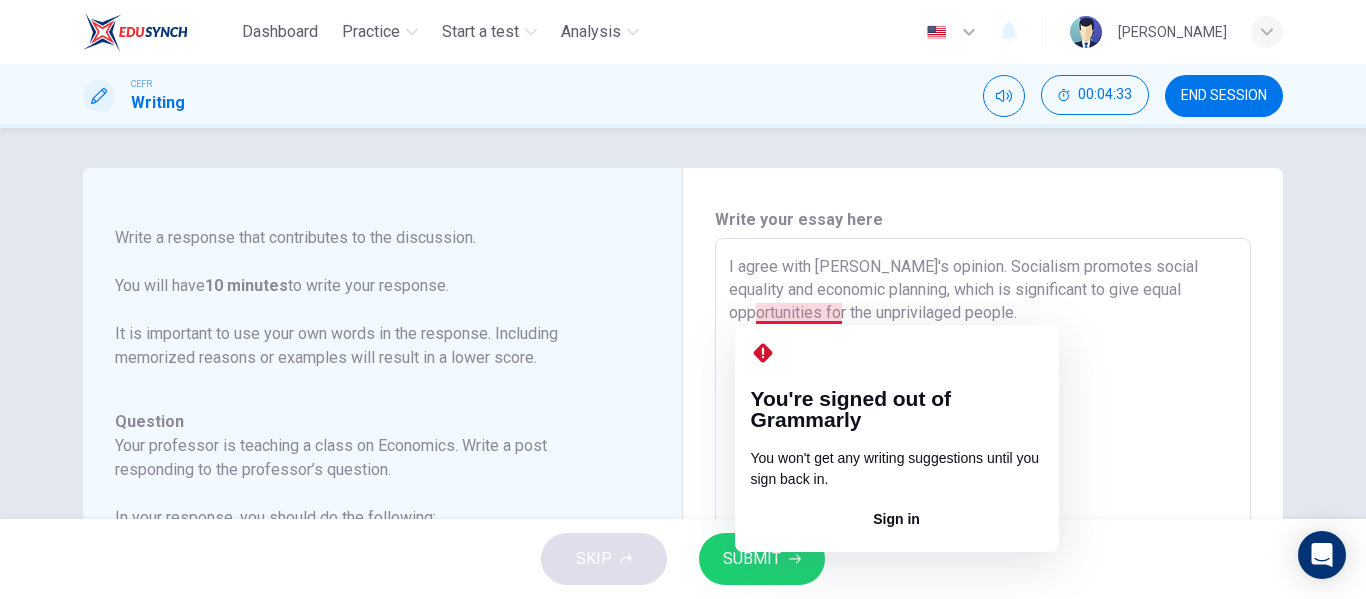 click on "I agree with [PERSON_NAME]'s opinion. Socialism promotes social equality and economic planning, which is significant to give equal opportunities for the unprivilaged people." at bounding box center [983, 572] 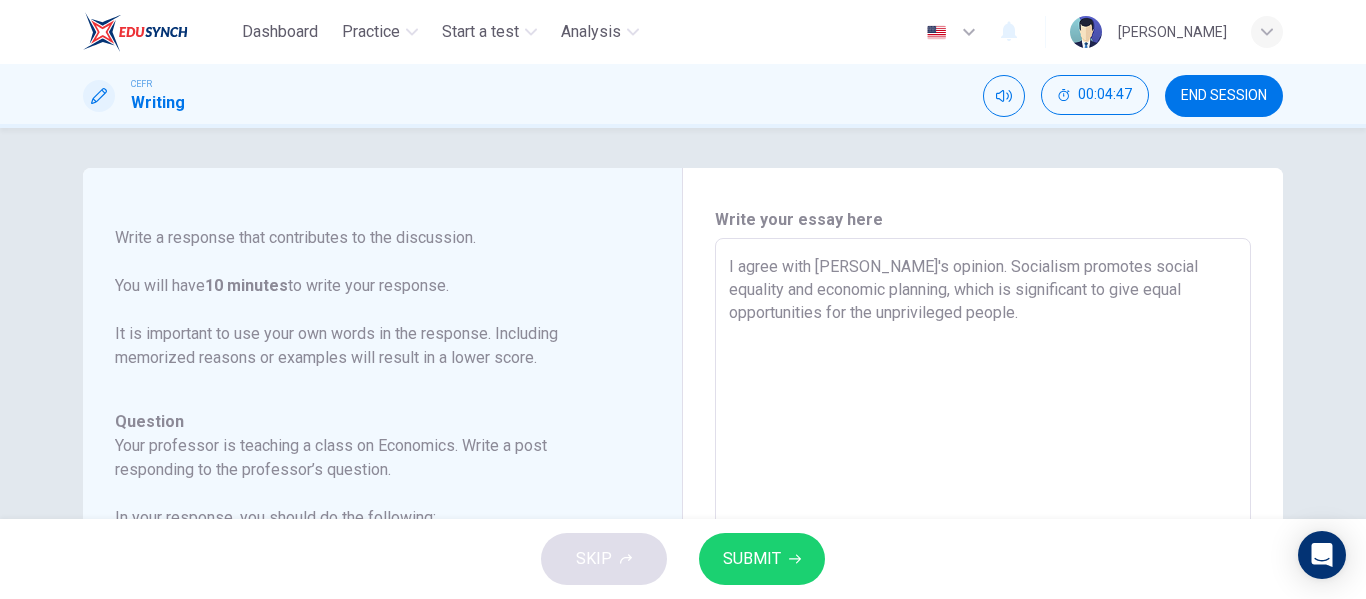 click on "I agree with [PERSON_NAME]'s opinion. Socialism promotes social equality and economic planning, which is significant to give equal opportunities for the unprivileged people." at bounding box center [983, 572] 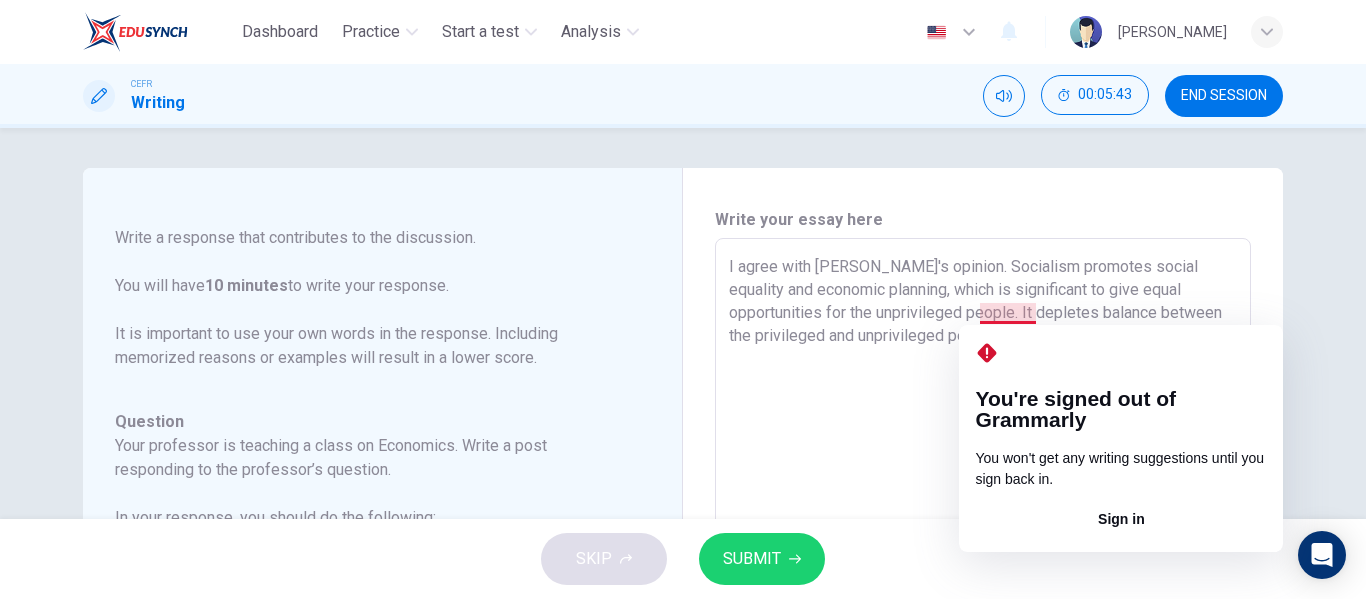 click on "I agree with [PERSON_NAME]'s opinion. Socialism promotes social equality and economic planning, which is significant to give equal opportunities for the unprivileged people. It depletes balance between the privileged and unprivileged people." at bounding box center [983, 572] 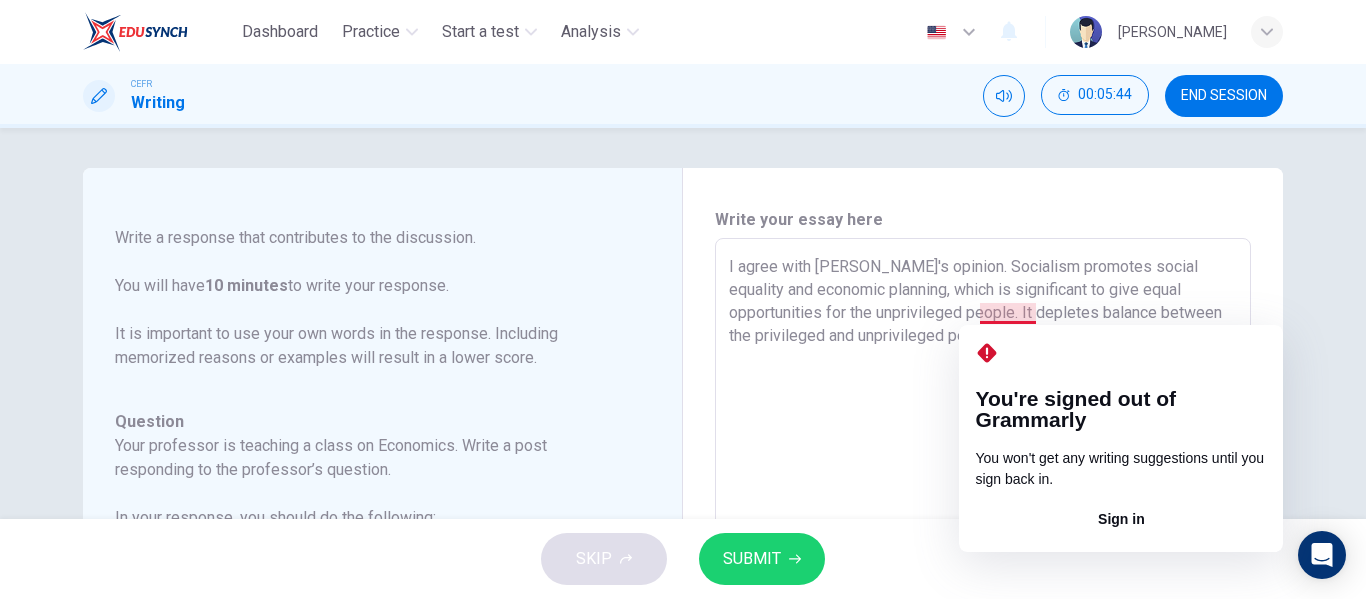 click on "I agree with [PERSON_NAME]'s opinion. Socialism promotes social equality and economic planning, which is significant to give equal opportunities for the unprivileged people. It depletes balance between the privileged and unprivileged people." at bounding box center [983, 572] 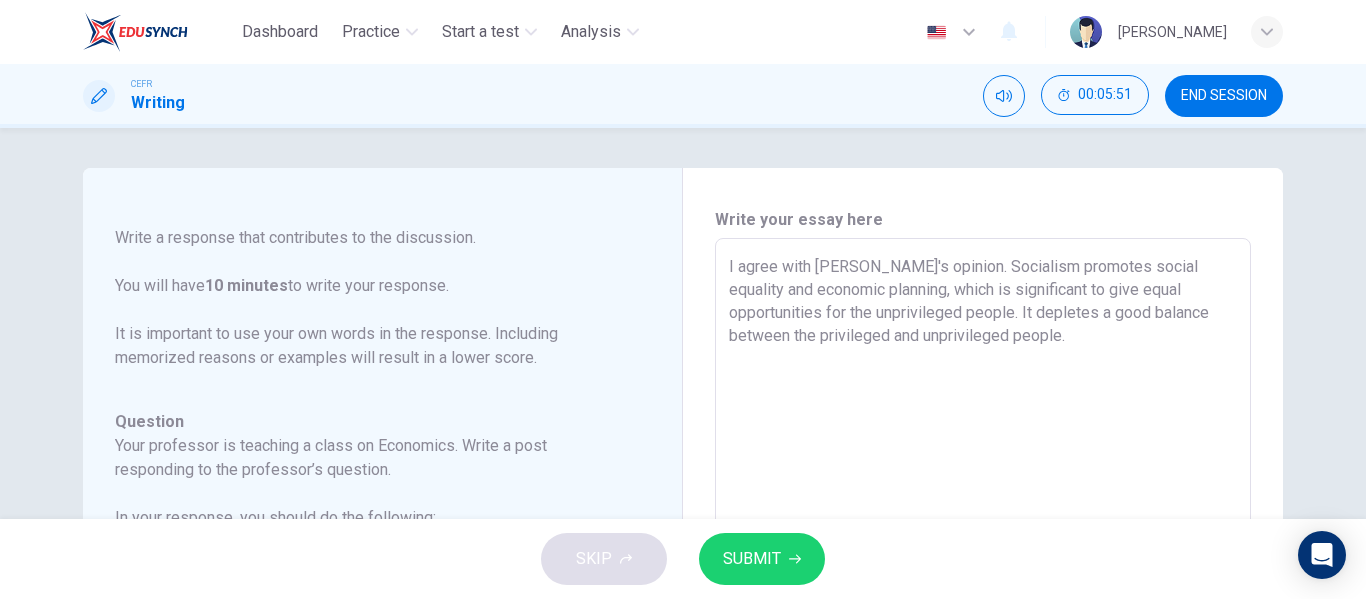 click on "I agree with [PERSON_NAME]'s opinion. Socialism promotes social equality and economic planning, which is significant to give equal opportunities for the unprivileged people. It depletes a good balance between the privileged and unprivileged people." at bounding box center (983, 572) 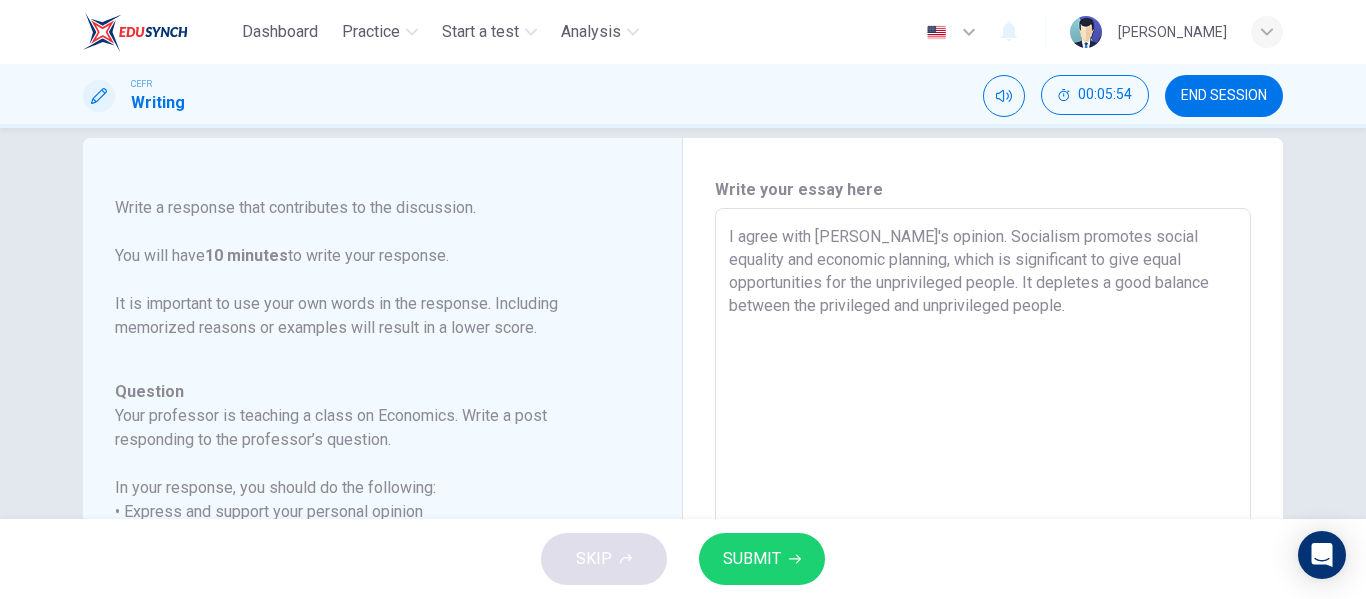 scroll, scrollTop: 0, scrollLeft: 0, axis: both 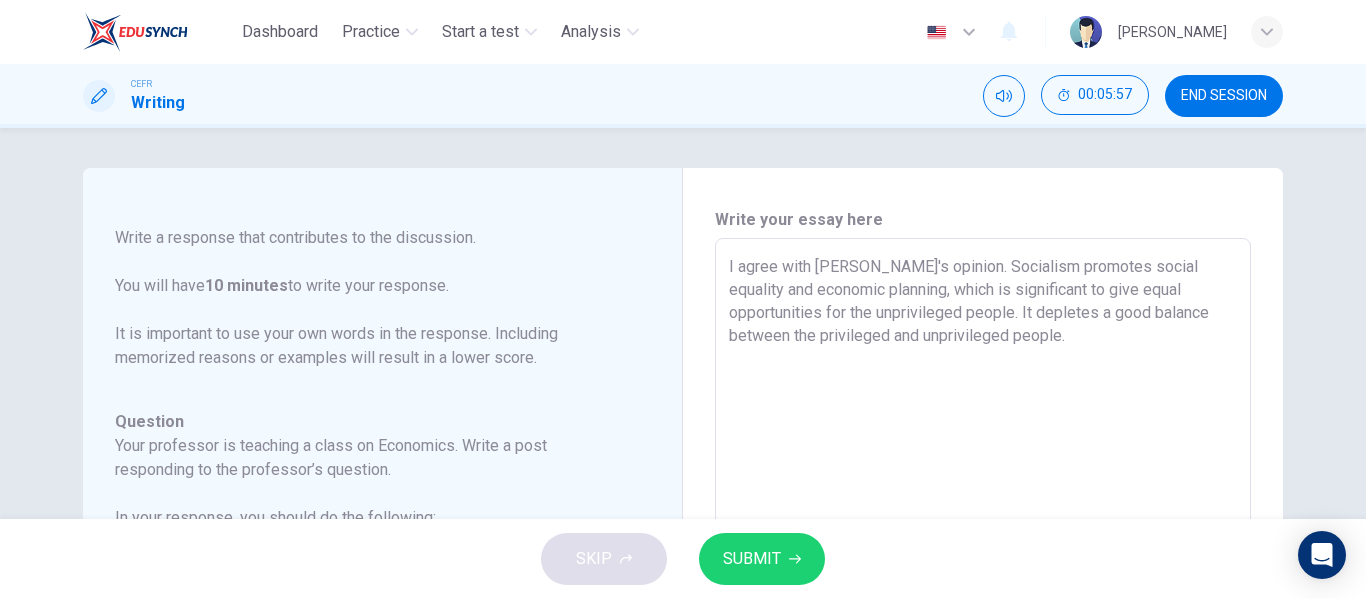 drag, startPoint x: 969, startPoint y: 316, endPoint x: 918, endPoint y: 315, distance: 51.009804 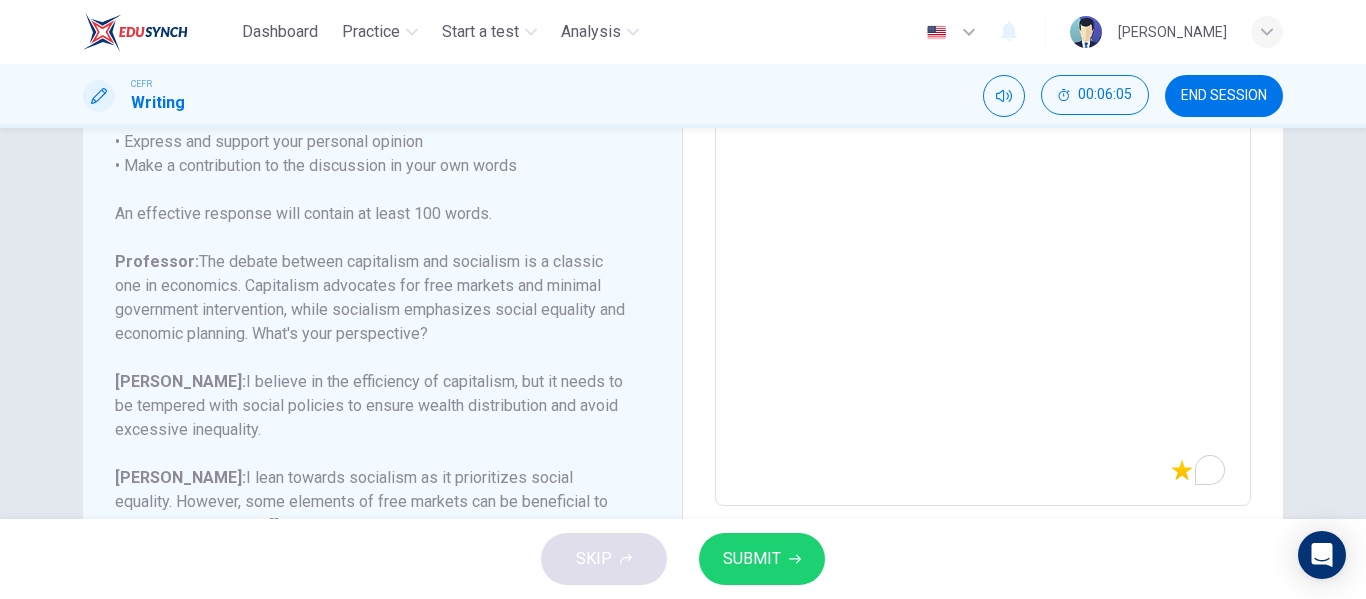 scroll, scrollTop: 499, scrollLeft: 0, axis: vertical 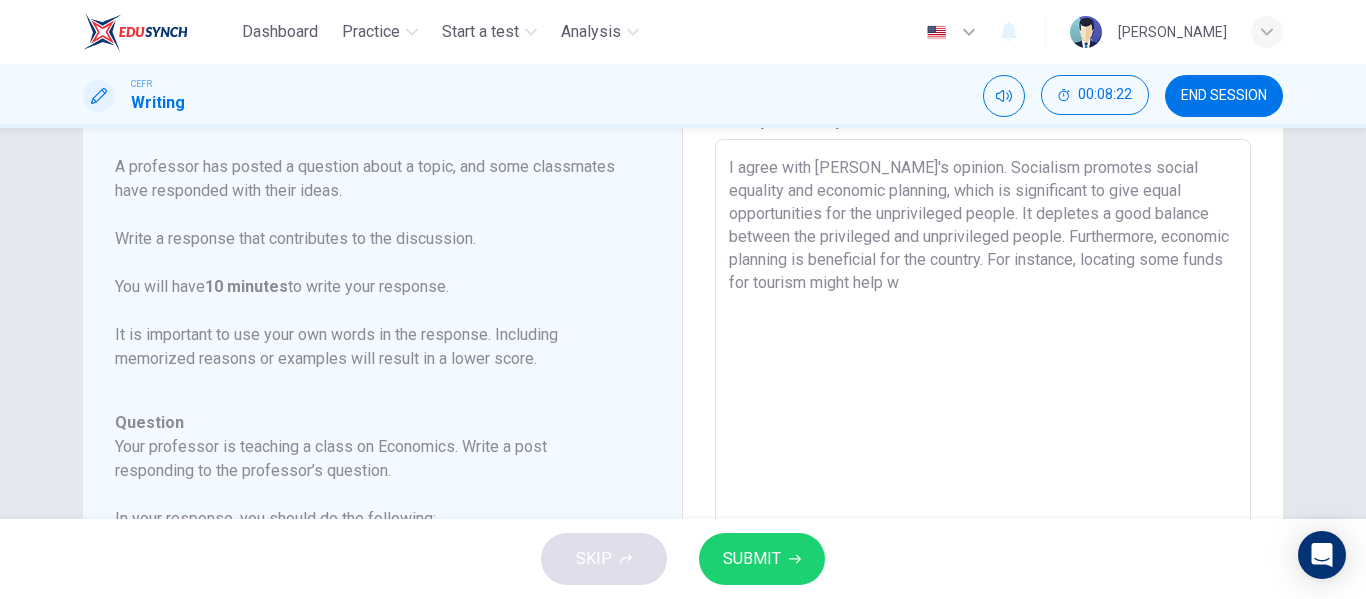 drag, startPoint x: 781, startPoint y: 285, endPoint x: 763, endPoint y: 331, distance: 49.396355 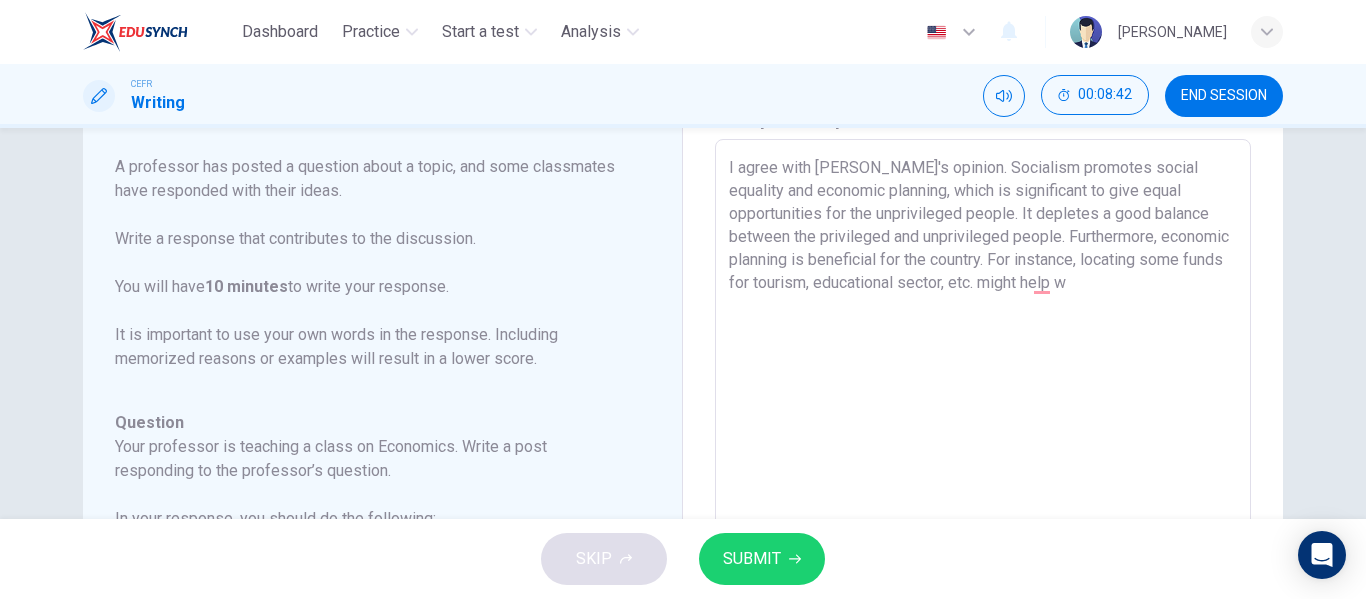 click on "I agree with [PERSON_NAME]'s opinion. Socialism promotes social equality and economic planning, which is significant to give equal opportunities for the unprivileged people. It depletes a good balance between the privileged and unprivileged people. Furthermore, economic planning is beneficial for the country. For instance, locating some funds for tourism, educational sector, etc. might help w" at bounding box center [983, 473] 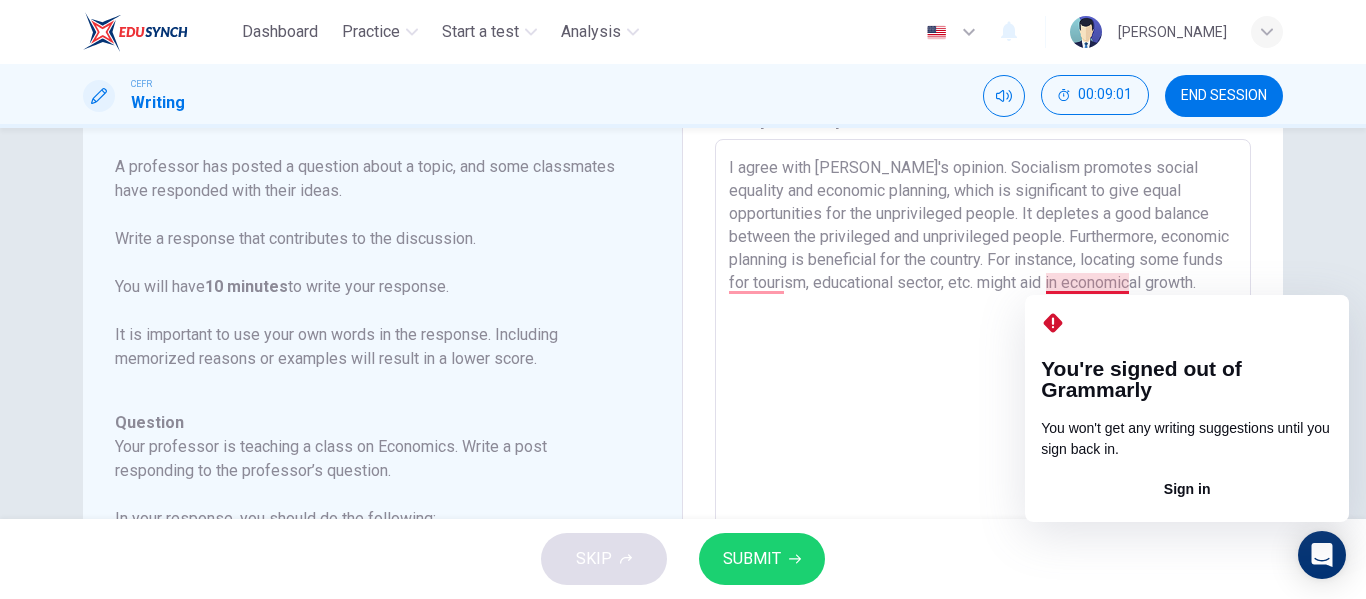click on "I agree with [PERSON_NAME]'s opinion. Socialism promotes social equality and economic planning, which is significant to give equal opportunities for the unprivileged people. It depletes a good balance between the privileged and unprivileged people. Furthermore, economic planning is beneficial for the country. For instance, locating some funds for tourism, educational sector, etc. might aid in economical growth." at bounding box center (983, 473) 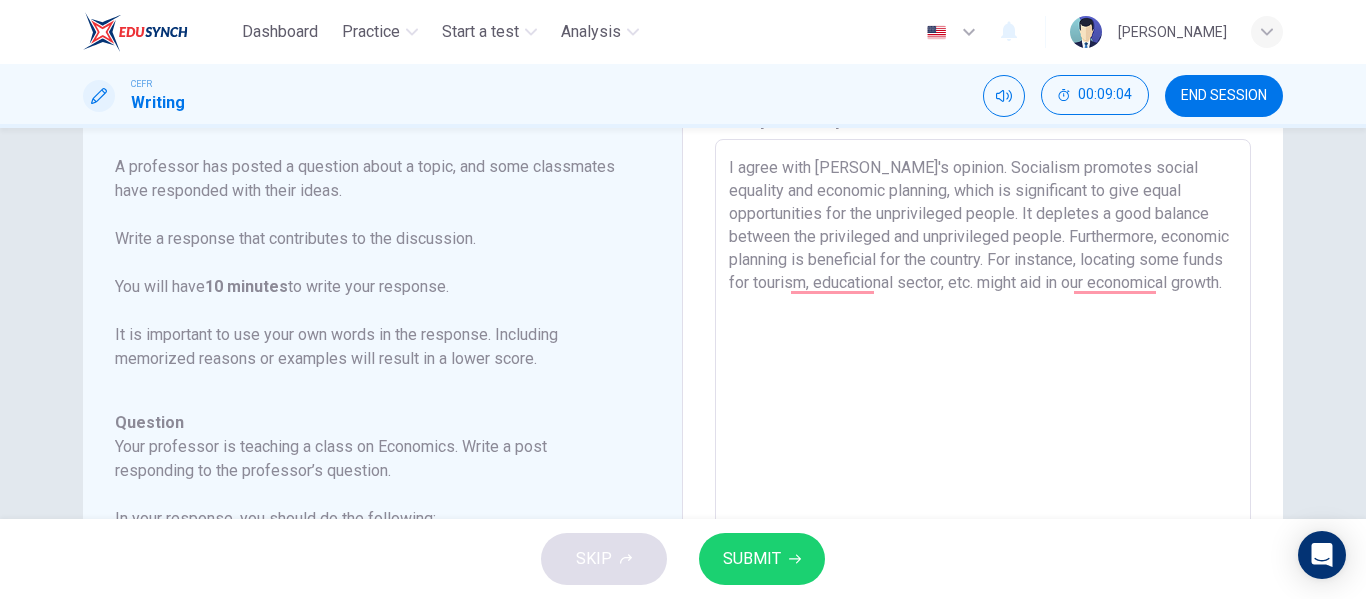 click on "I agree with [PERSON_NAME]'s opinion. Socialism promotes social equality and economic planning, which is significant to give equal opportunities for the unprivileged people. It depletes a good balance between the privileged and unprivileged people. Furthermore, economic planning is beneficial for the country. For instance, locating some funds for tourism, educational sector, etc. might aid in our economical growth." at bounding box center (983, 473) 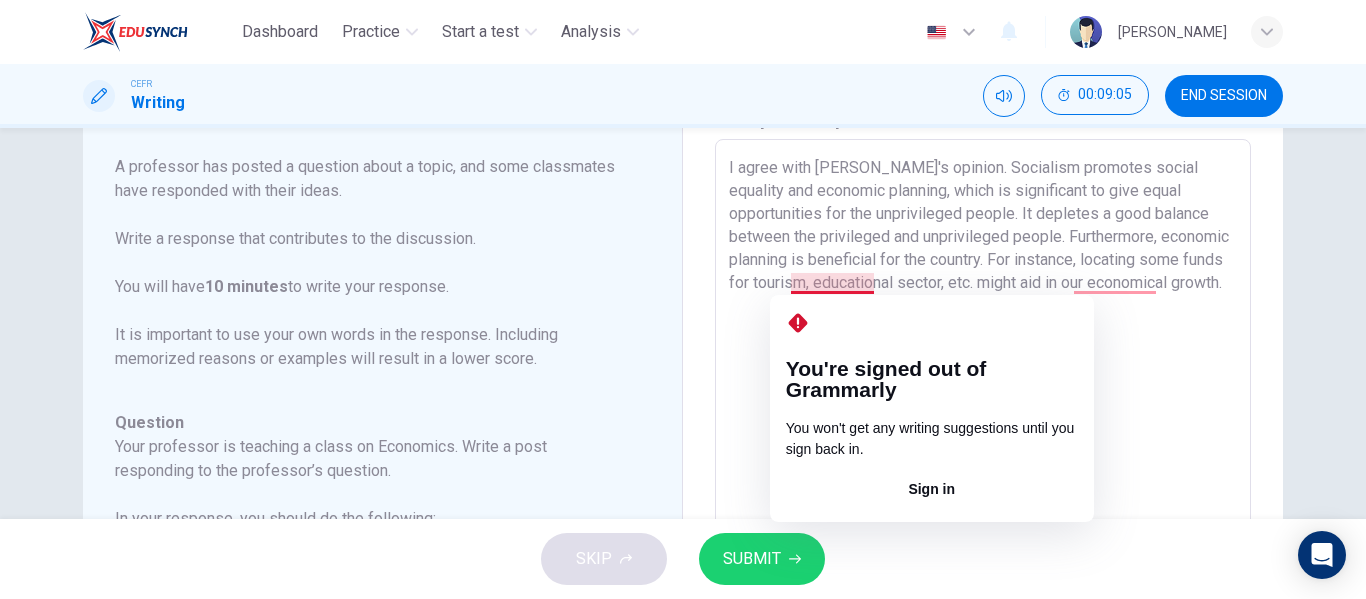 click on "I agree with [PERSON_NAME]'s opinion. Socialism promotes social equality and economic planning, which is significant to give equal opportunities for the unprivileged people. It depletes a good balance between the privileged and unprivileged people. Furthermore, economic planning is beneficial for the country. For instance, locating some funds for tourism, educational sector, etc. might aid in our economical growth." at bounding box center [983, 473] 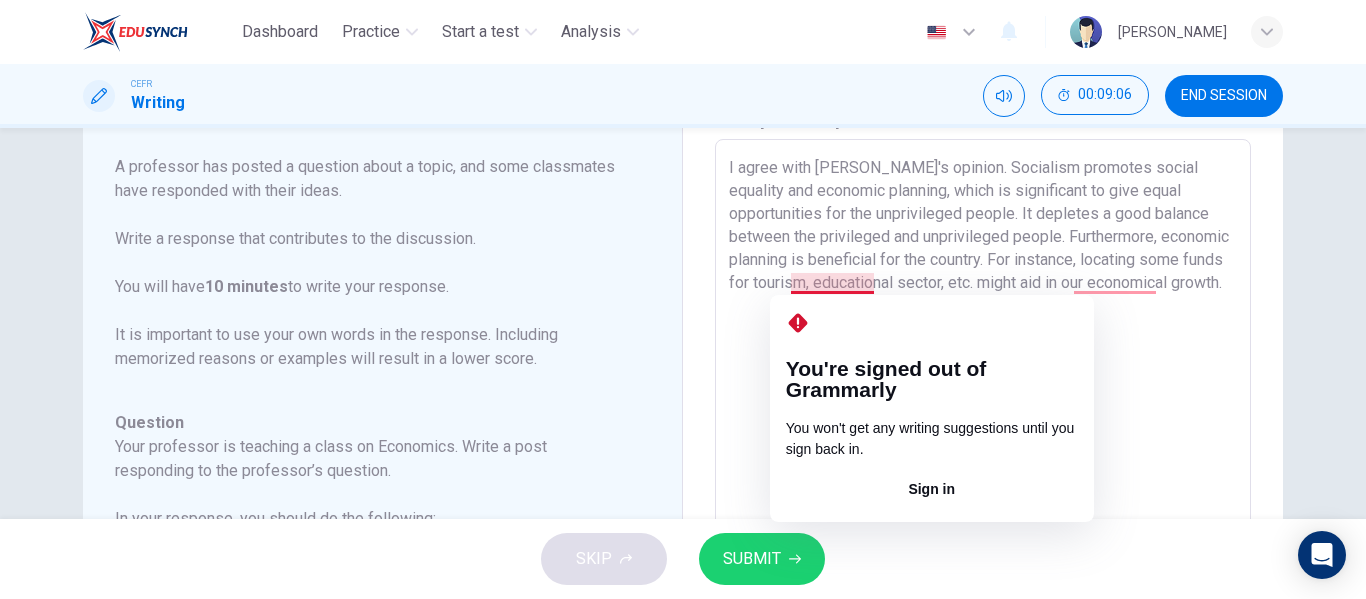 click on "I agree with [PERSON_NAME]'s opinion. Socialism promotes social equality and economic planning, which is significant to give equal opportunities for the unprivileged people. It depletes a good balance between the privileged and unprivileged people. Furthermore, economic planning is beneficial for the country. For instance, locating some funds for tourism, educational sector, etc. might aid in our economical growth." at bounding box center (983, 473) 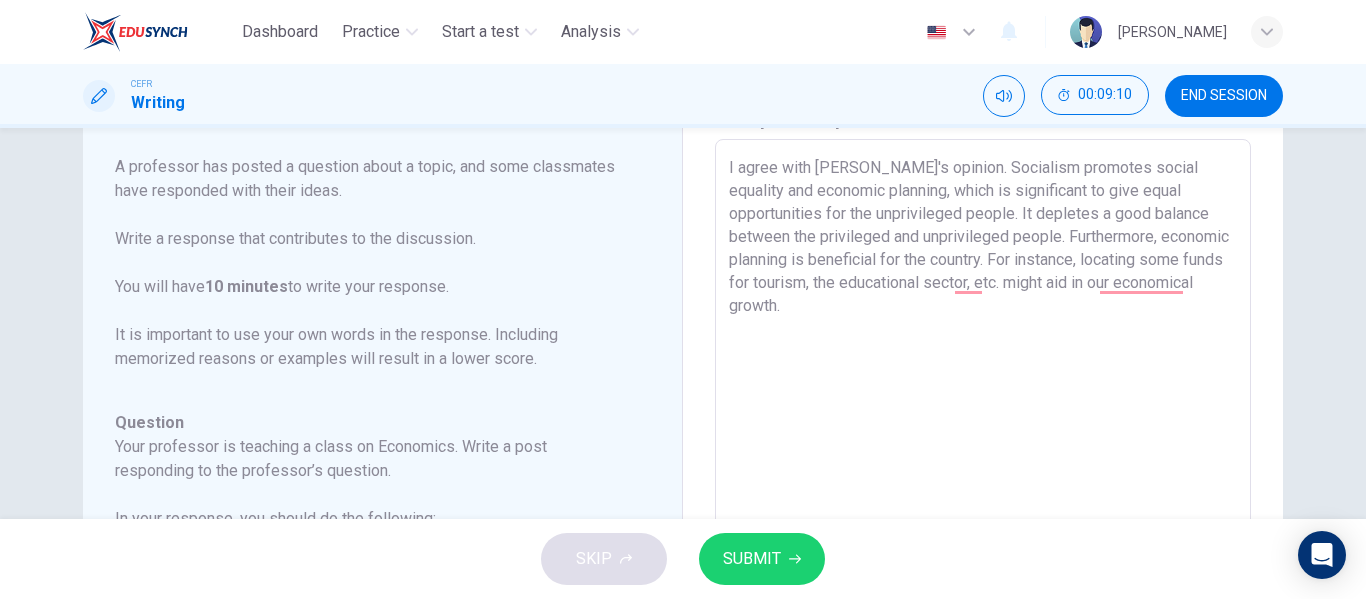 click on "I agree with [PERSON_NAME]'s opinion. Socialism promotes social equality and economic planning, which is significant to give equal opportunities for the unprivileged people. It depletes a good balance between the privileged and unprivileged people. Furthermore, economic planning is beneficial for the country. For instance, locating some funds for tourism, the educational sector, etc. might aid in our economical growth." at bounding box center (983, 473) 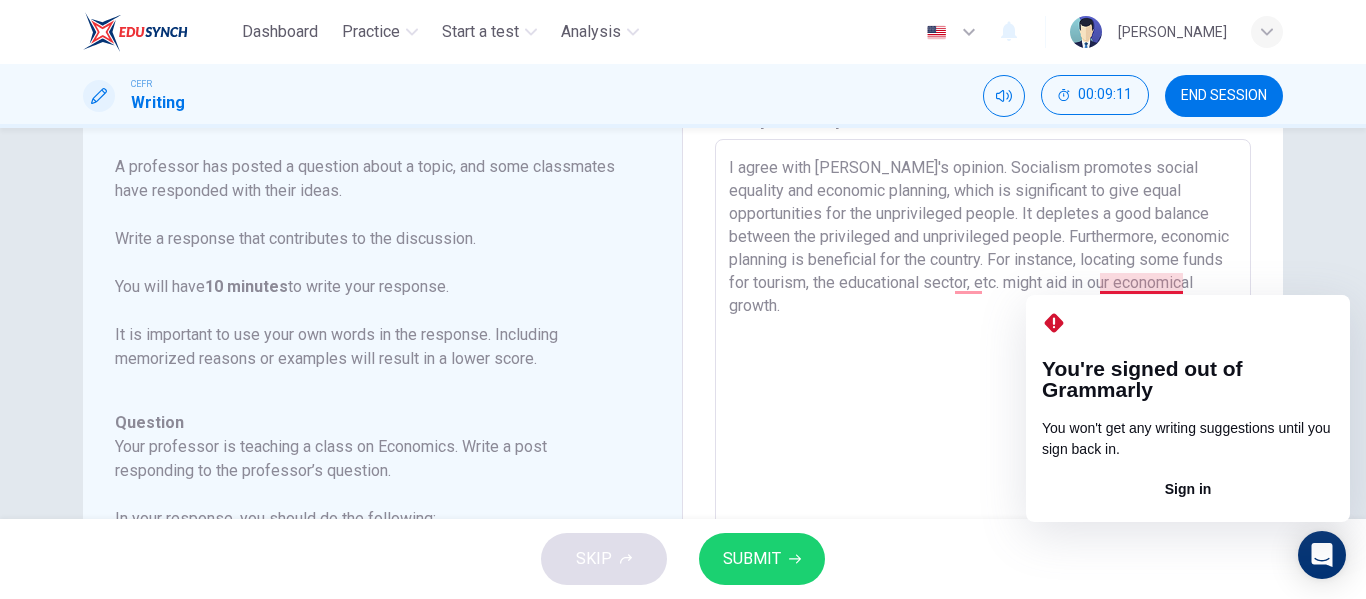 click on "I agree with [PERSON_NAME]'s opinion. Socialism promotes social equality and economic planning, which is significant to give equal opportunities for the unprivileged people. It depletes a good balance between the privileged and unprivileged people. Furthermore, economic planning is beneficial for the country. For instance, locating some funds for tourism, the educational sector, etc. might aid in our economical growth." at bounding box center [983, 473] 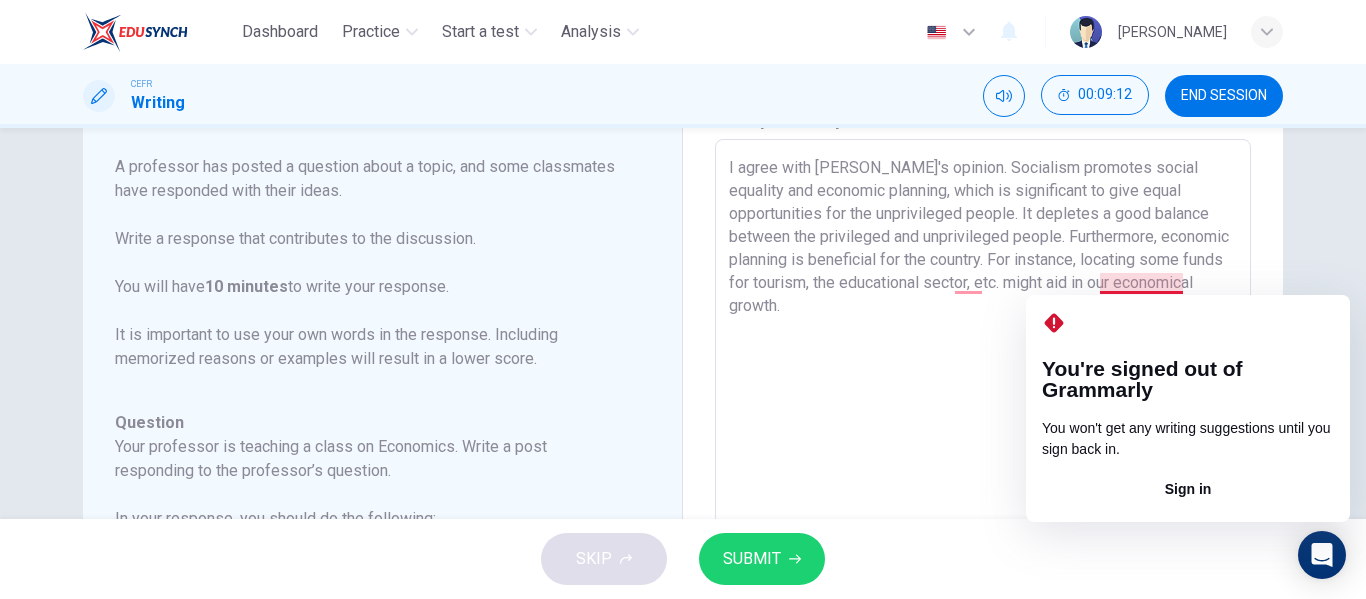 click on "I agree with [PERSON_NAME]'s opinion. Socialism promotes social equality and economic planning, which is significant to give equal opportunities for the unprivileged people. It depletes a good balance between the privileged and unprivileged people. Furthermore, economic planning is beneficial for the country. For instance, locating some funds for tourism, the educational sector, etc. might aid in our economical growth." at bounding box center [983, 473] 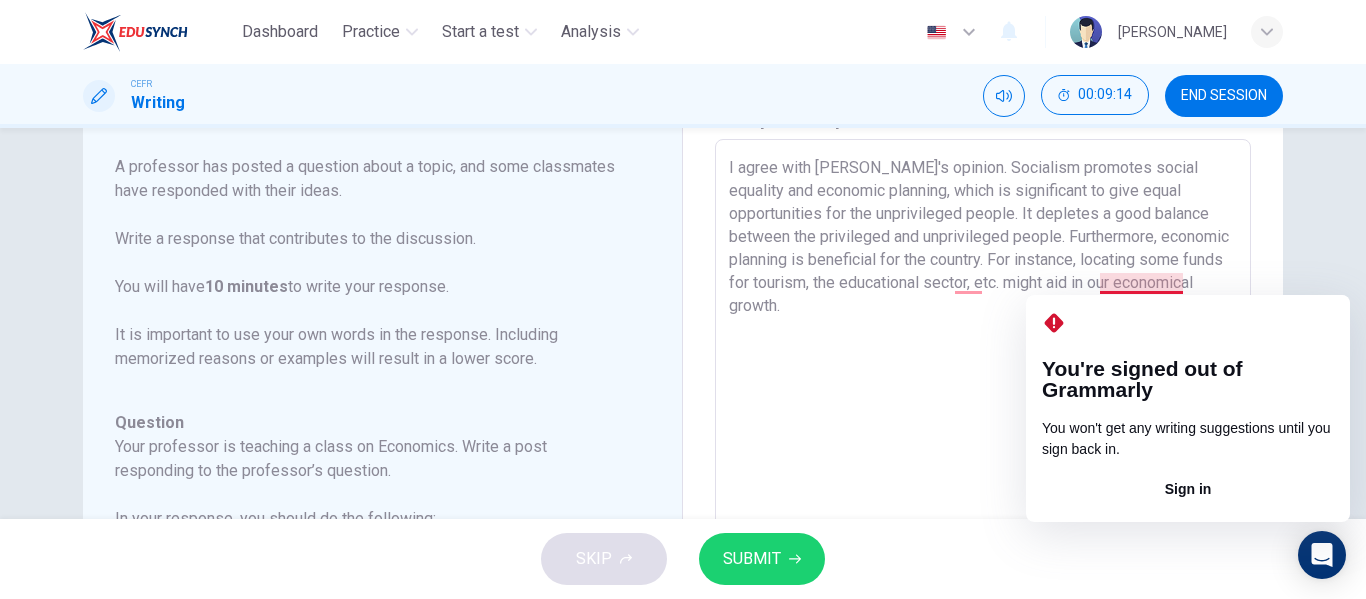 click on "I agree with [PERSON_NAME]'s opinion. Socialism promotes social equality and economic planning, which is significant to give equal opportunities for the unprivileged people. It depletes a good balance between the privileged and unprivileged people. Furthermore, economic planning is beneficial for the country. For instance, locating some funds for tourism, the educational sector, etc. might aid in our economical growth." at bounding box center [983, 473] 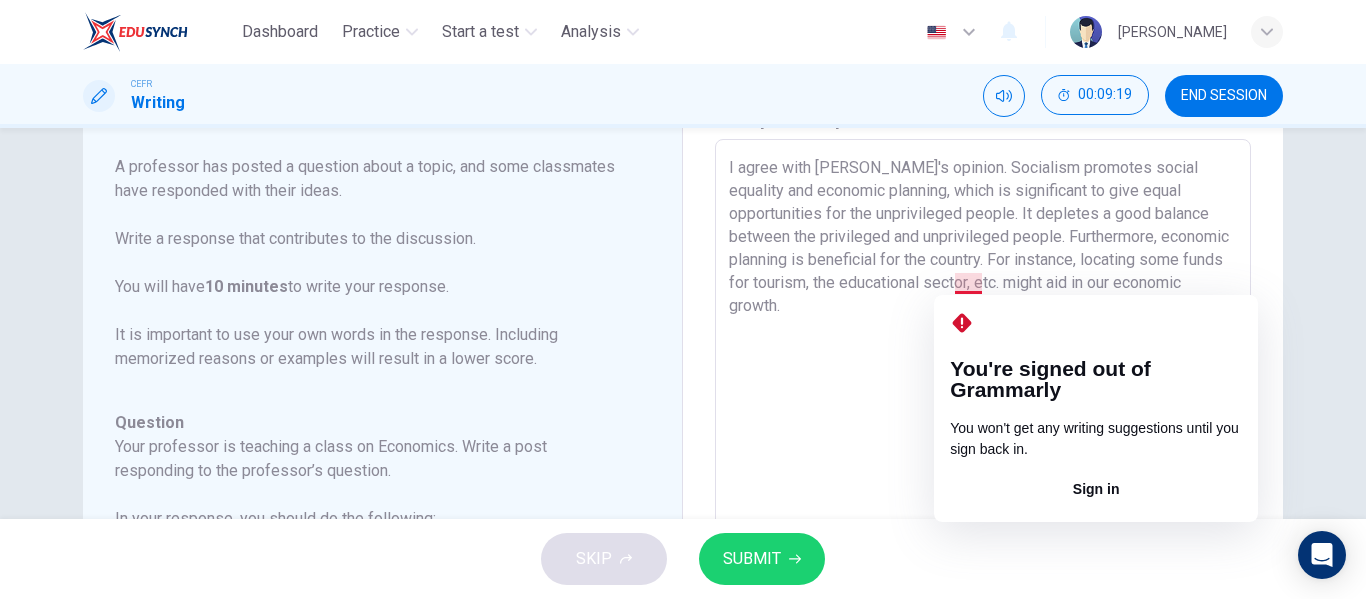 click on "I agree with [PERSON_NAME]'s opinion. Socialism promotes social equality and economic planning, which is significant to give equal opportunities for the unprivileged people. It depletes a good balance between the privileged and unprivileged people. Furthermore, economic planning is beneficial for the country. For instance, locating some funds for tourism, the educational sector, etc. might aid in our economic growth." at bounding box center [983, 473] 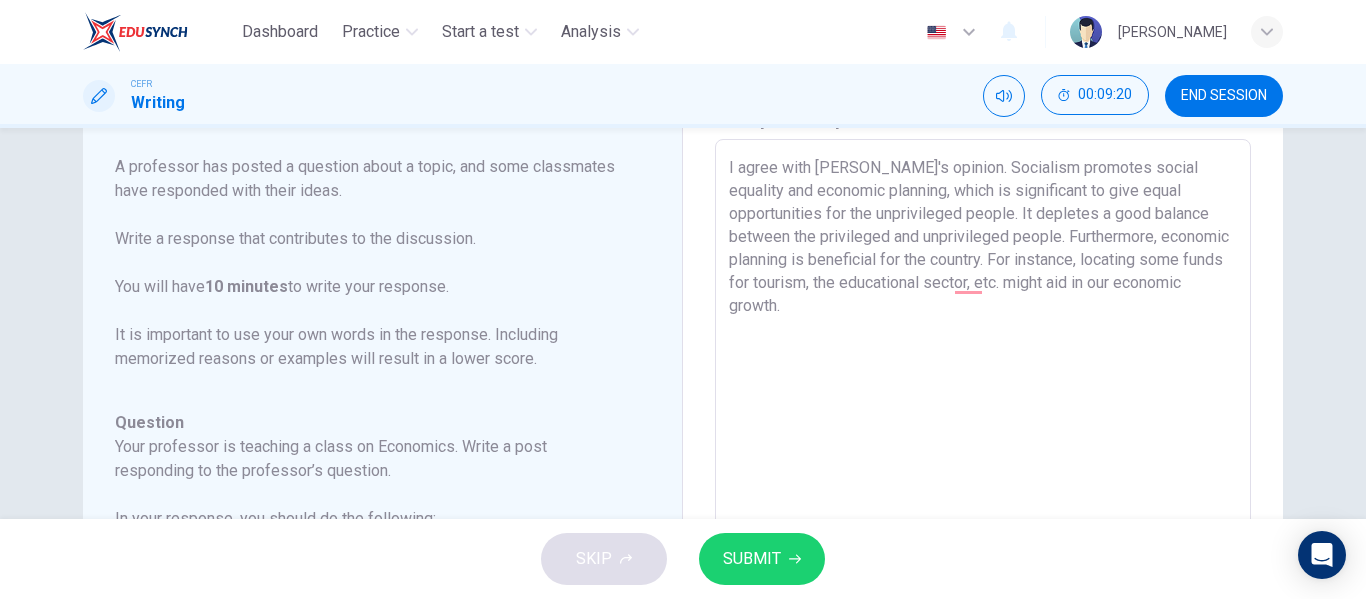 click on "I agree with [PERSON_NAME]'s opinion. Socialism promotes social equality and economic planning, which is significant to give equal opportunities for the unprivileged people. It depletes a good balance between the privileged and unprivileged people. Furthermore, economic planning is beneficial for the country. For instance, locating some funds for tourism, the educational sector, etc. might aid in our economic growth." at bounding box center [983, 473] 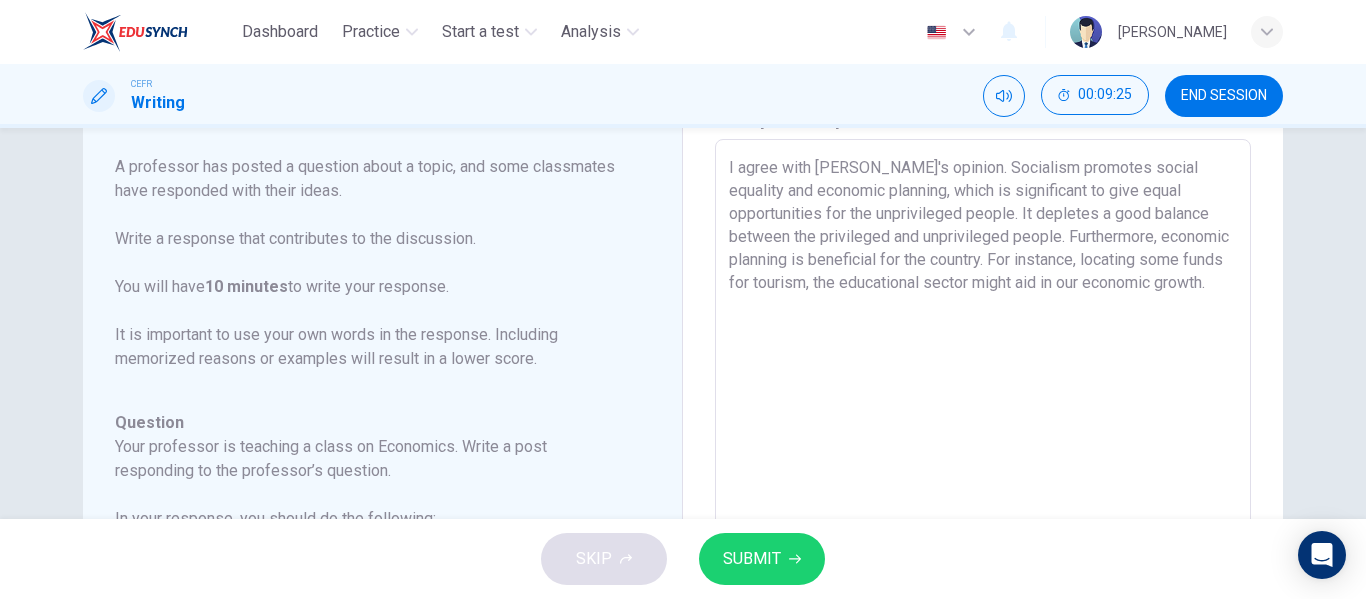 click on "I agree with [PERSON_NAME]'s opinion. Socialism promotes social equality and economic planning, which is significant to give equal opportunities for the unprivileged people. It depletes a good balance between the privileged and unprivileged people. Furthermore, economic planning is beneficial for the country. For instance, locating some funds for tourism, the educational sector might aid in our economic growth." at bounding box center [983, 473] 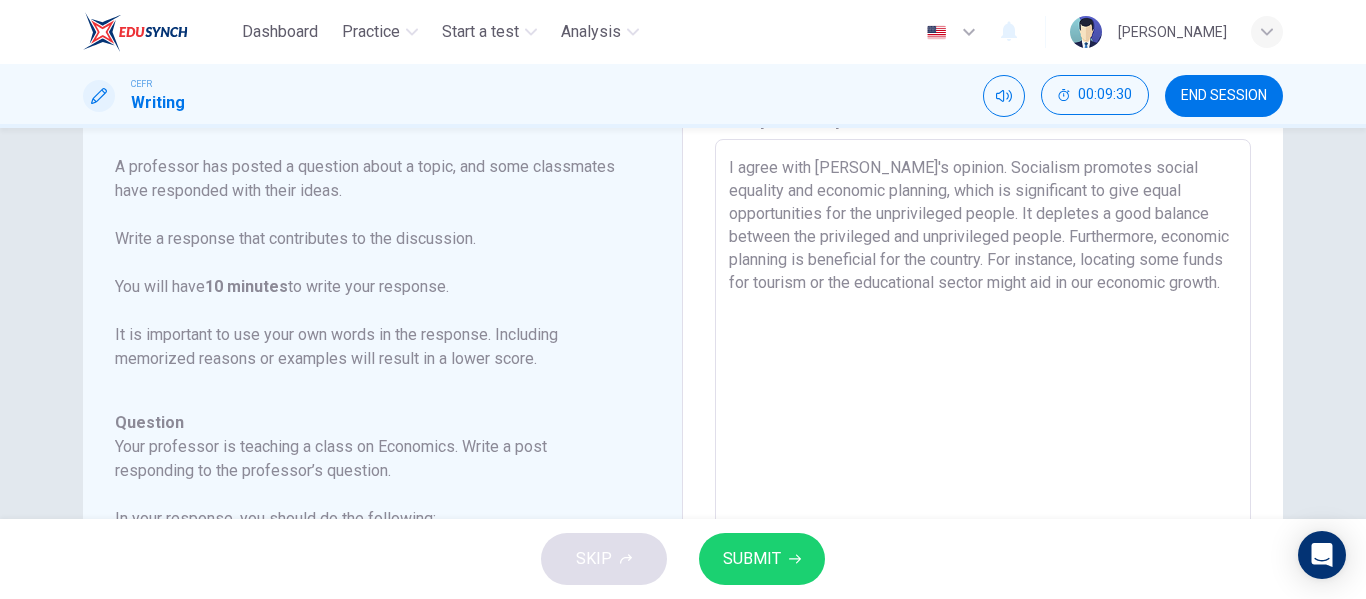 click on "I agree with [PERSON_NAME]'s opinion. Socialism promotes social equality and economic planning, which is significant to give equal opportunities for the unprivileged people. It depletes a good balance between the privileged and unprivileged people. Furthermore, economic planning is beneficial for the country. For instance, locating some funds for tourism or the educational sector might aid in our economic growth." at bounding box center (983, 473) 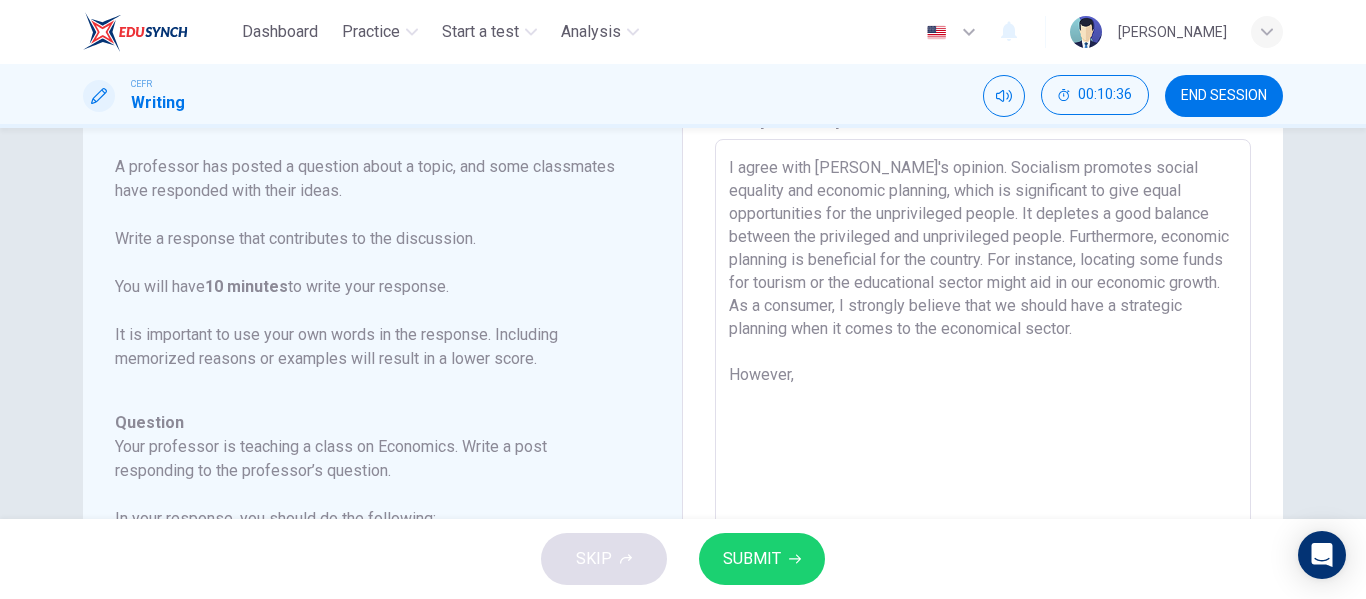 scroll, scrollTop: 222, scrollLeft: 0, axis: vertical 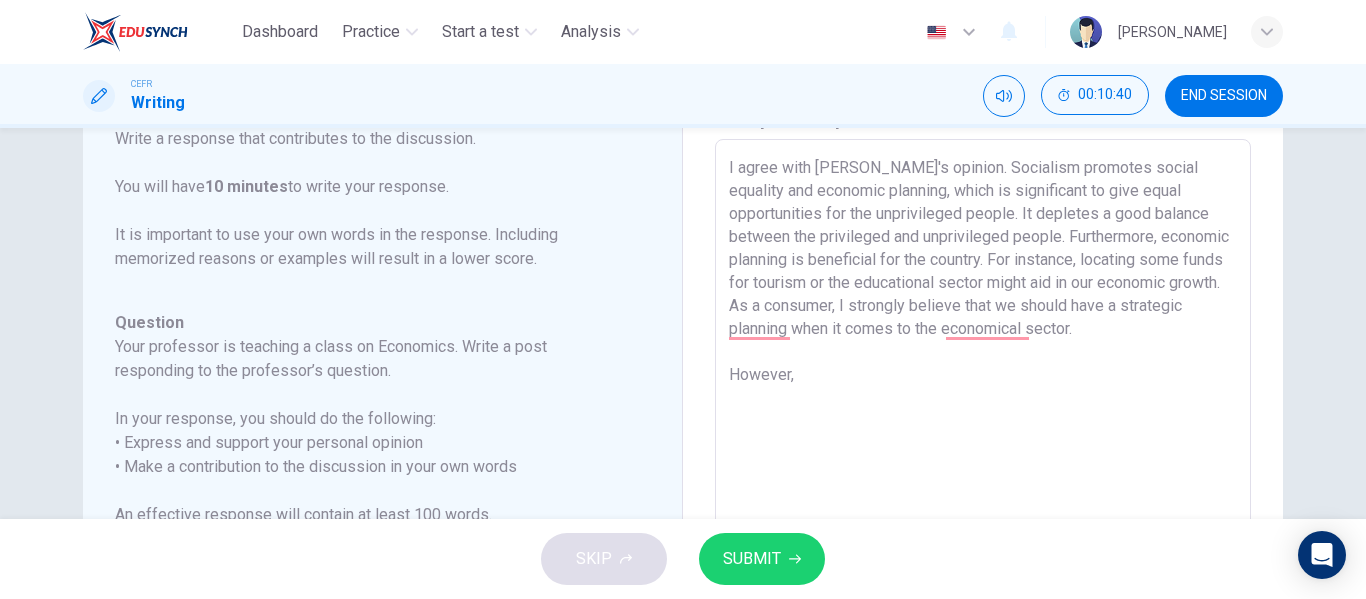 click on "I agree with [PERSON_NAME]'s opinion. Socialism promotes social equality and economic planning, which is significant to give equal opportunities for the unprivileged people. It depletes a good balance between the privileged and unprivileged people. Furthermore, economic planning is beneficial for the country. For instance, locating some funds for tourism or the educational sector might aid in our economic growth. As a consumer, I strongly believe that we should have a strategic planning when it comes to the economical sector.
However," at bounding box center [983, 473] 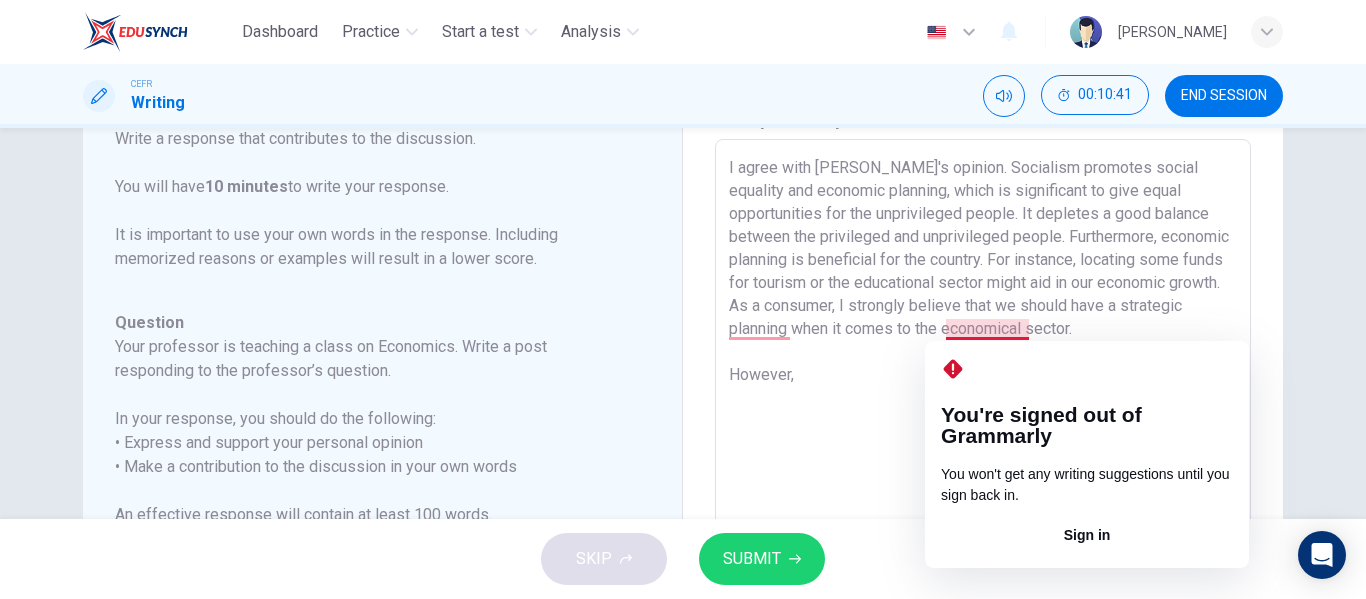 click on "I agree with [PERSON_NAME]'s opinion. Socialism promotes social equality and economic planning, which is significant to give equal opportunities for the unprivileged people. It depletes a good balance between the privileged and unprivileged people. Furthermore, economic planning is beneficial for the country. For instance, locating some funds for tourism or the educational sector might aid in our economic growth. As a consumer, I strongly believe that we should have a strategic planning when it comes to the economical sector.
However," at bounding box center (983, 473) 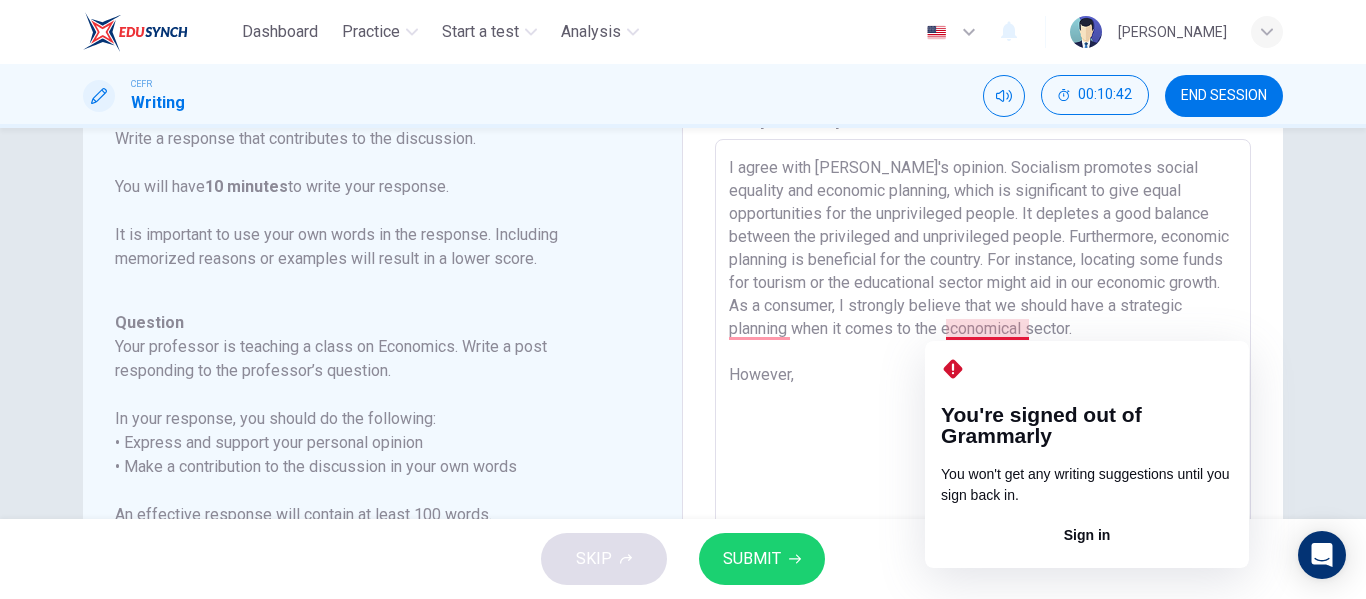 click on "I agree with [PERSON_NAME]'s opinion. Socialism promotes social equality and economic planning, which is significant to give equal opportunities for the unprivileged people. It depletes a good balance between the privileged and unprivileged people. Furthermore, economic planning is beneficial for the country. For instance, locating some funds for tourism or the educational sector might aid in our economic growth. As a consumer, I strongly believe that we should have a strategic planning when it comes to the economical sector.
However," at bounding box center (983, 473) 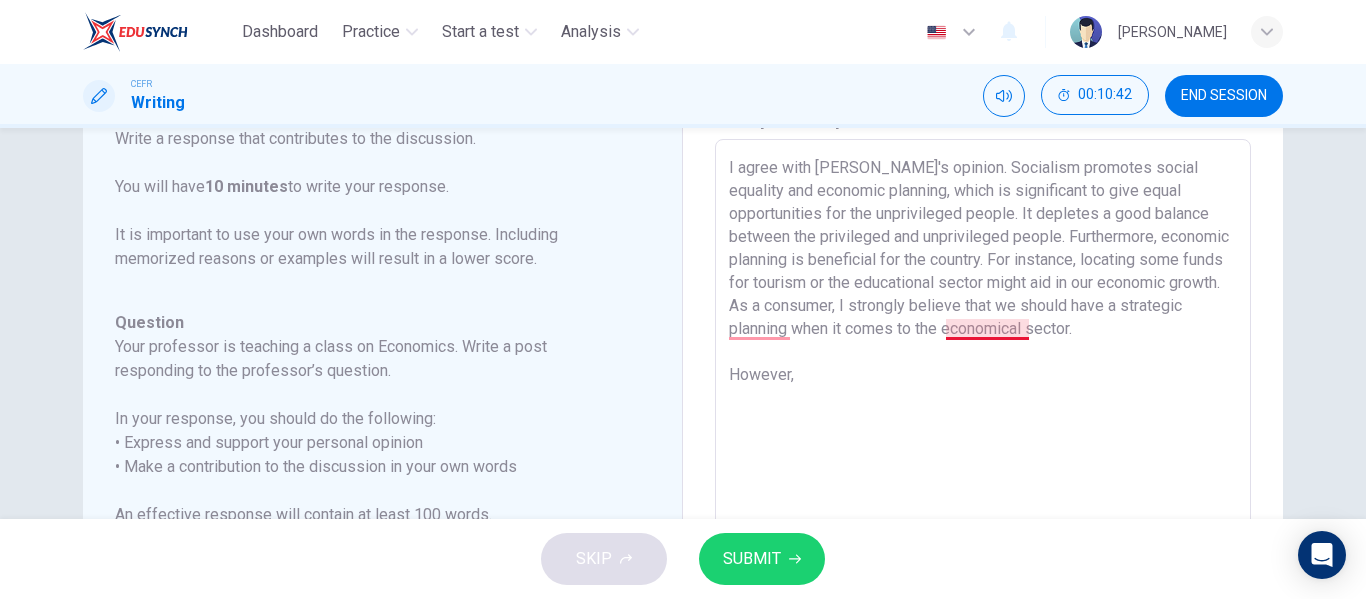 click on "I agree with [PERSON_NAME]'s opinion. Socialism promotes social equality and economic planning, which is significant to give equal opportunities for the unprivileged people. It depletes a good balance between the privileged and unprivileged people. Furthermore, economic planning is beneficial for the country. For instance, locating some funds for tourism or the educational sector might aid in our economic growth. As a consumer, I strongly believe that we should have a strategic planning when it comes to the economical sector.
However," at bounding box center (983, 473) 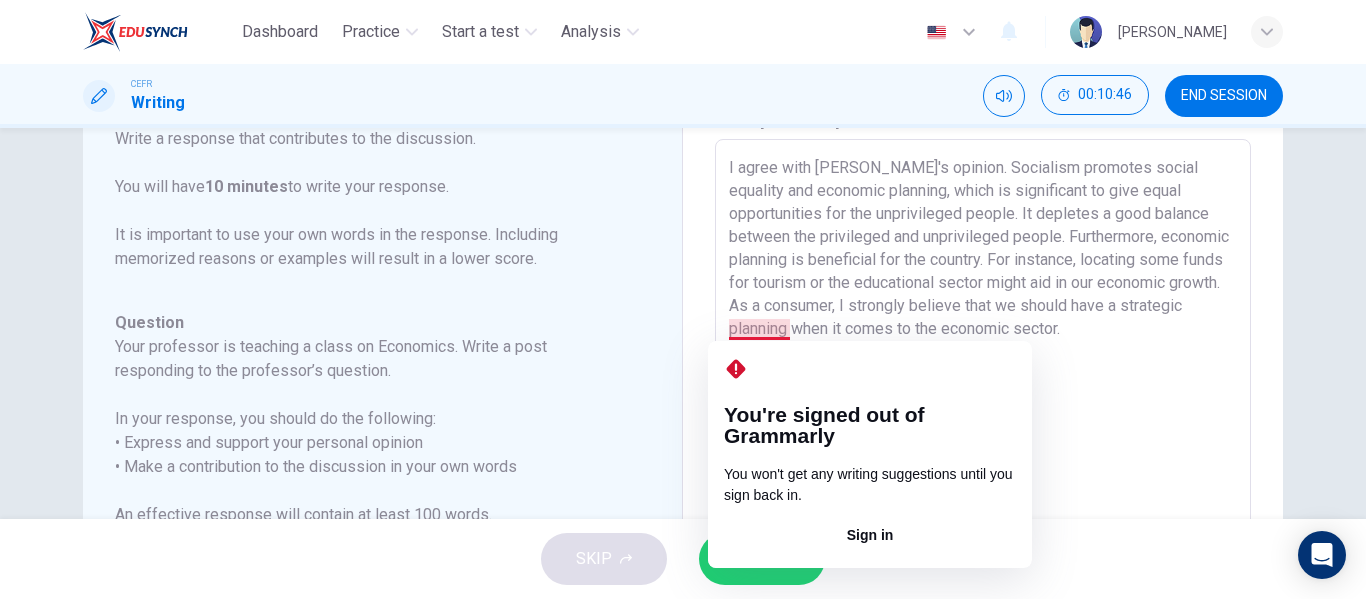 click on "I agree with [PERSON_NAME]'s opinion. Socialism promotes social equality and economic planning, which is significant to give equal opportunities for the unprivileged people. It depletes a good balance between the privileged and unprivileged people. Furthermore, economic planning is beneficial for the country. For instance, locating some funds for tourism or the educational sector might aid in our economic growth. As a consumer, I strongly believe that we should have a strategic planning when it comes to the economic sector.
However," at bounding box center [983, 473] 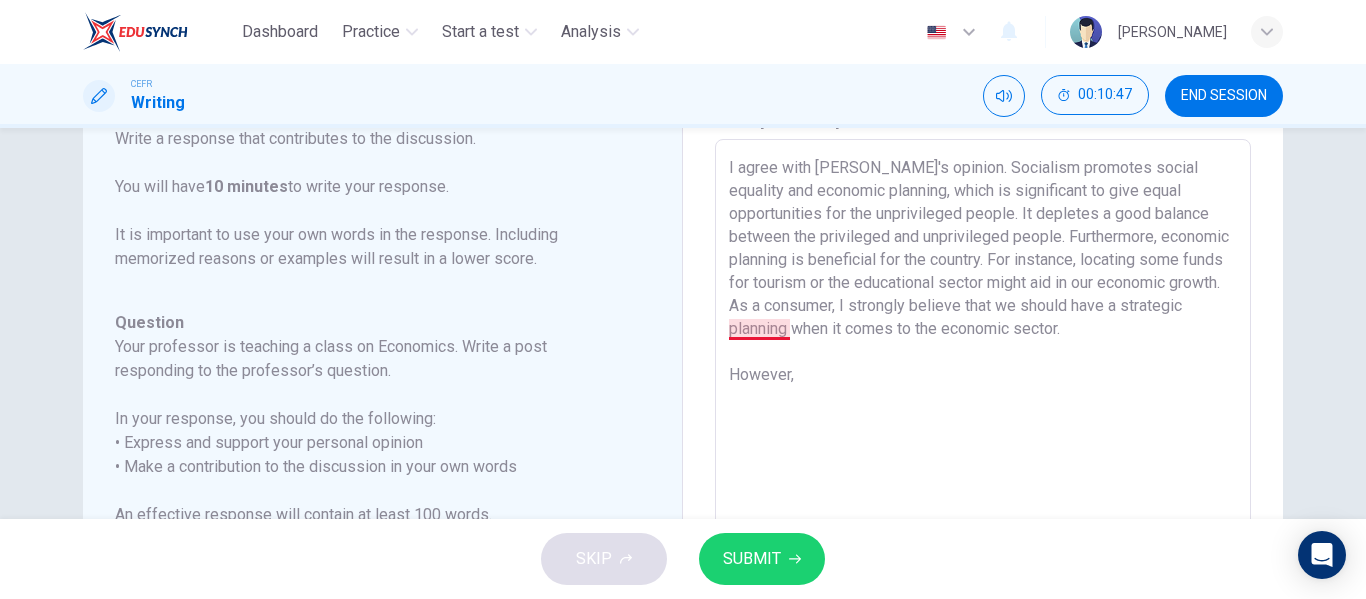 click on "I agree with [PERSON_NAME]'s opinion. Socialism promotes social equality and economic planning, which is significant to give equal opportunities for the unprivileged people. It depletes a good balance between the privileged and unprivileged people. Furthermore, economic planning is beneficial for the country. For instance, locating some funds for tourism or the educational sector might aid in our economic growth. As a consumer, I strongly believe that we should have a strategic planning when it comes to the economic sector.
However," at bounding box center (983, 473) 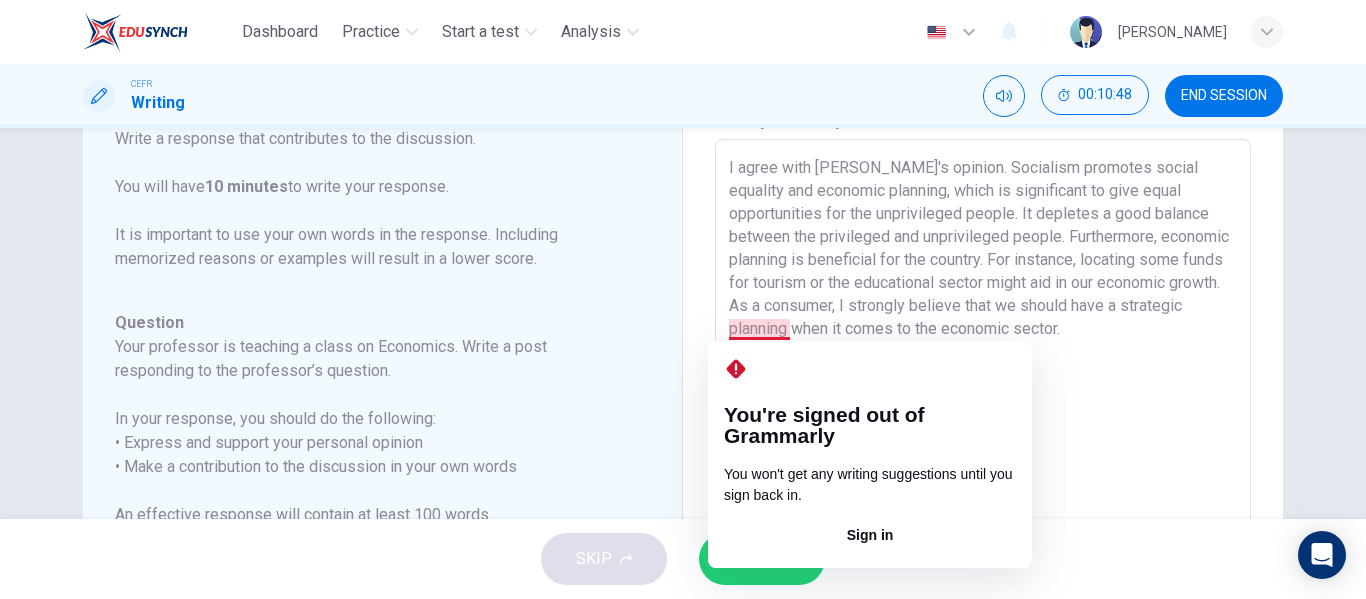 click on "I agree with [PERSON_NAME]'s opinion. Socialism promotes social equality and economic planning, which is significant to give equal opportunities for the unprivileged people. It depletes a good balance between the privileged and unprivileged people. Furthermore, economic planning is beneficial for the country. For instance, locating some funds for tourism or the educational sector might aid in our economic growth. As a consumer, I strongly believe that we should have a strategic planning when it comes to the economic sector.
However,  x ​" at bounding box center [983, 473] 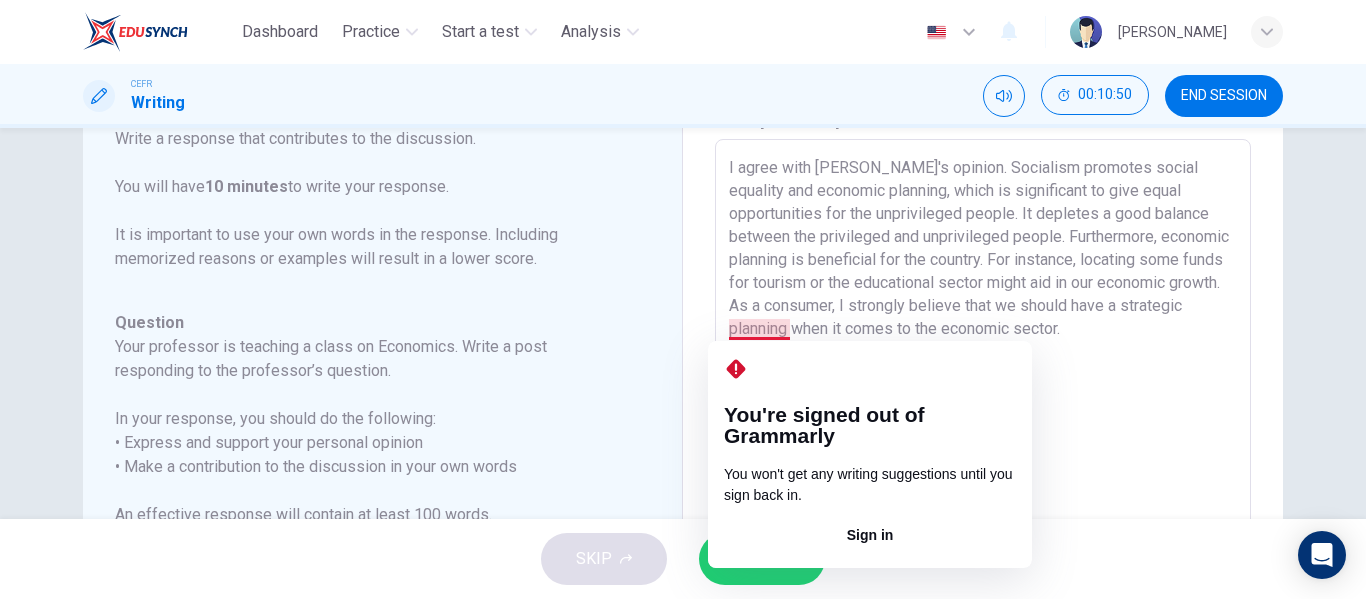 click on "Sign in" 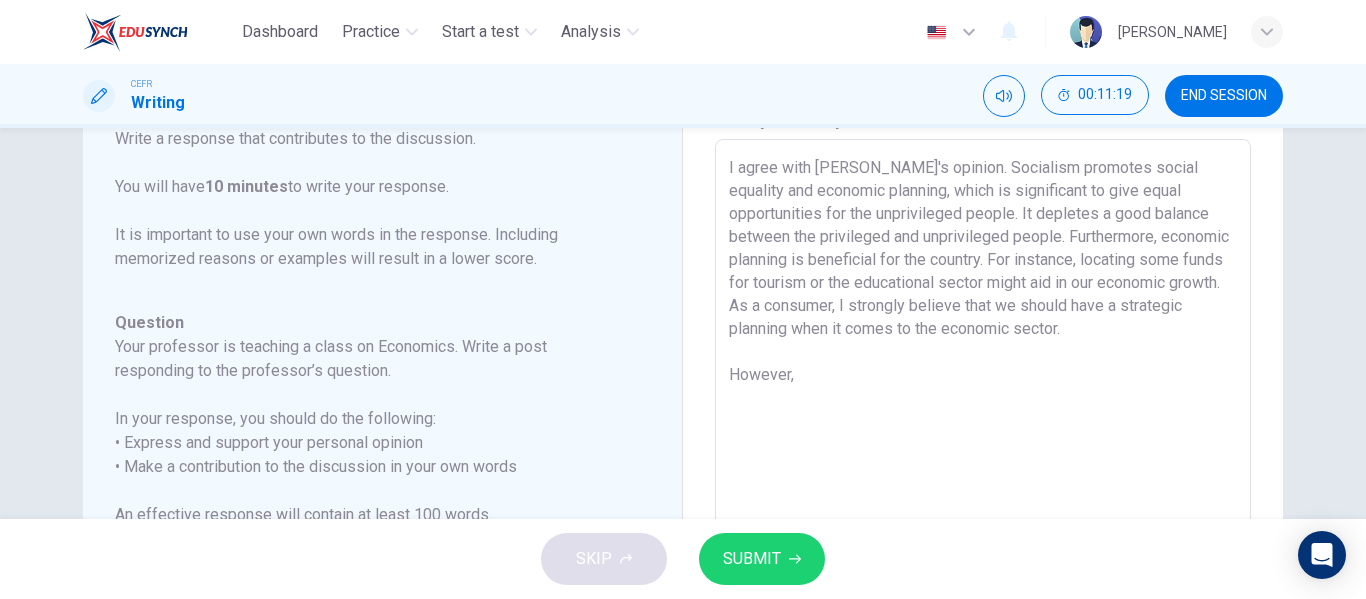drag, startPoint x: 778, startPoint y: 344, endPoint x: 772, endPoint y: 333, distance: 12.529964 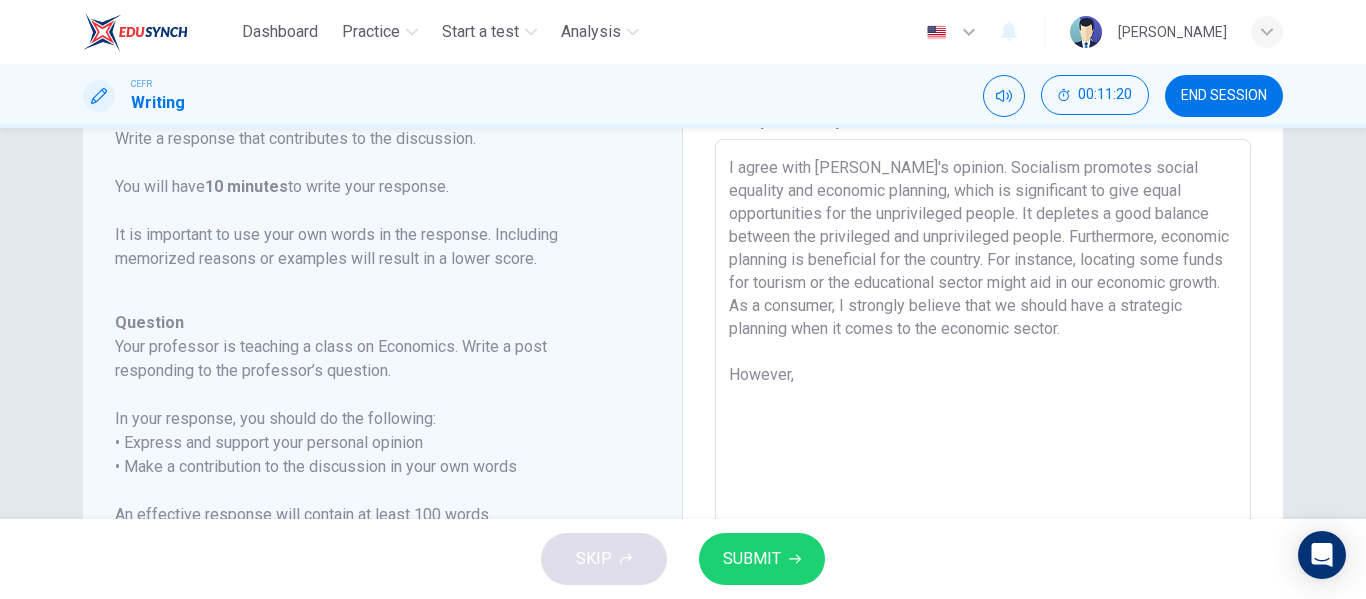 click on "I agree with [PERSON_NAME]'s opinion. Socialism promotes social equality and economic planning, which is significant to give equal opportunities for the unprivileged people. It depletes a good balance between the privileged and unprivileged people. Furthermore, economic planning is beneficial for the country. For instance, locating some funds for tourism or the educational sector might aid in our economic growth. As a consumer, I strongly believe that we should have a strategic planning when it comes to the economic sector.
However," at bounding box center [983, 473] 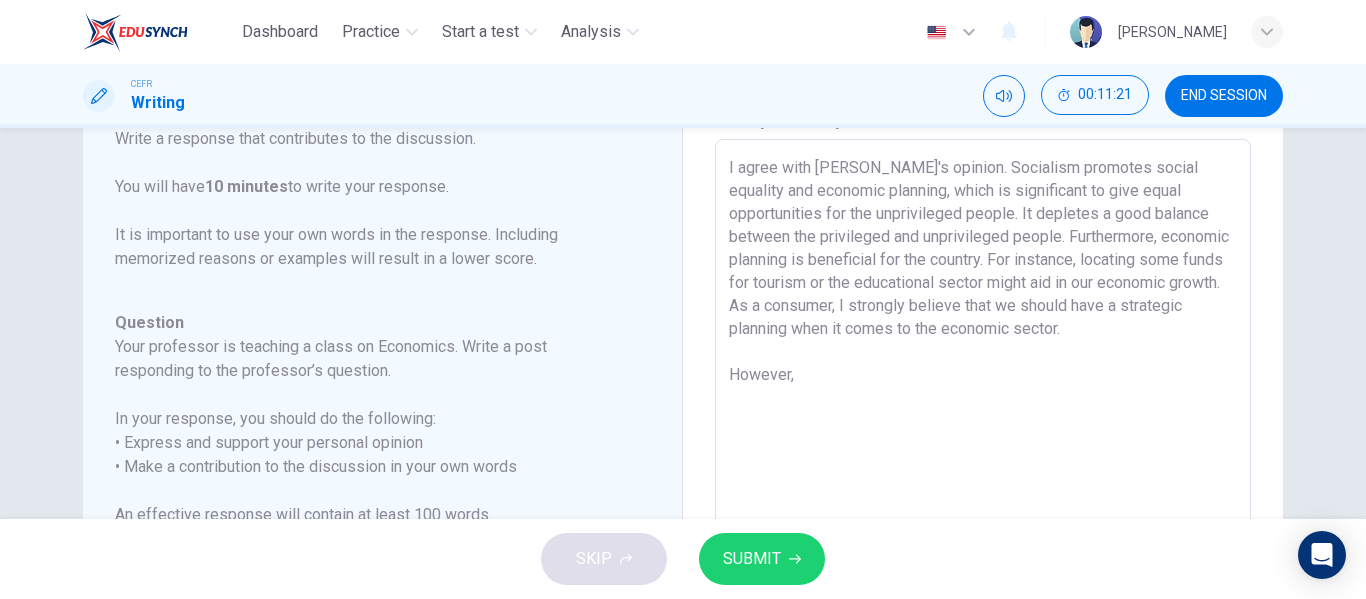 click on "I agree with [PERSON_NAME]'s opinion. Socialism promotes social equality and economic planning, which is significant to give equal opportunities for the unprivileged people. It depletes a good balance between the privileged and unprivileged people. Furthermore, economic planning is beneficial for the country. For instance, locating some funds for tourism or the educational sector might aid in our economic growth. As a consumer, I strongly believe that we should have a strategic planning when it comes to the economic sector.
However," at bounding box center [983, 473] 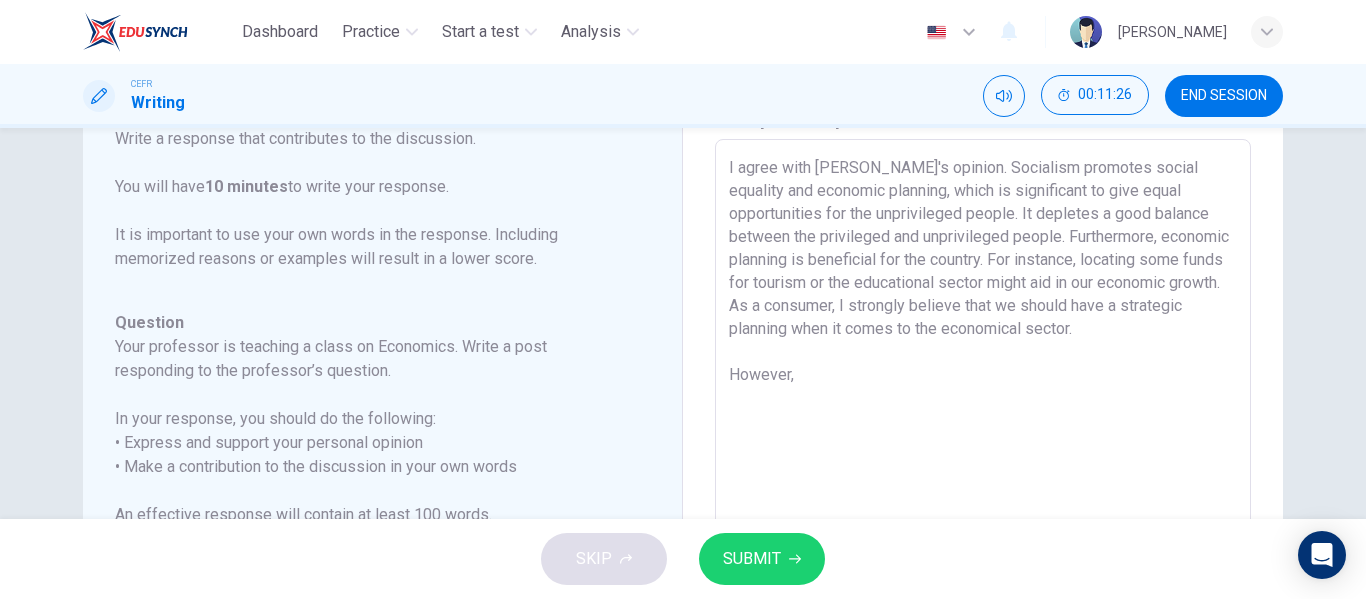click on "I agree with [PERSON_NAME]'s opinion. Socialism promotes social equality and economic planning, which is significant to give equal opportunities for the unprivileged people. It depletes a good balance between the privileged and unprivileged people. Furthermore, economic planning is beneficial for the country. For instance, locating some funds for tourism or the educational sector might aid in our economic growth. As a consumer, I strongly believe that we should have a strategic planning when it comes to the economical sector.
However," at bounding box center [983, 473] 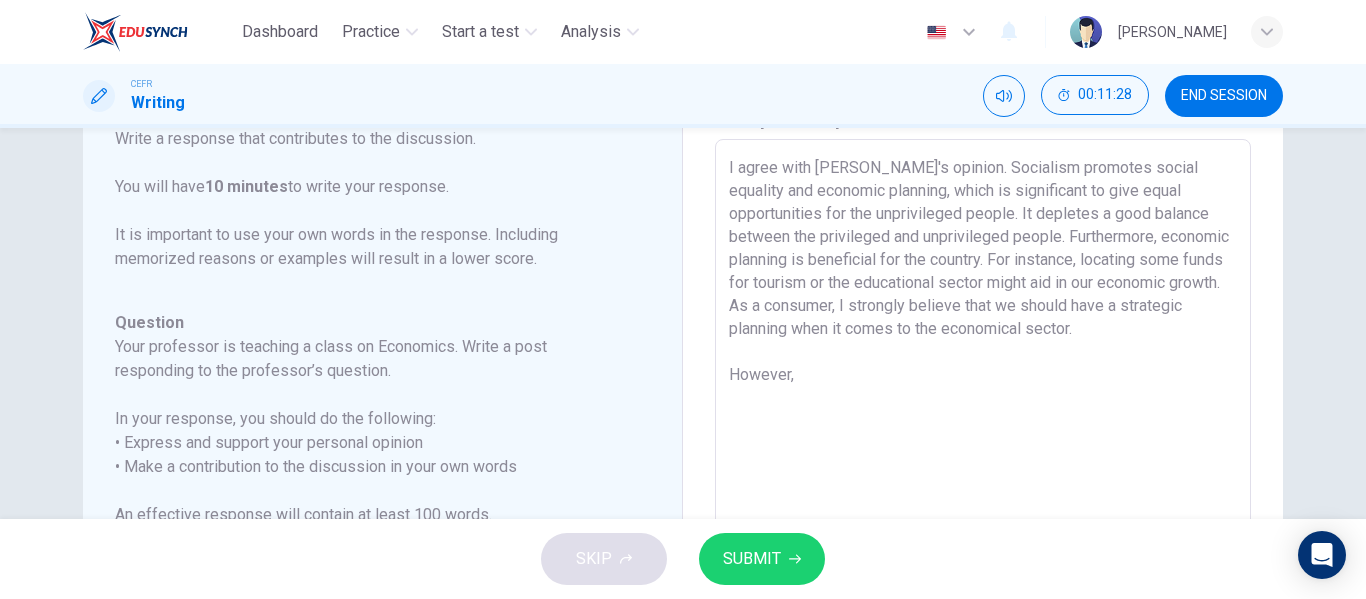 click on "I agree with [PERSON_NAME]'s opinion. Socialism promotes social equality and economic planning, which is significant to give equal opportunities for the unprivileged people. It depletes a good balance between the privileged and unprivileged people. Furthermore, economic planning is beneficial for the country. For instance, locating some funds for tourism or the educational sector might aid in our economic growth. As a consumer, I strongly believe that we should have a strategic planning when it comes to the economical sector.
However," at bounding box center [983, 473] 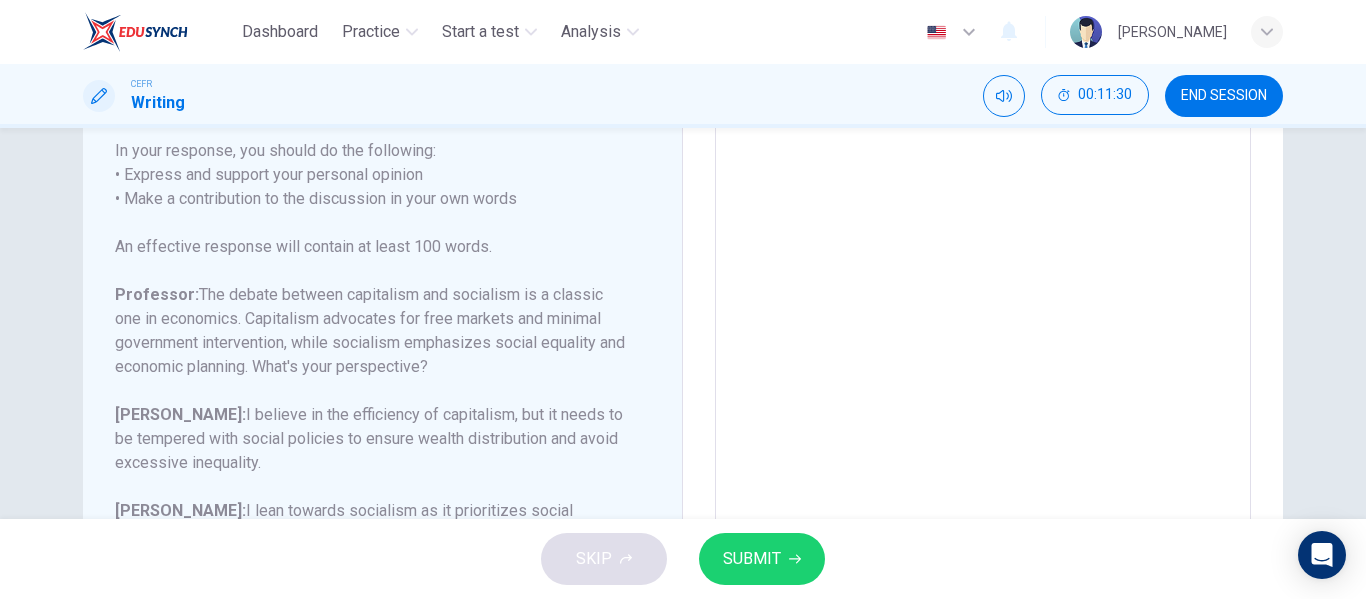 scroll, scrollTop: 499, scrollLeft: 0, axis: vertical 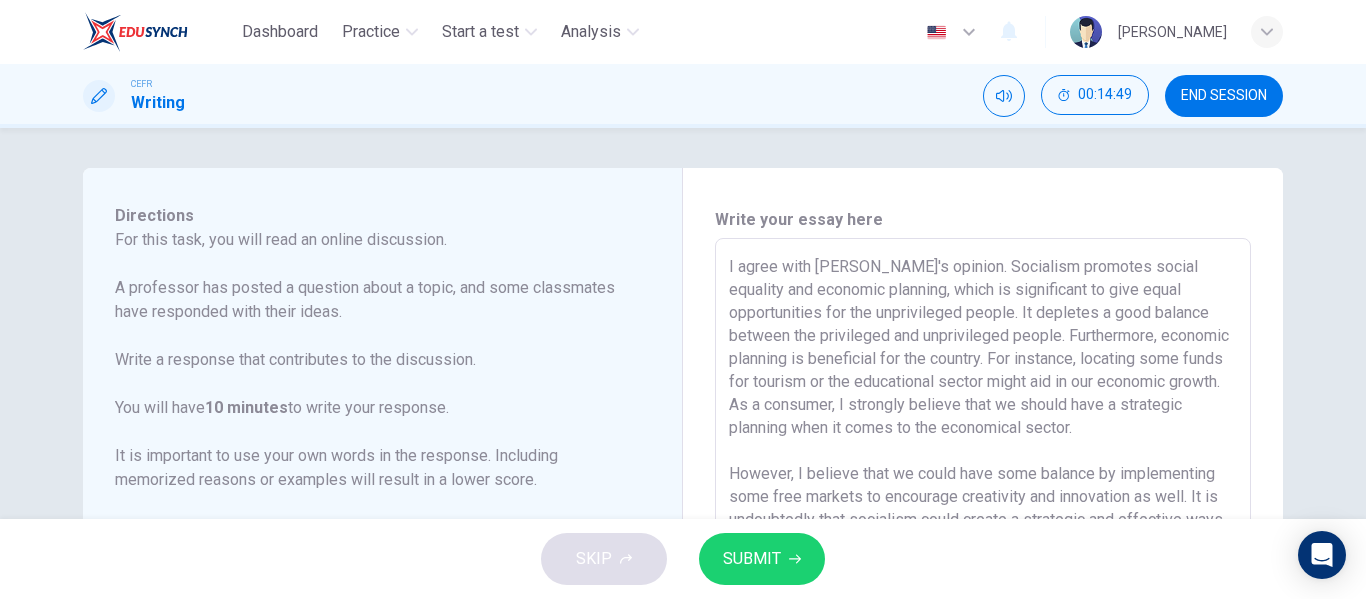 drag, startPoint x: 1063, startPoint y: 364, endPoint x: 721, endPoint y: 268, distance: 355.21823 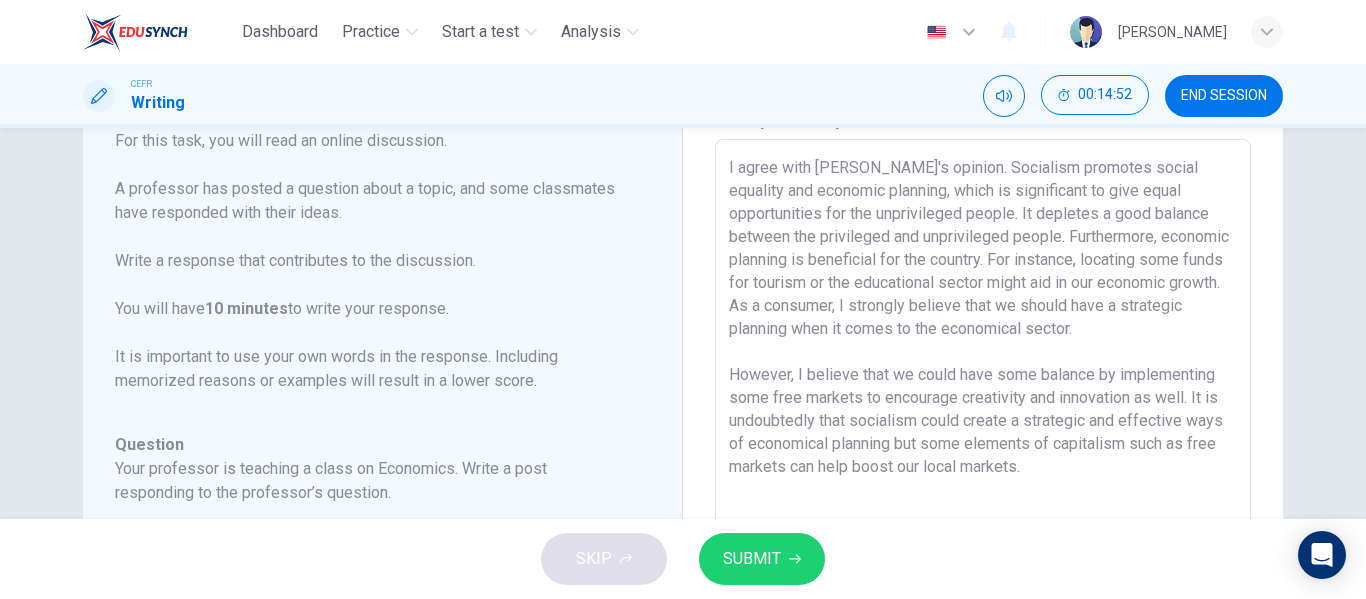 scroll, scrollTop: 100, scrollLeft: 0, axis: vertical 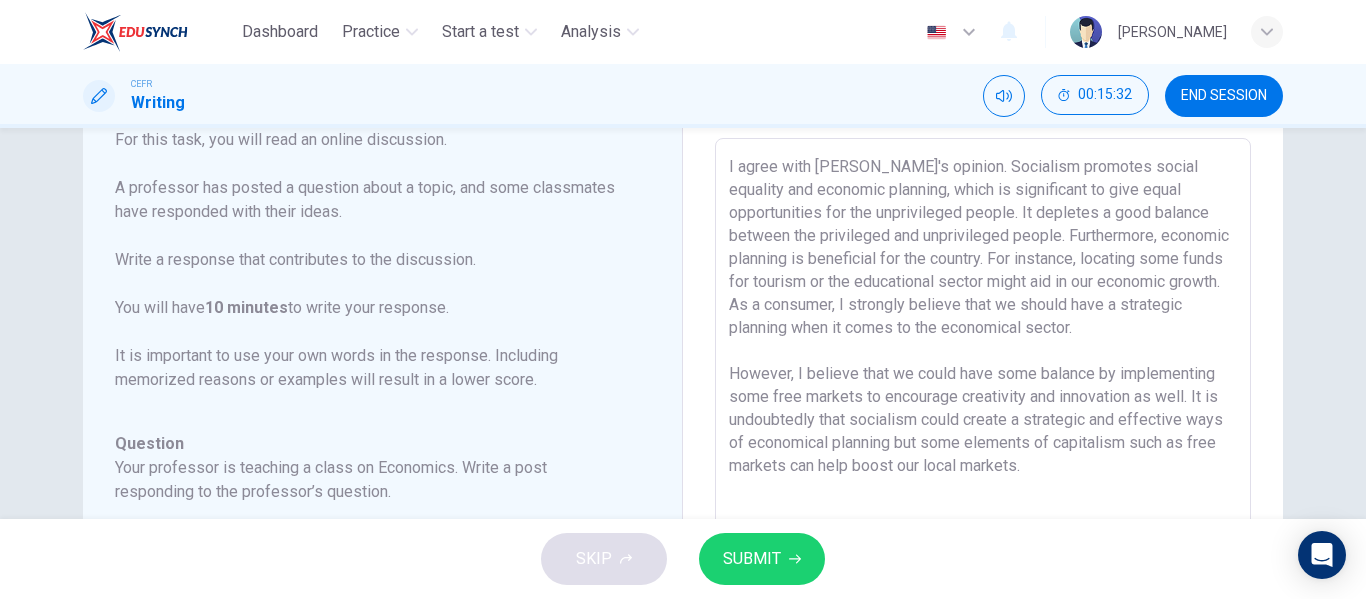 click on "I agree with [PERSON_NAME]'s opinion. Socialism promotes social equality and economic planning, which is significant to give equal opportunities for the unprivileged people. It depletes a good balance between the privileged and unprivileged people. Furthermore, economic planning is beneficial for the country. For instance, locating some funds for tourism or the educational sector might aid in our economic growth. As a consumer, I strongly believe that we should have a strategic planning when it comes to the economical sector.
However, I believe that we could have some balance by implementing some free markets to encourage creativity and innovation as well. It is undoubtedly that socialism could create a strategic and effective ways of economical planning but some elements of capitalism such as free markets can help boost our local markets." at bounding box center [983, 472] 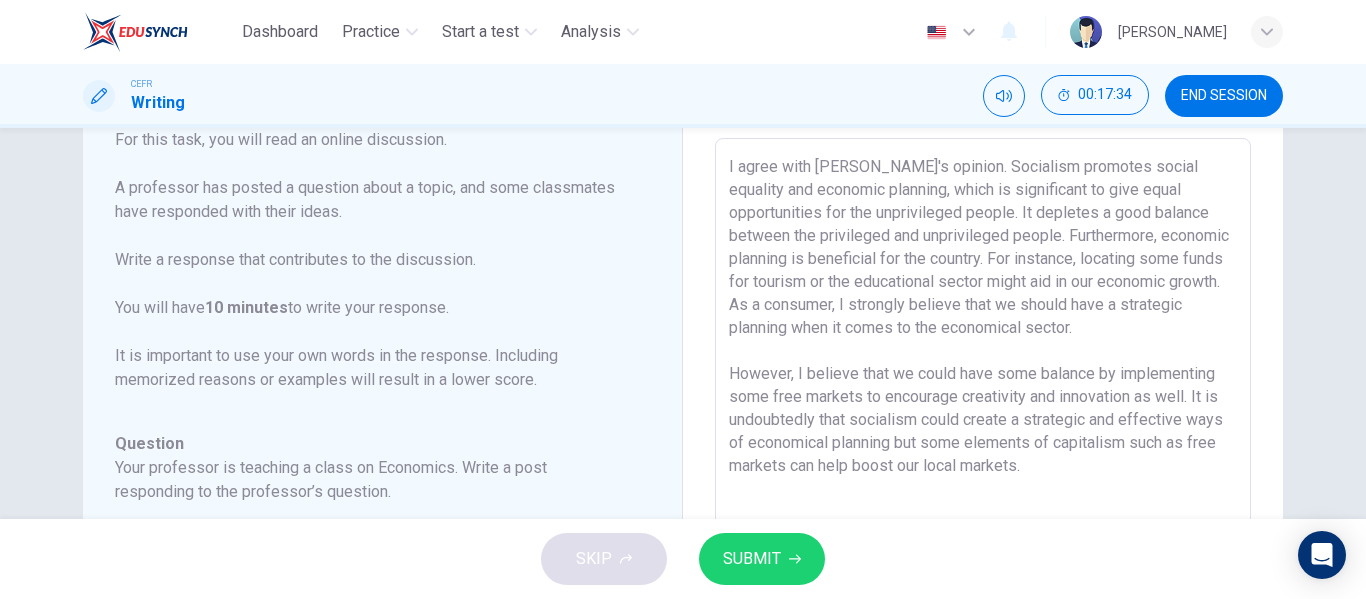 click on "SUBMIT" at bounding box center (752, 559) 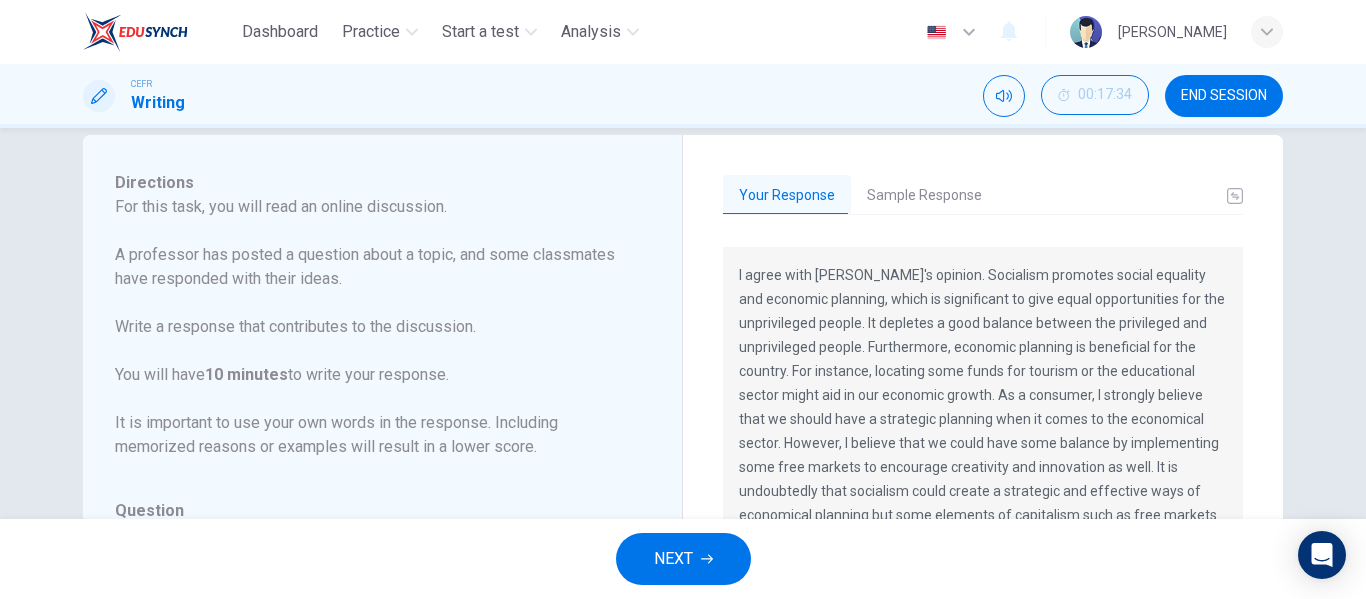 scroll, scrollTop: 0, scrollLeft: 0, axis: both 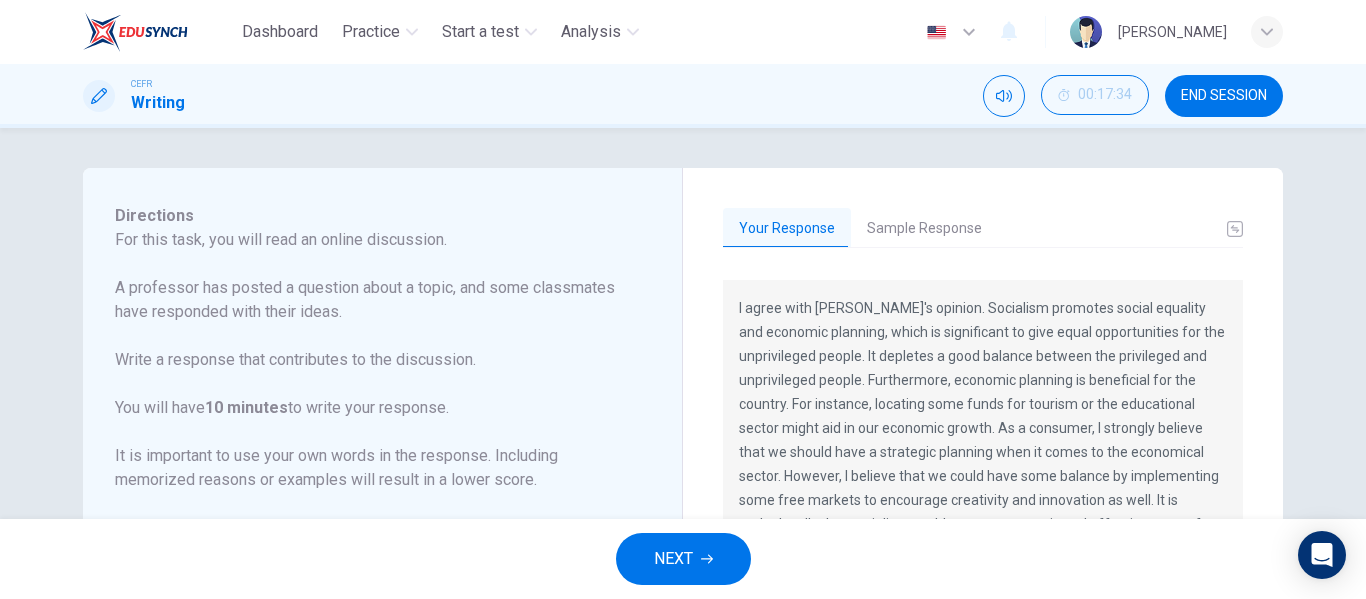 click on "Sample Response" at bounding box center (924, 229) 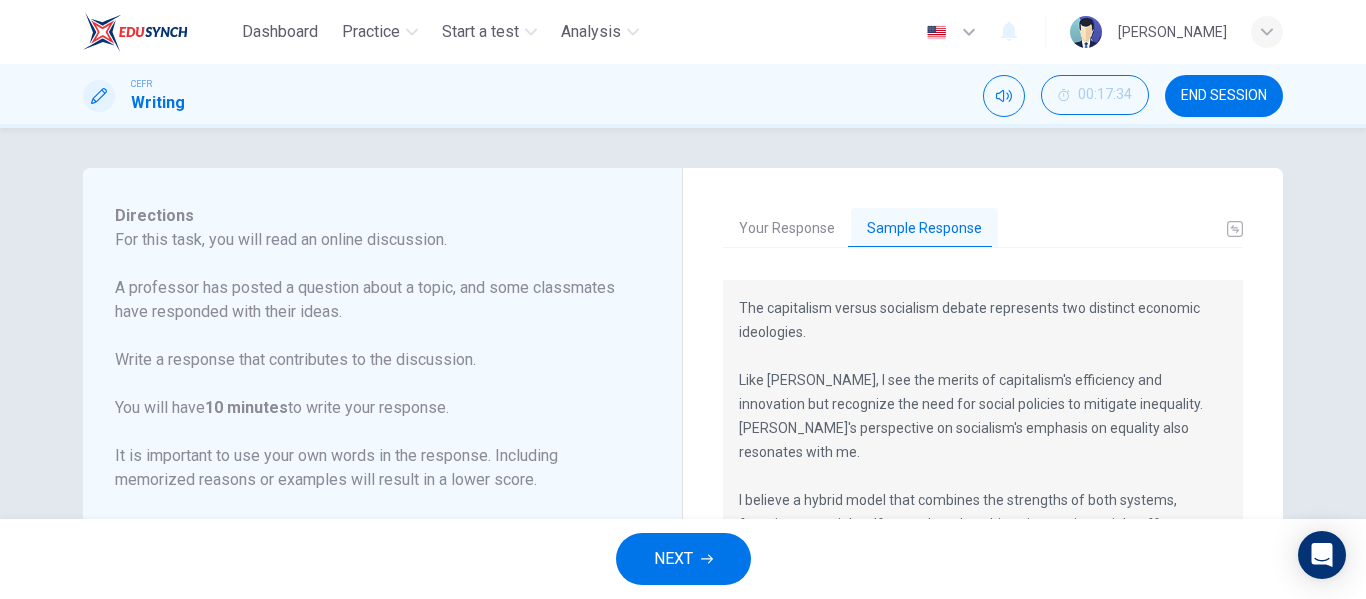 scroll, scrollTop: 100, scrollLeft: 0, axis: vertical 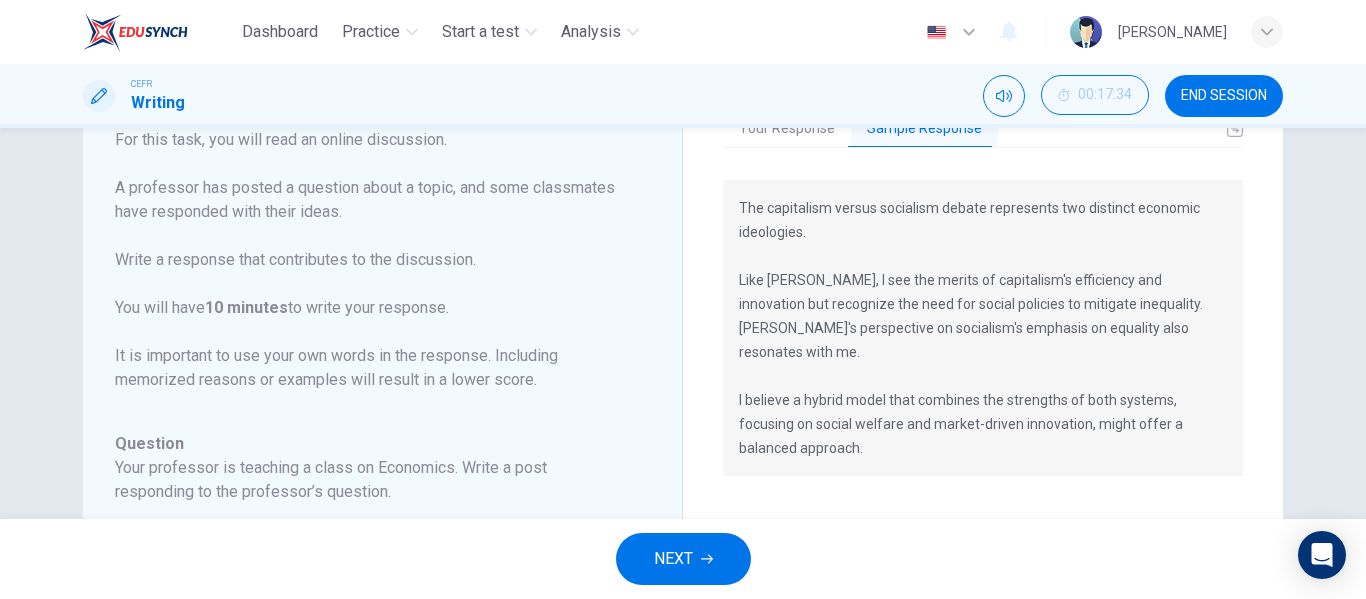 drag, startPoint x: 897, startPoint y: 425, endPoint x: 782, endPoint y: 345, distance: 140.08926 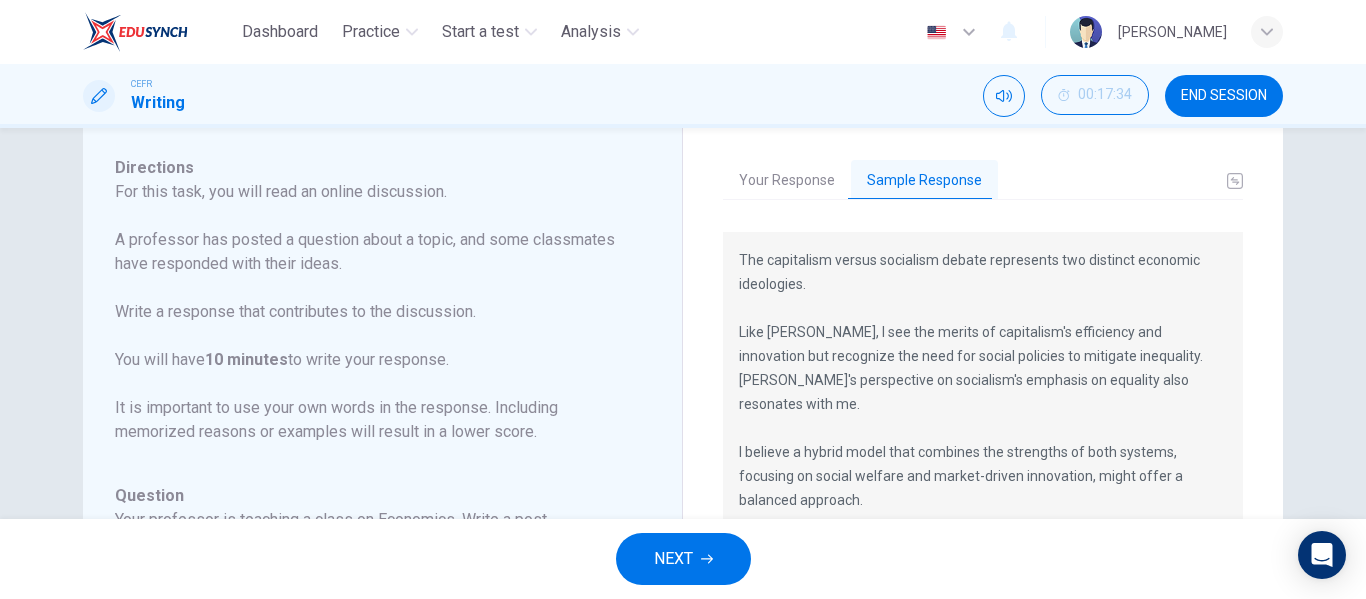 scroll, scrollTop: 0, scrollLeft: 0, axis: both 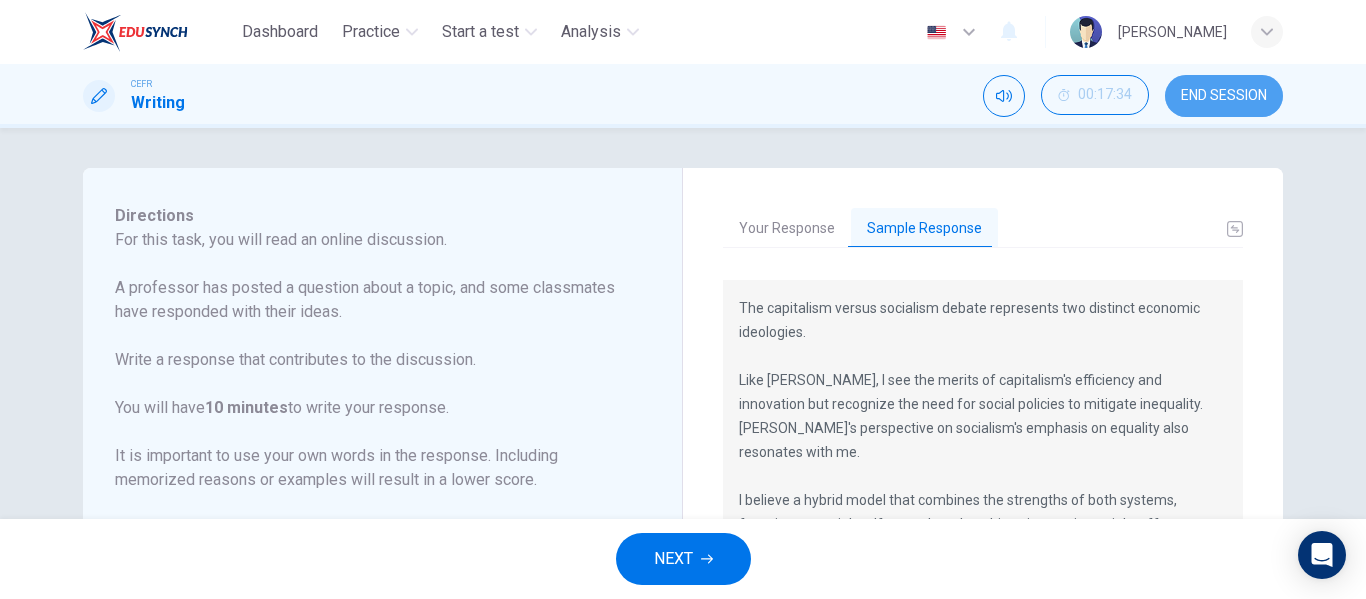 click on "END SESSION" at bounding box center (1224, 96) 